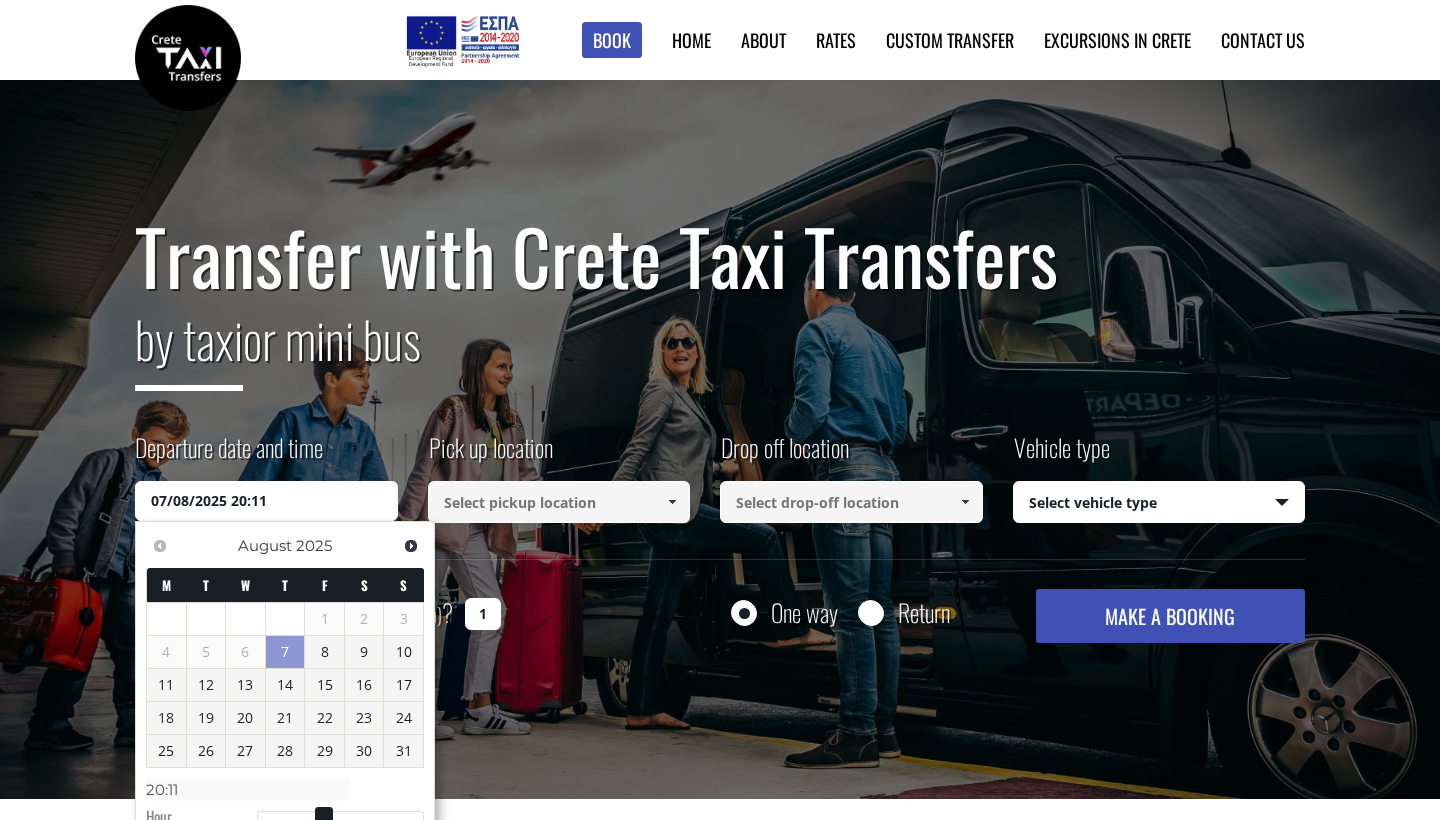 scroll, scrollTop: 0, scrollLeft: 0, axis: both 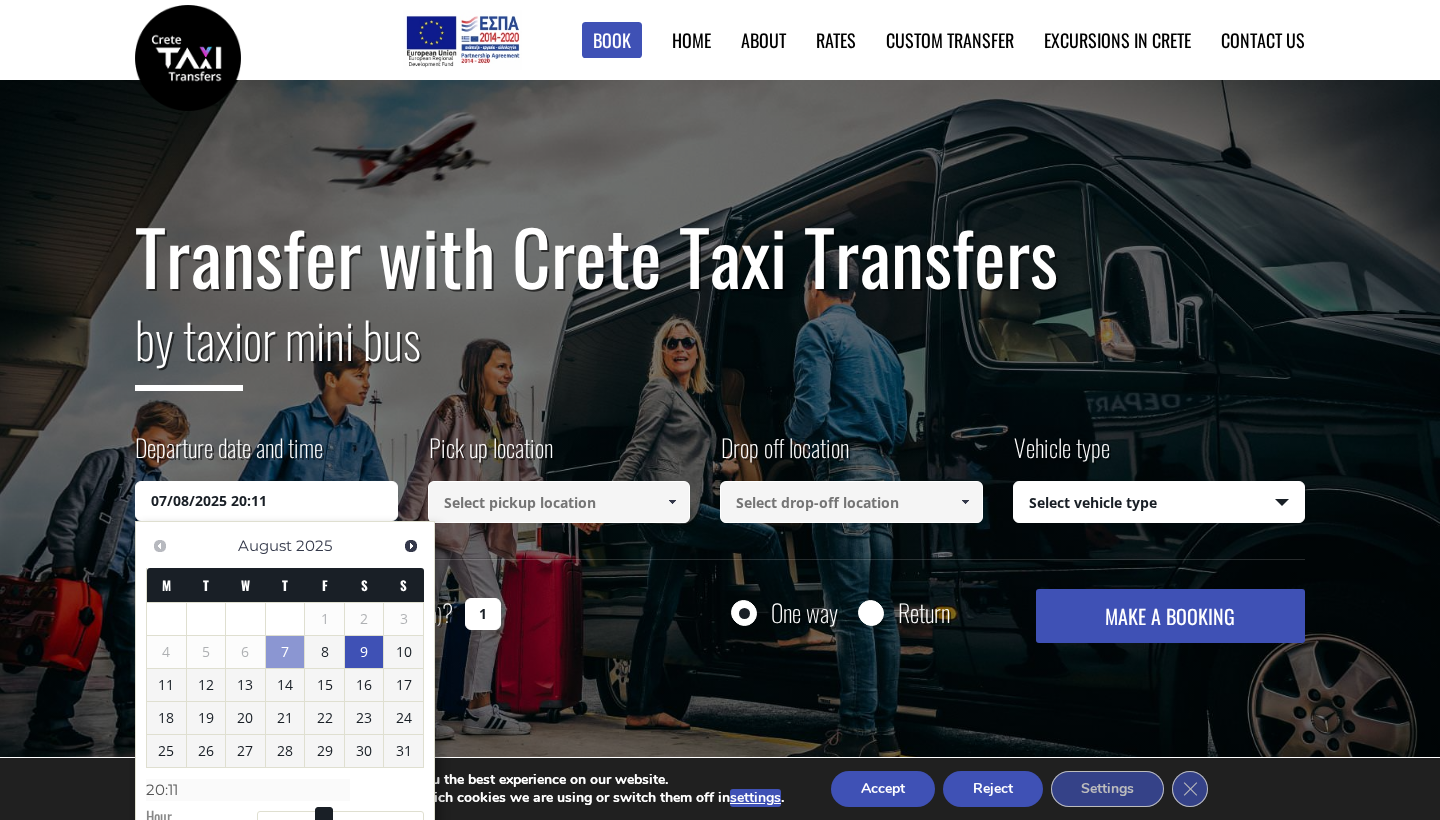 click on "9" at bounding box center [364, 652] 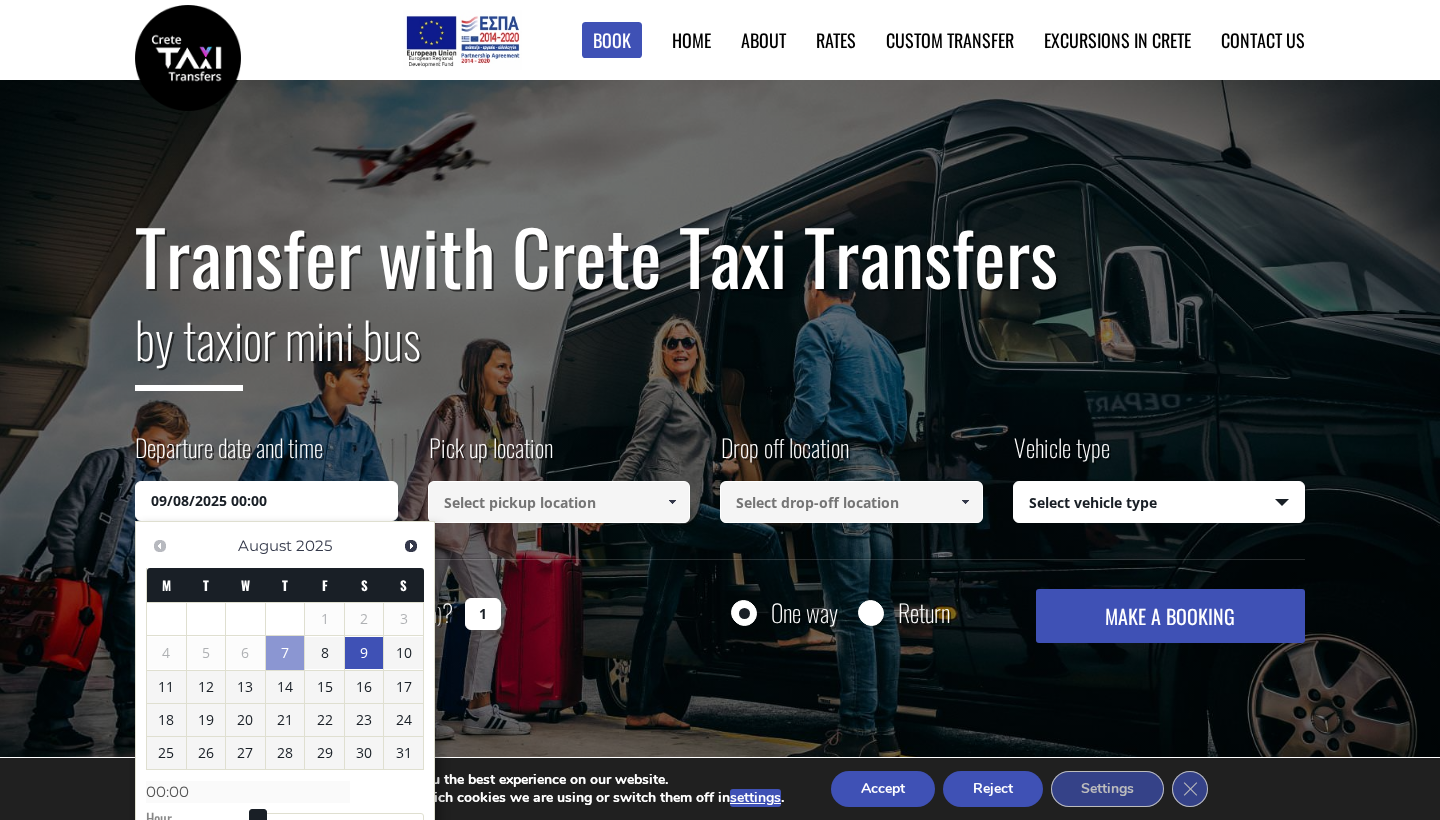 click at bounding box center (672, 502) 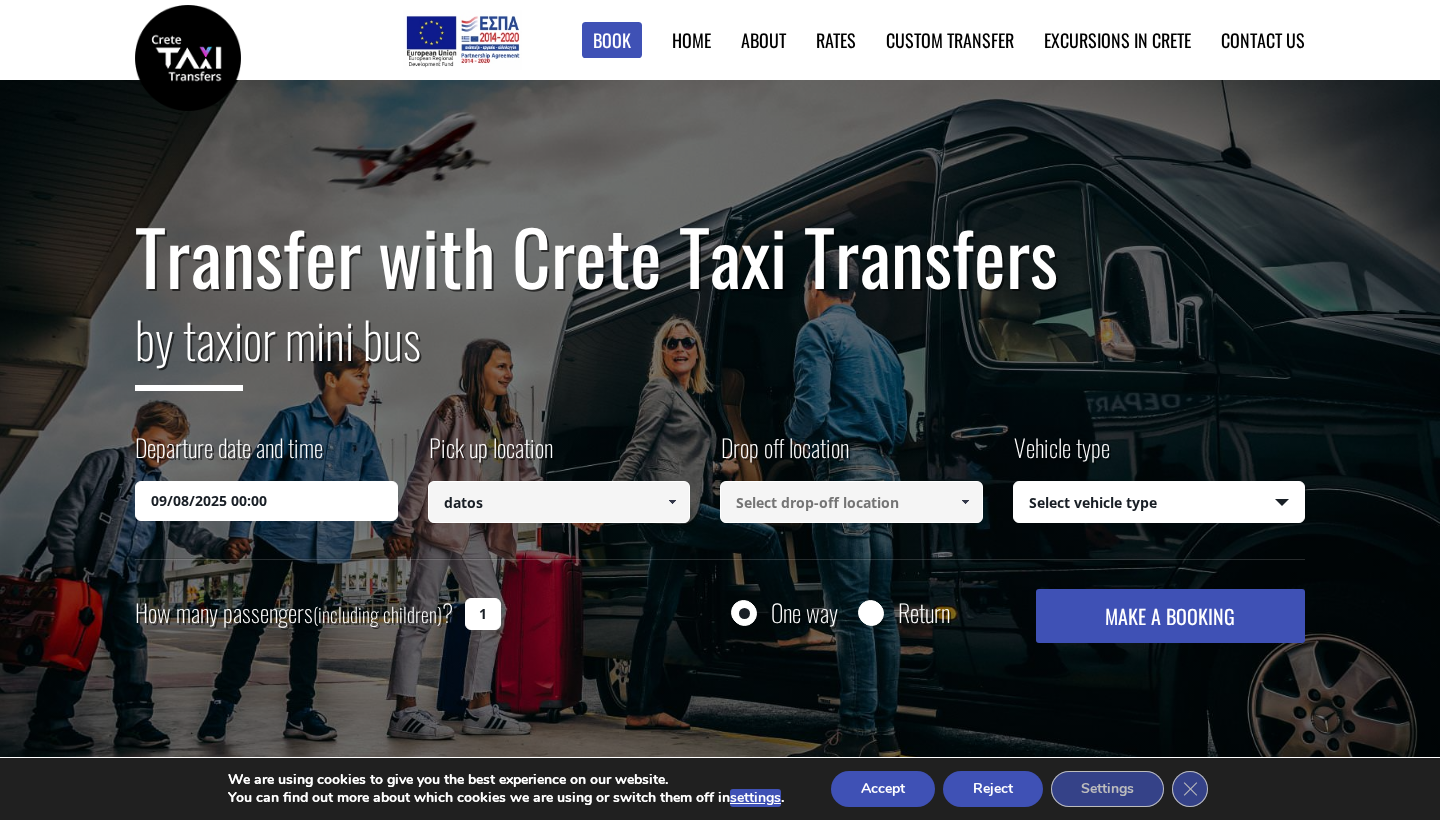 drag, startPoint x: 680, startPoint y: 498, endPoint x: 674, endPoint y: 545, distance: 47.38143 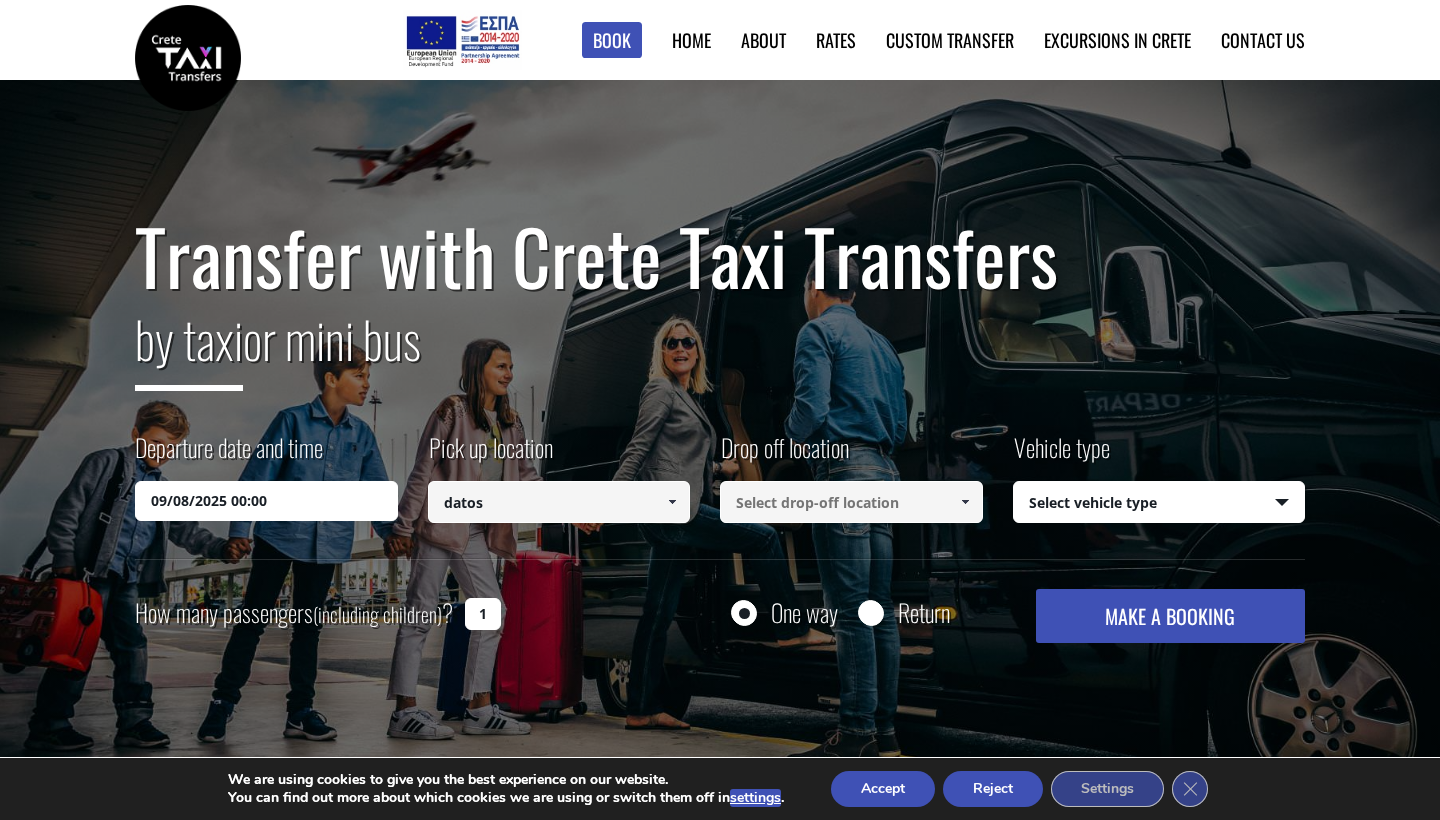 click on "Departure date and time   09/08/2025 00:00         Pick up location   Select pickup location Select pickup location Chania airport Chania port (Souda) Heraklion airport Heraklion port Kissamos port (Chania) Rethymnon port Agia Marina (Chania) Almirida (Chania) Chania city Chora Sfakion (Chania) Georgioupolis (Chania) Kalives (Chania) Kissamos (Chania) Kolymbari (Chania) Paleochora (Chania) Platanias (Chania) Aisha Petite Suites (Chania city) Almirida Beach (Almirida, Chania) Almirida Residence Boutique (Almirida, Chania) Ambassadors Residence (Chania city) Ammos (Agioi Apostoloi, Chania) Anemos Luxury Grand Resort (Georgioupolis) Atlantica Caldera Bay (Platanias, Chania) Avra Imperial (Kolymbari, Chania) Casa Di Delfino (Chania city) Casa Leone (Chania city) Cavo Spada (Kolymbari, Chania) Chania Flair Deluxe (Chania city) Corissia Princess (Georgioupolis, Chania) Delfina Beach (Georgioupolis, Chania) Domes Noruz (Agioi Apostoloi, Chania) Domes Zeen (Kato Daratso, Chania) Domus Renier (Chania city) datos" at bounding box center (720, 494) 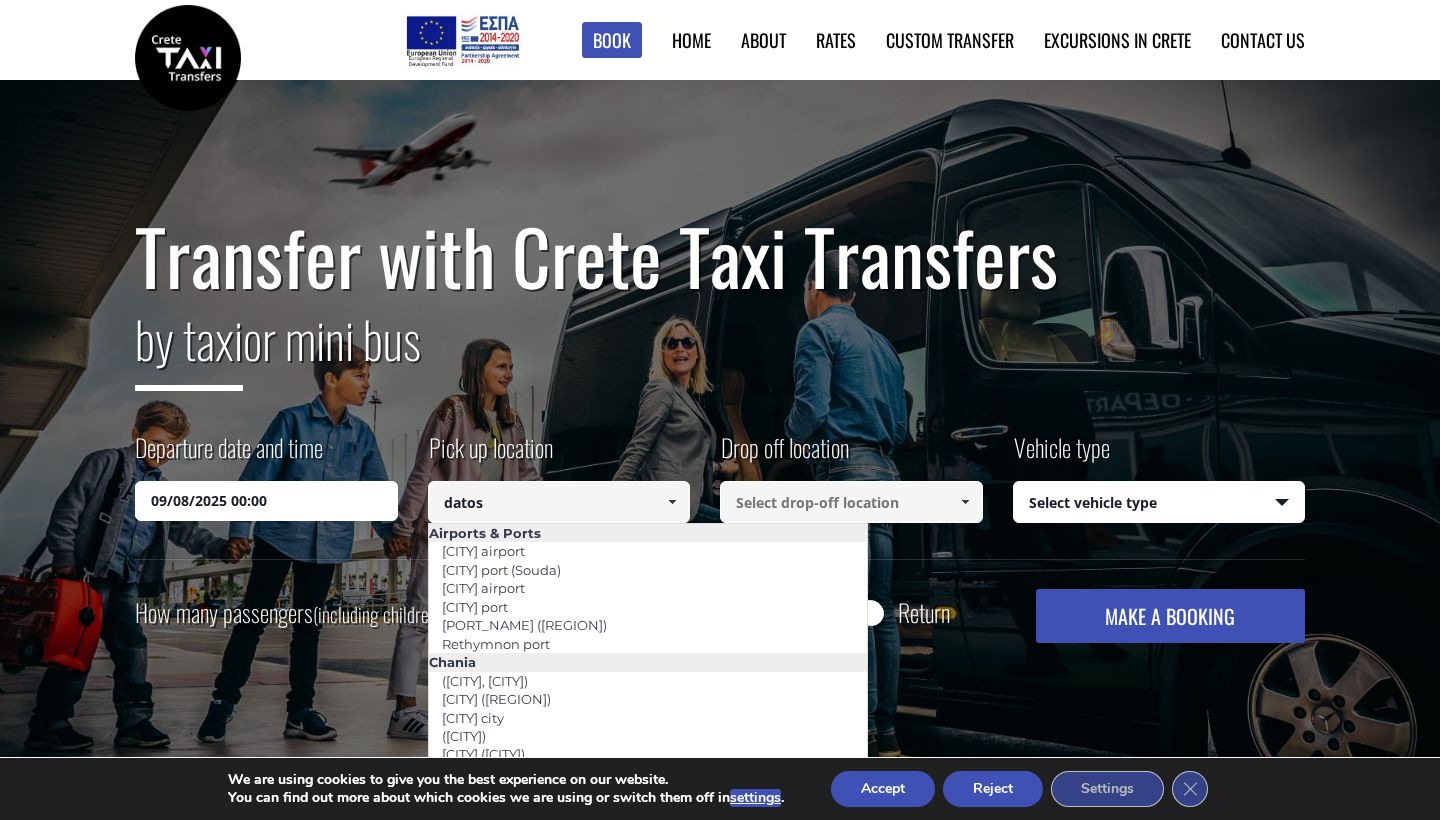 click at bounding box center [672, 502] 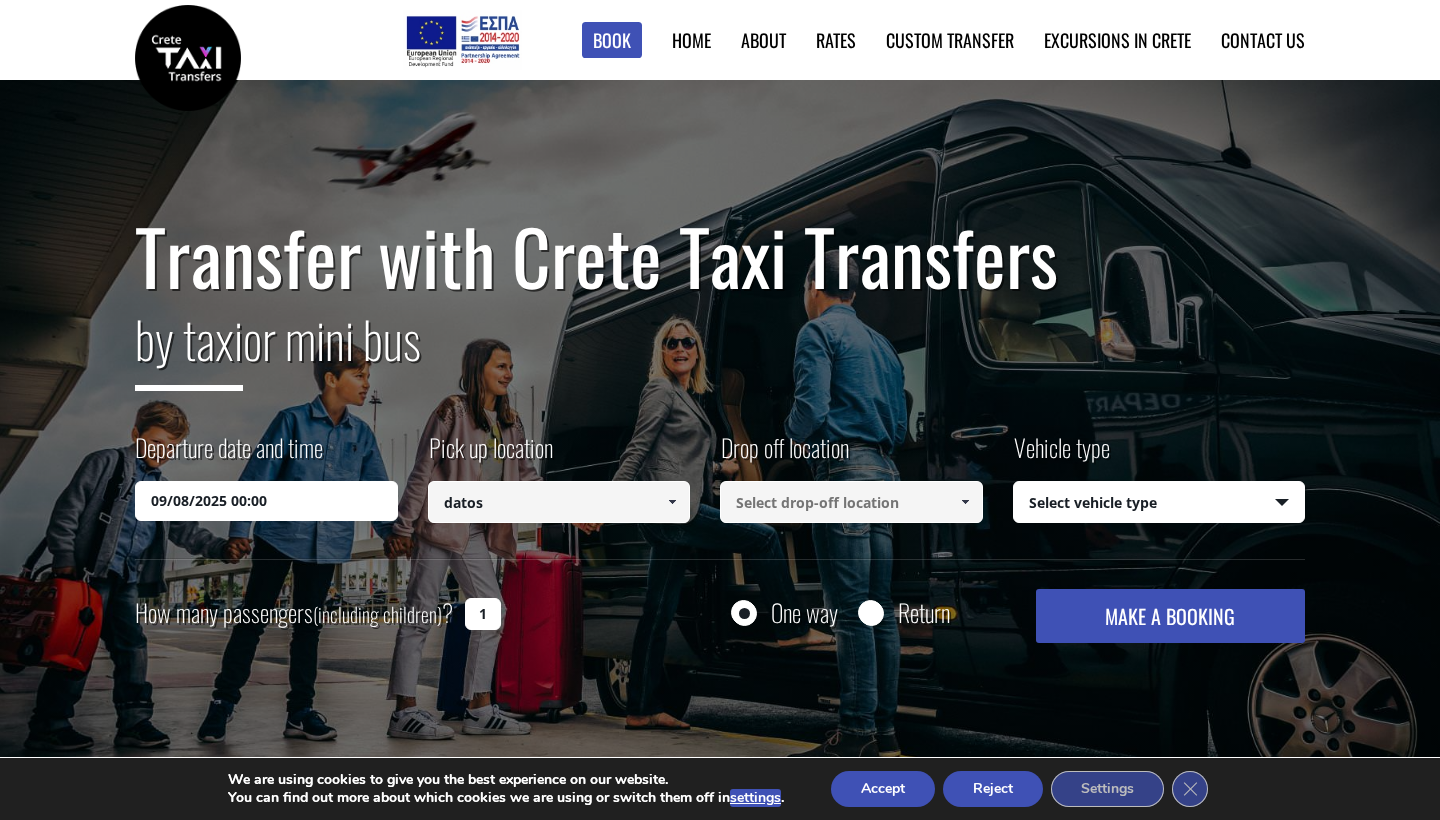 click at bounding box center [672, 502] 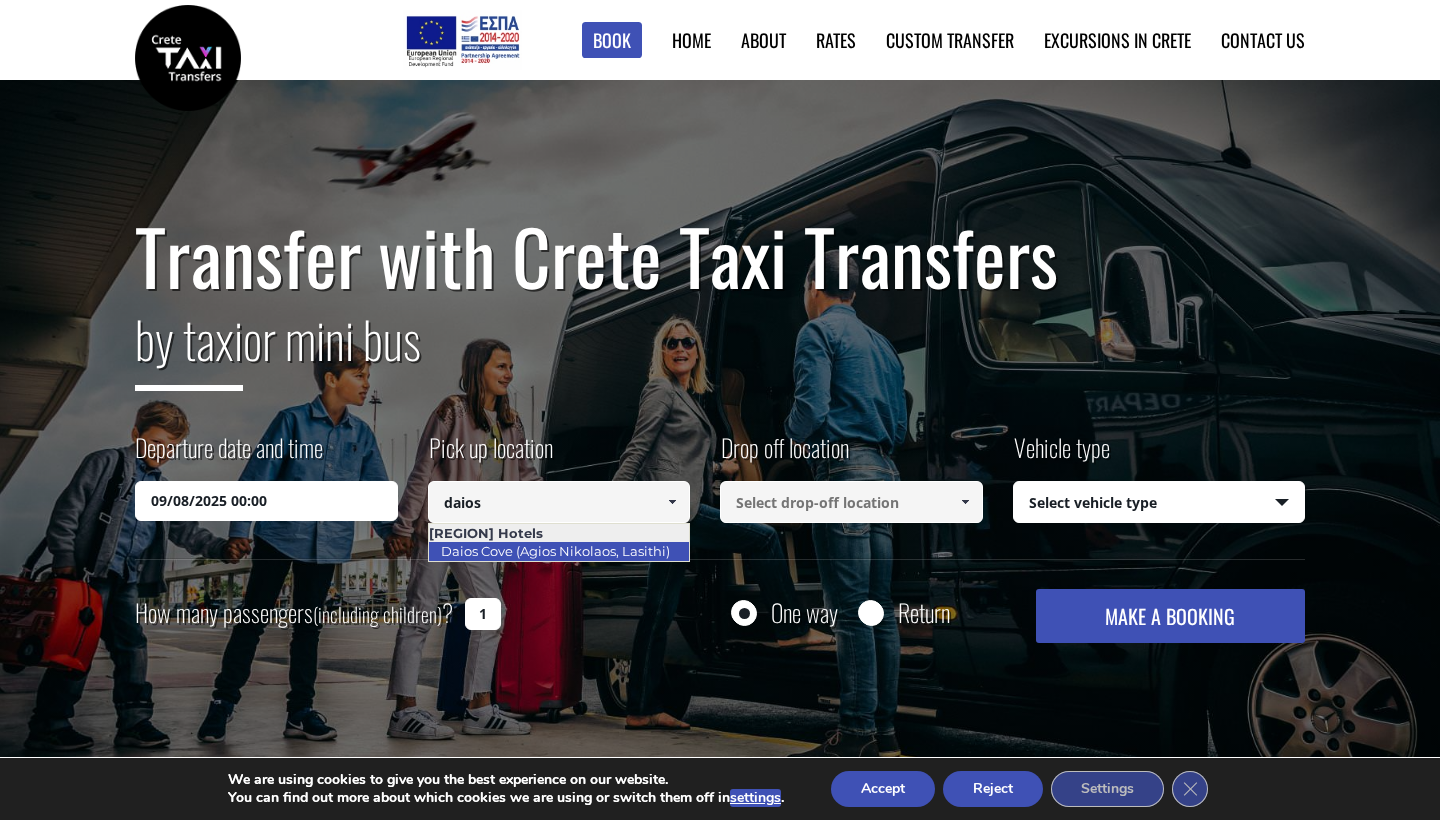 click on "Daios Cove (Agios Nikolaos, Lasithi)" at bounding box center [555, 551] 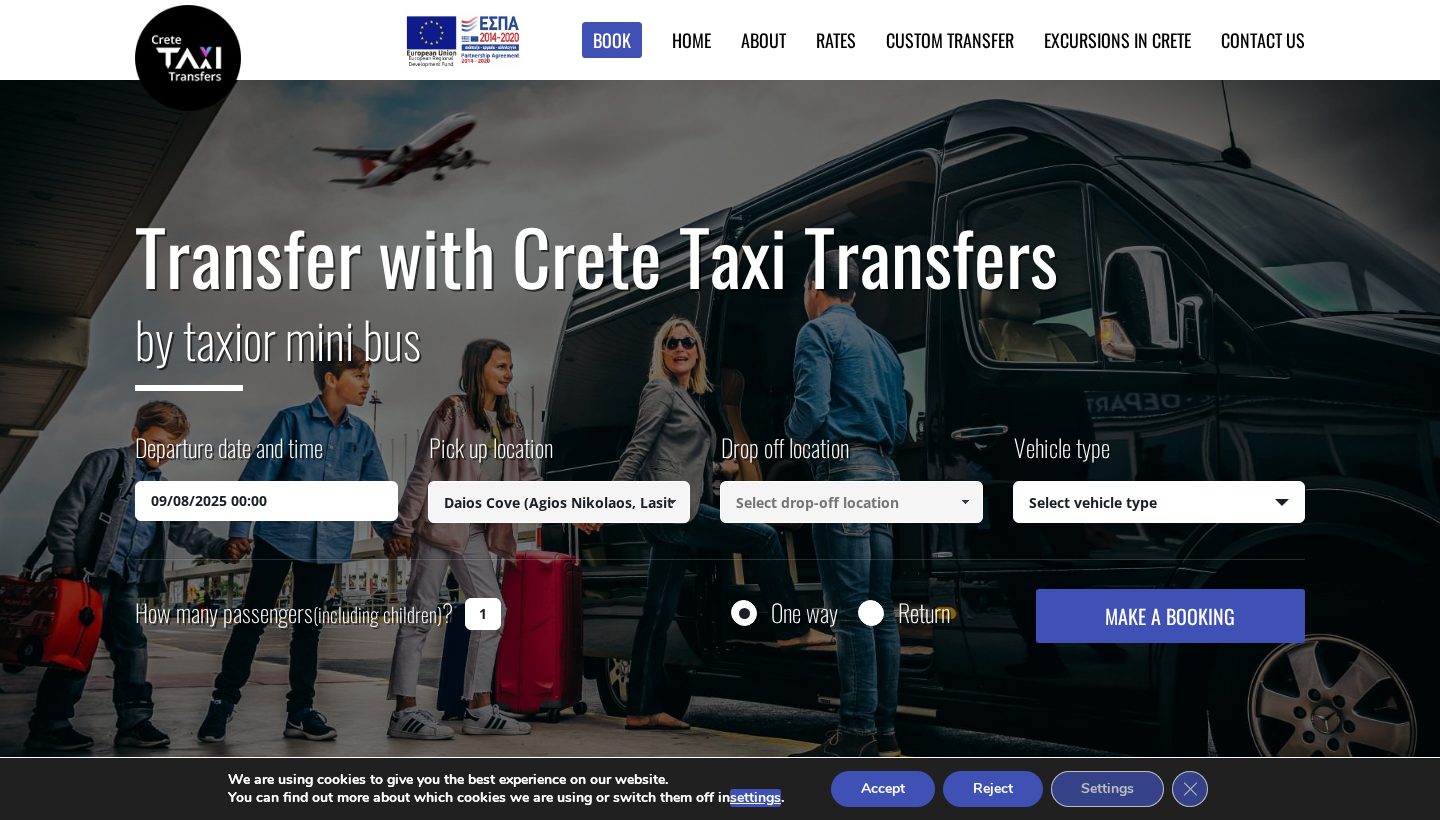 click at bounding box center (851, 502) 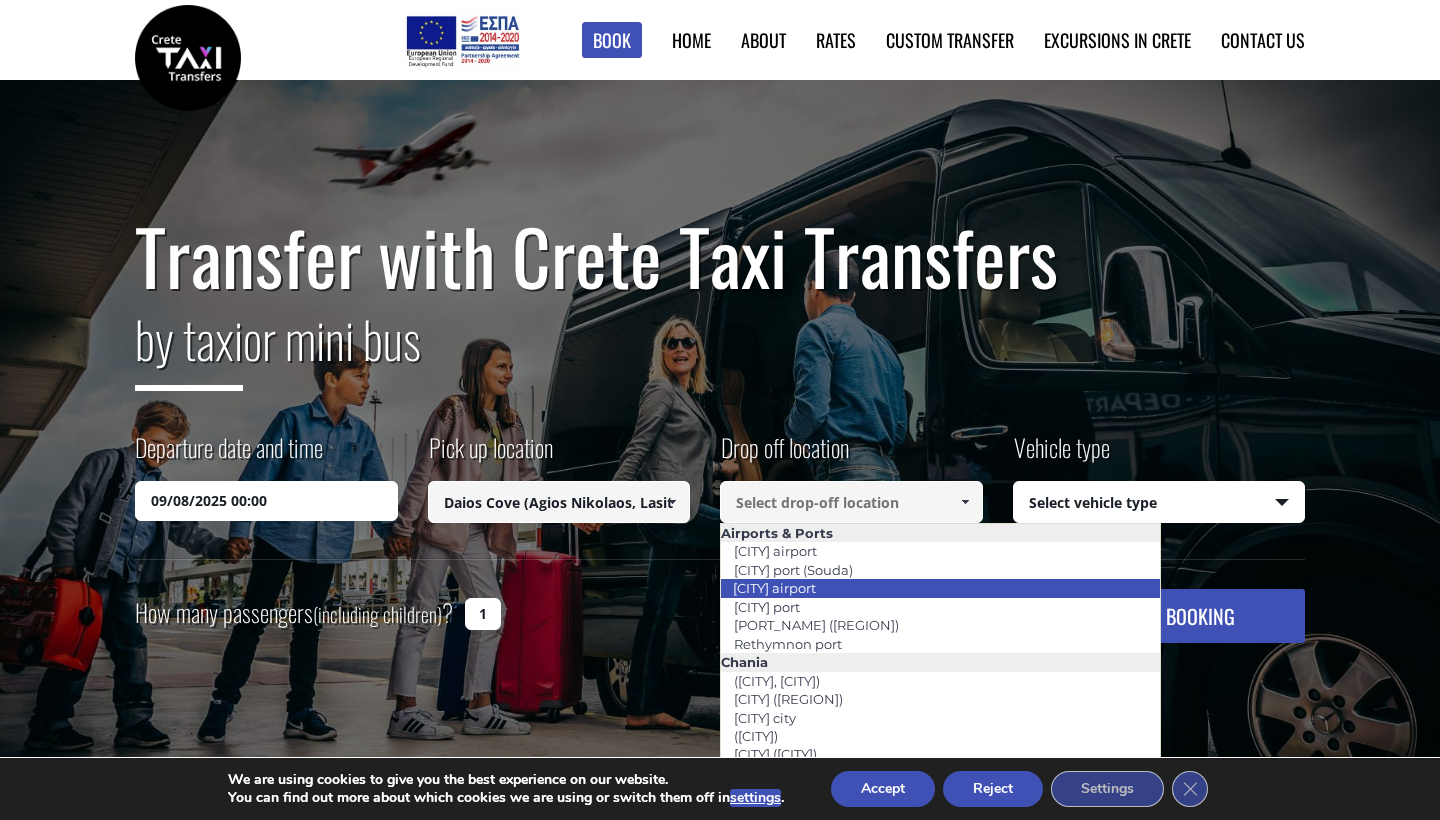 click on "[CITY] airport" at bounding box center (940, 588) 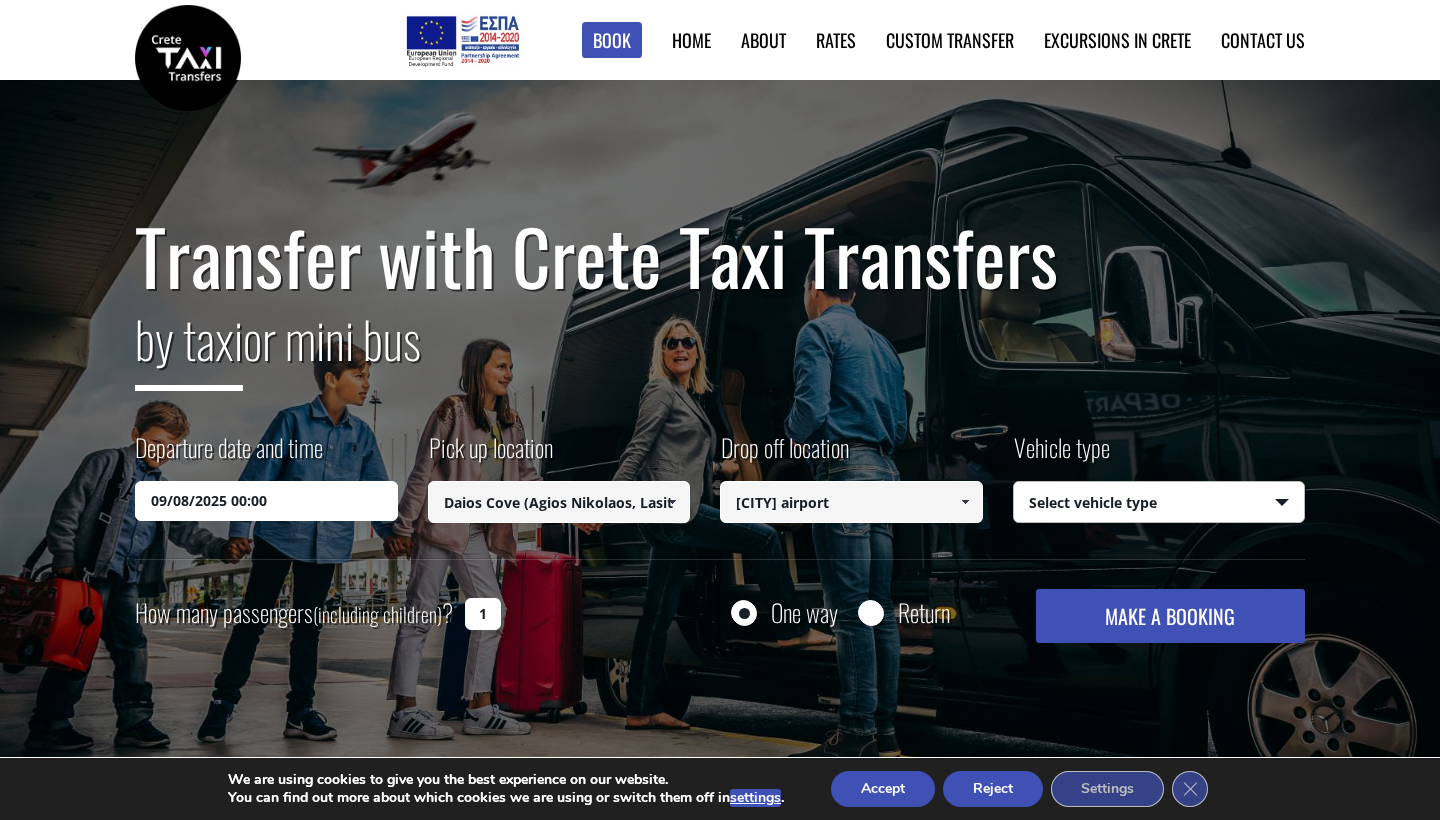 select on "540" 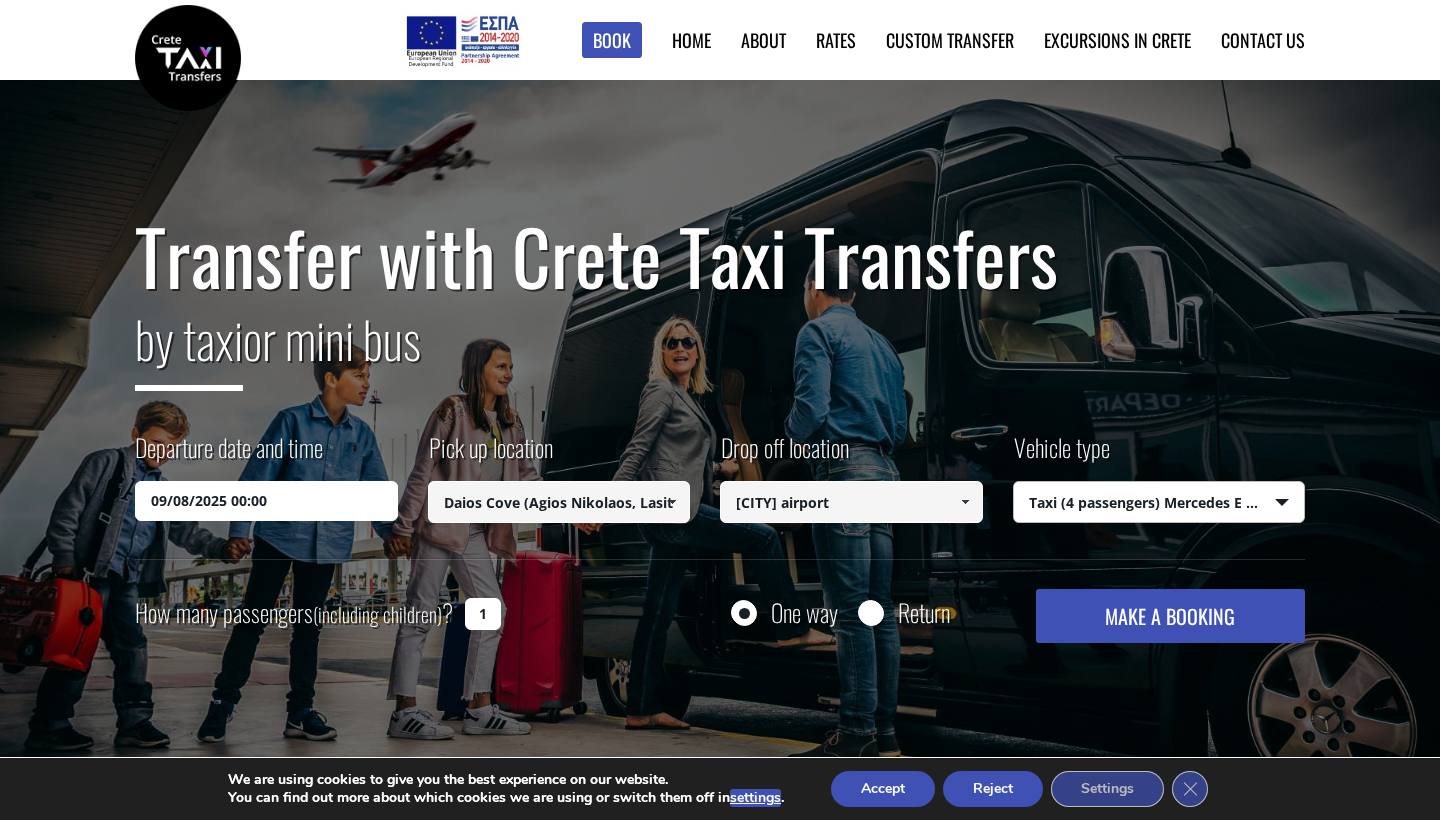 click on "09/08/2025 00:00" at bounding box center [266, 501] 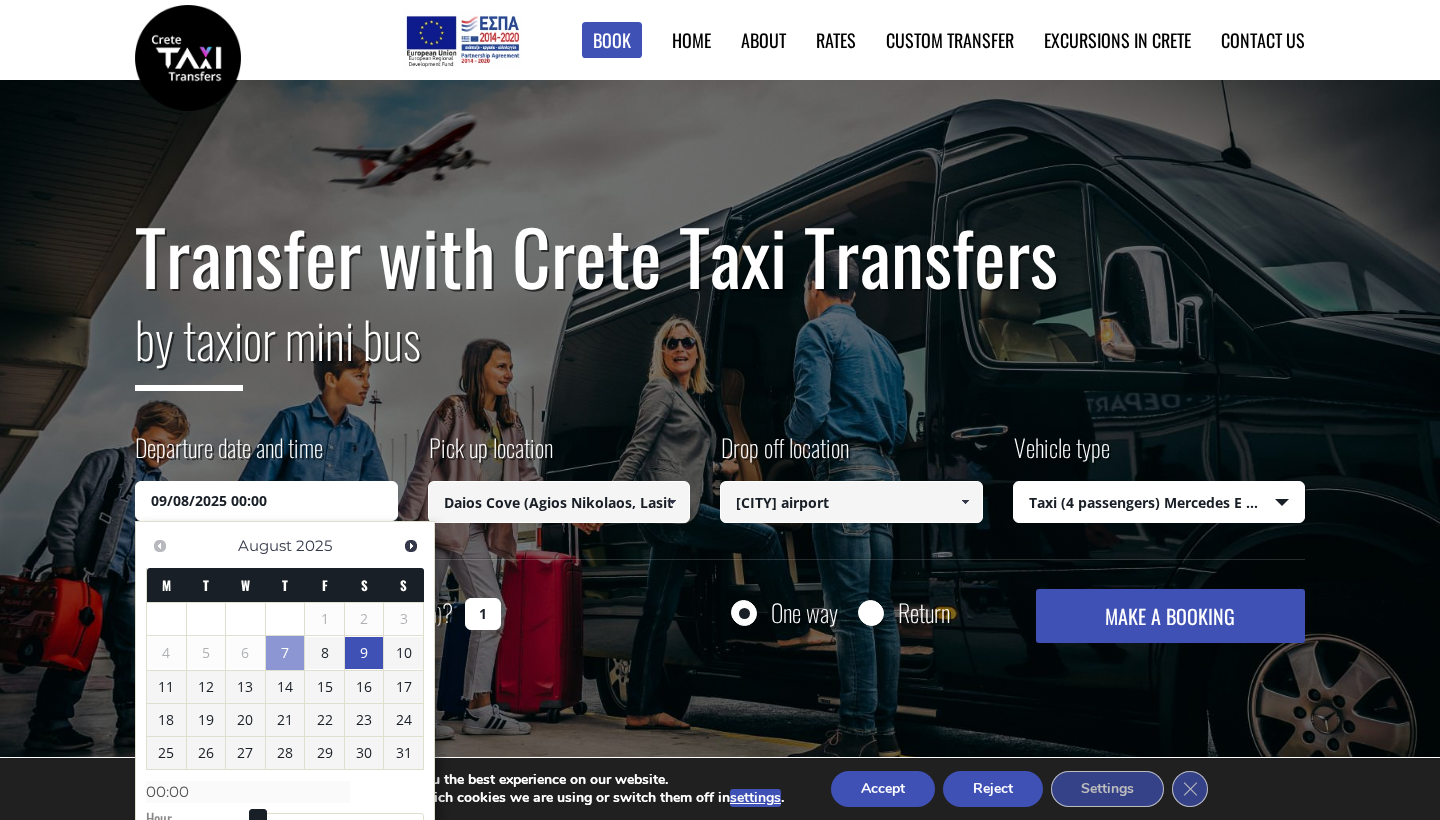 click on "9" at bounding box center [364, 653] 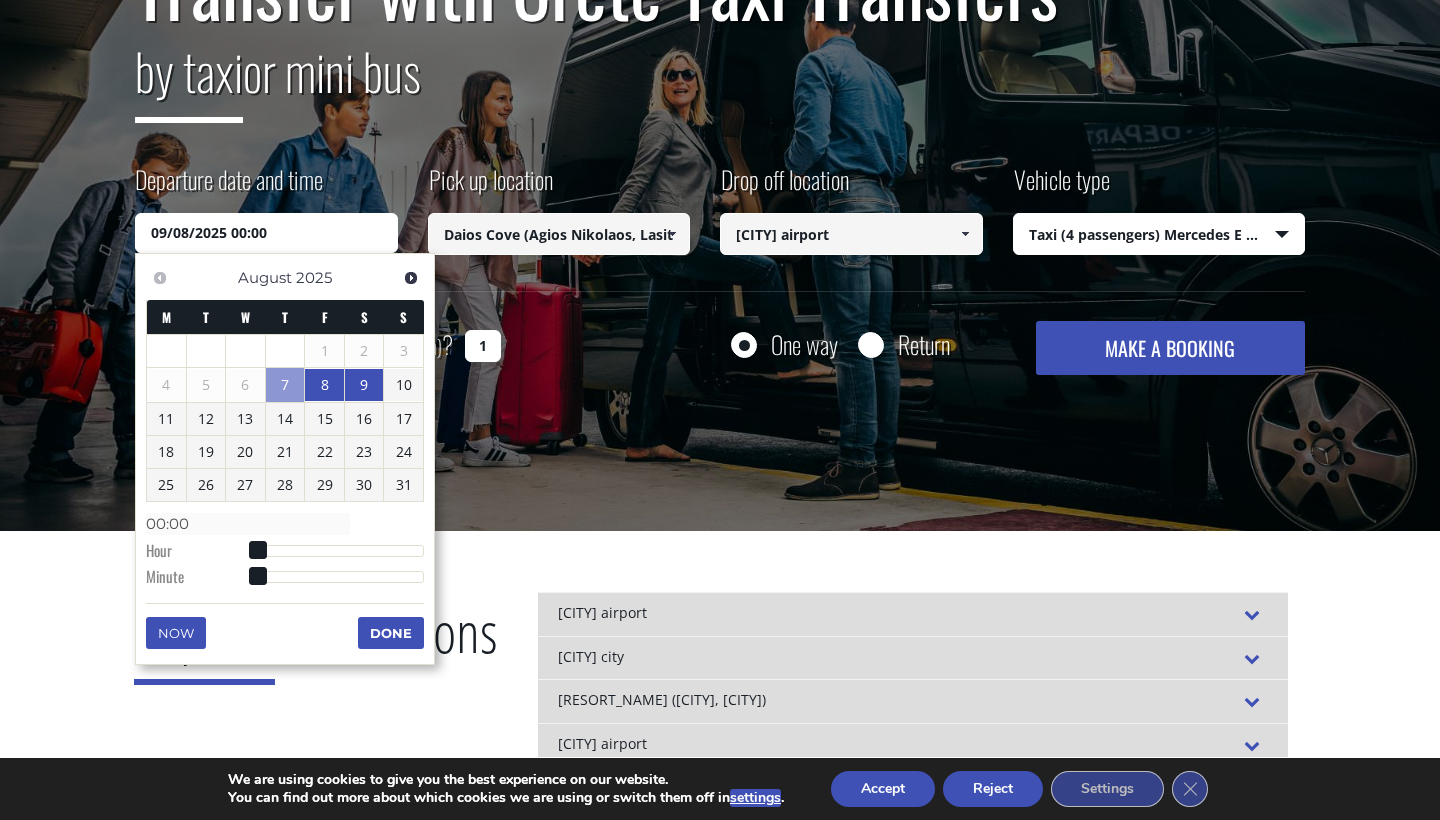 scroll, scrollTop: 279, scrollLeft: 0, axis: vertical 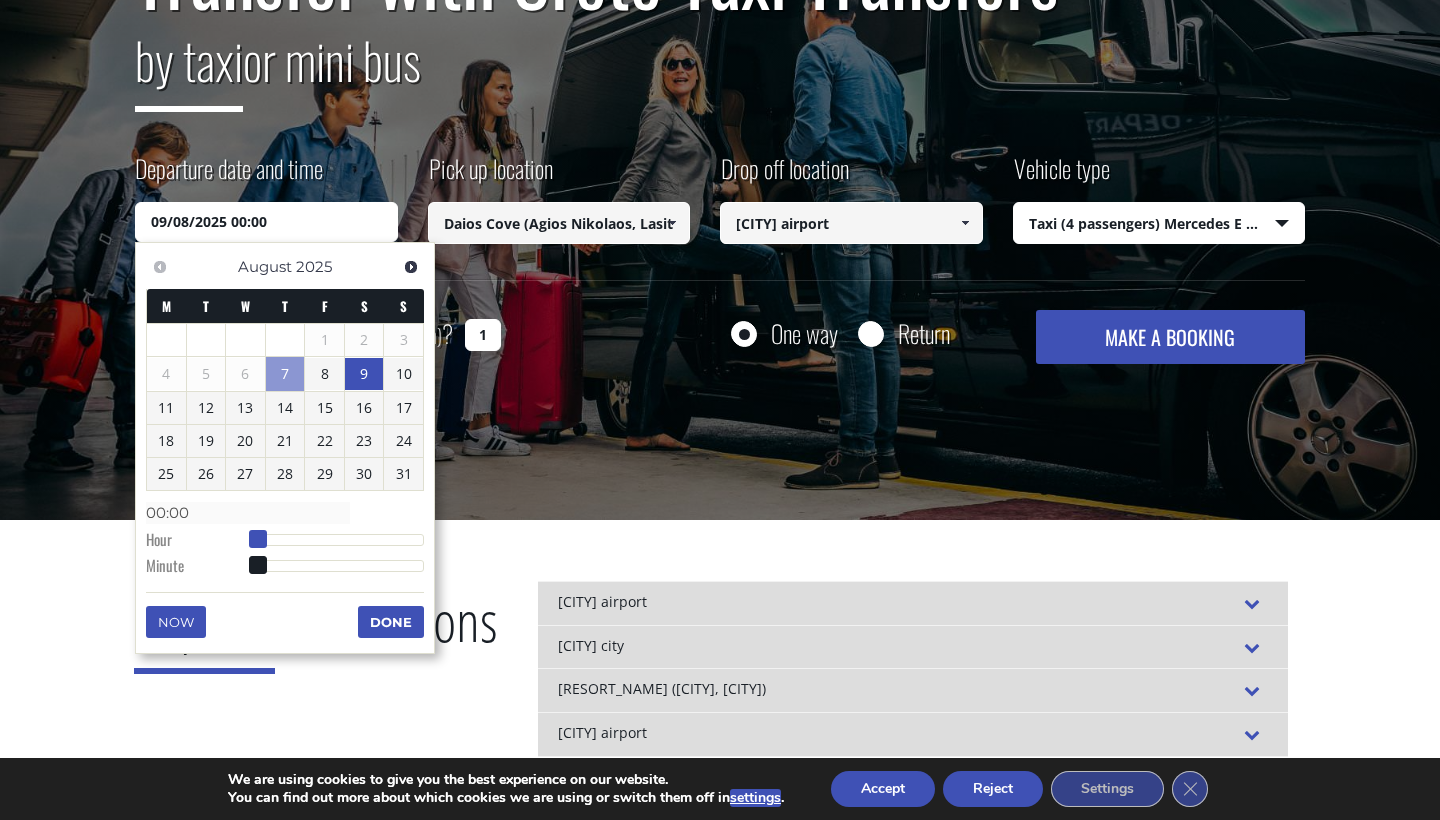 type on "09/08/2025 01:00" 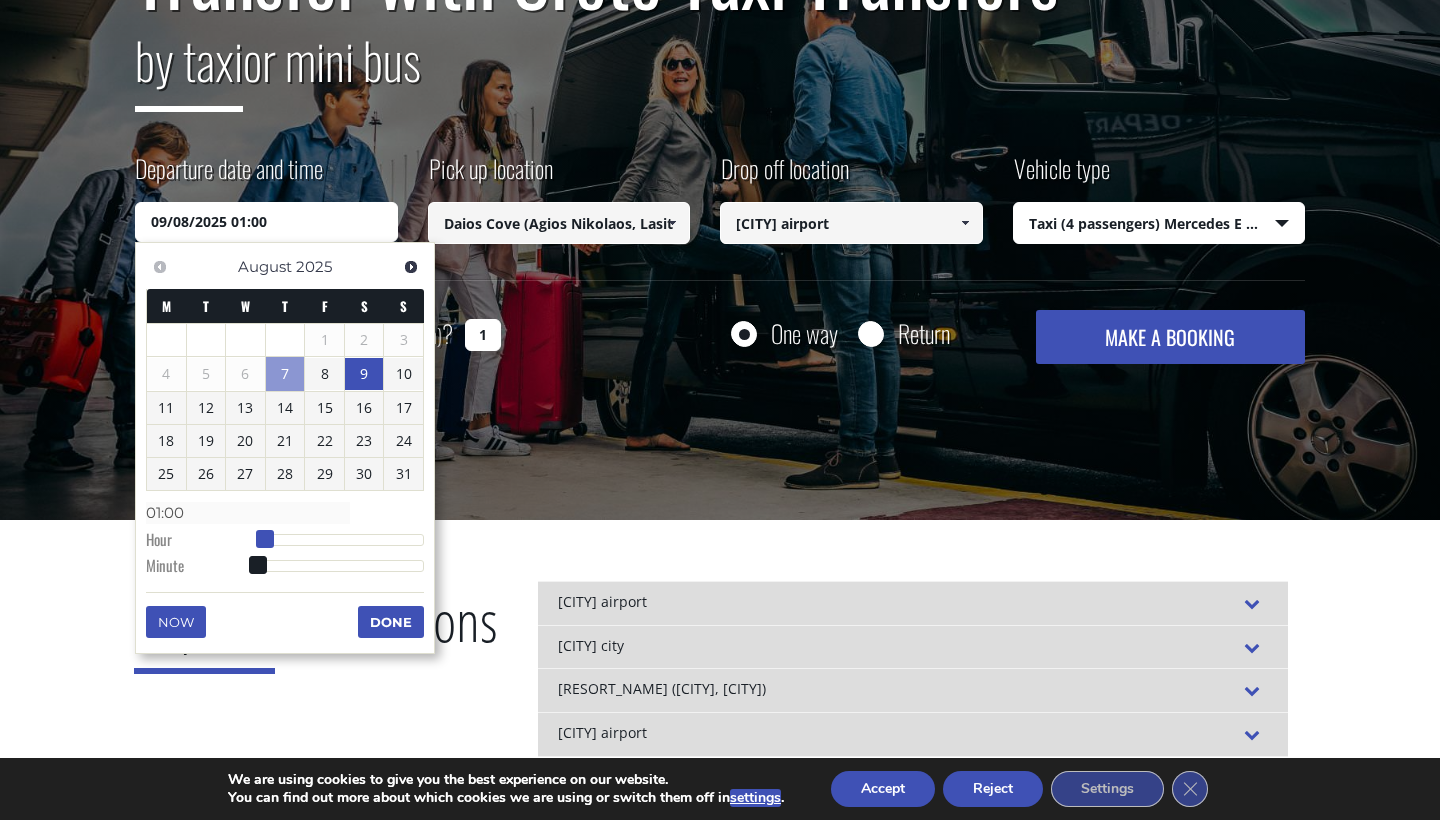 type on "09/08/2025 02:00" 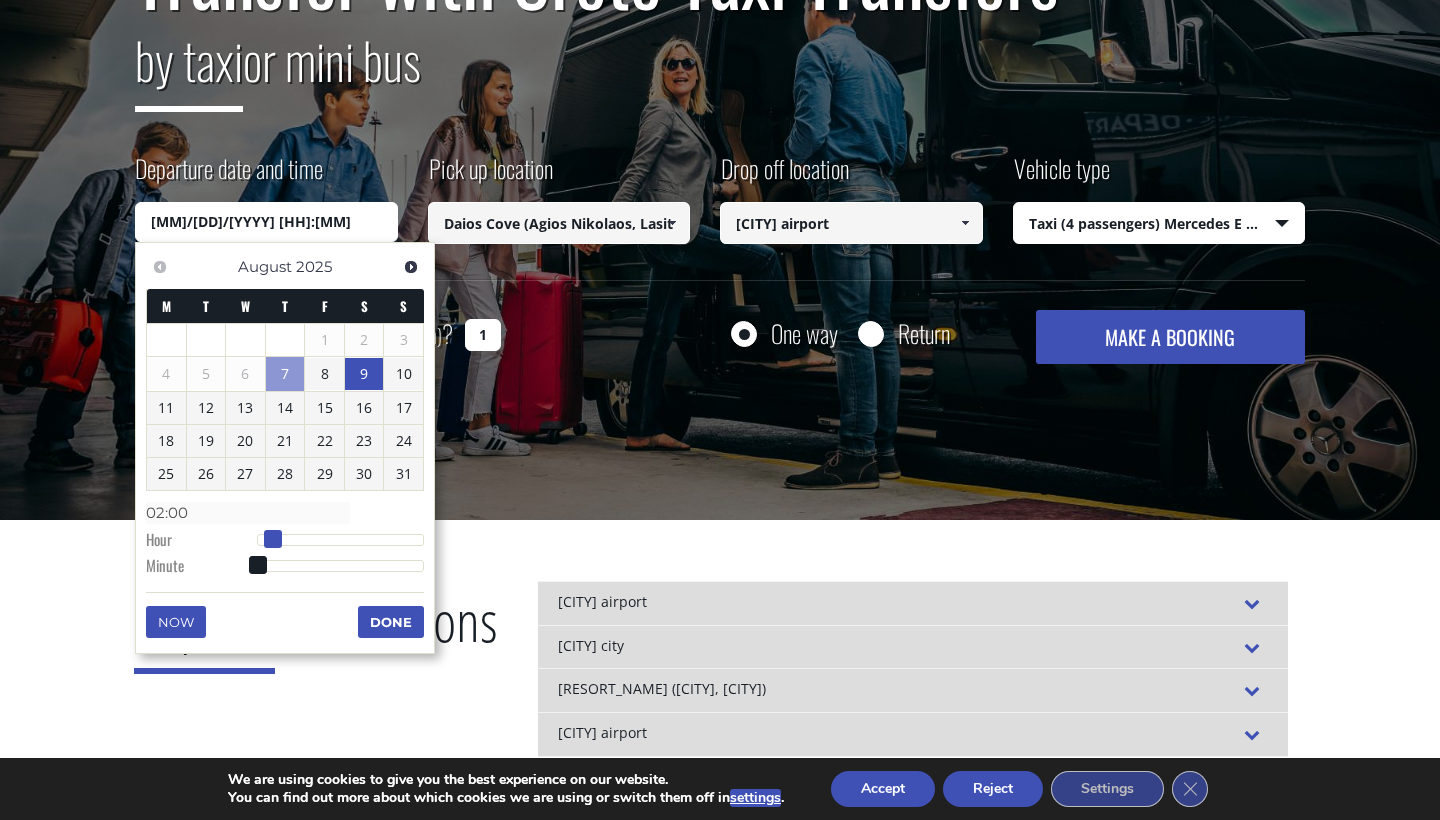 type on "09/08/2025 03:00" 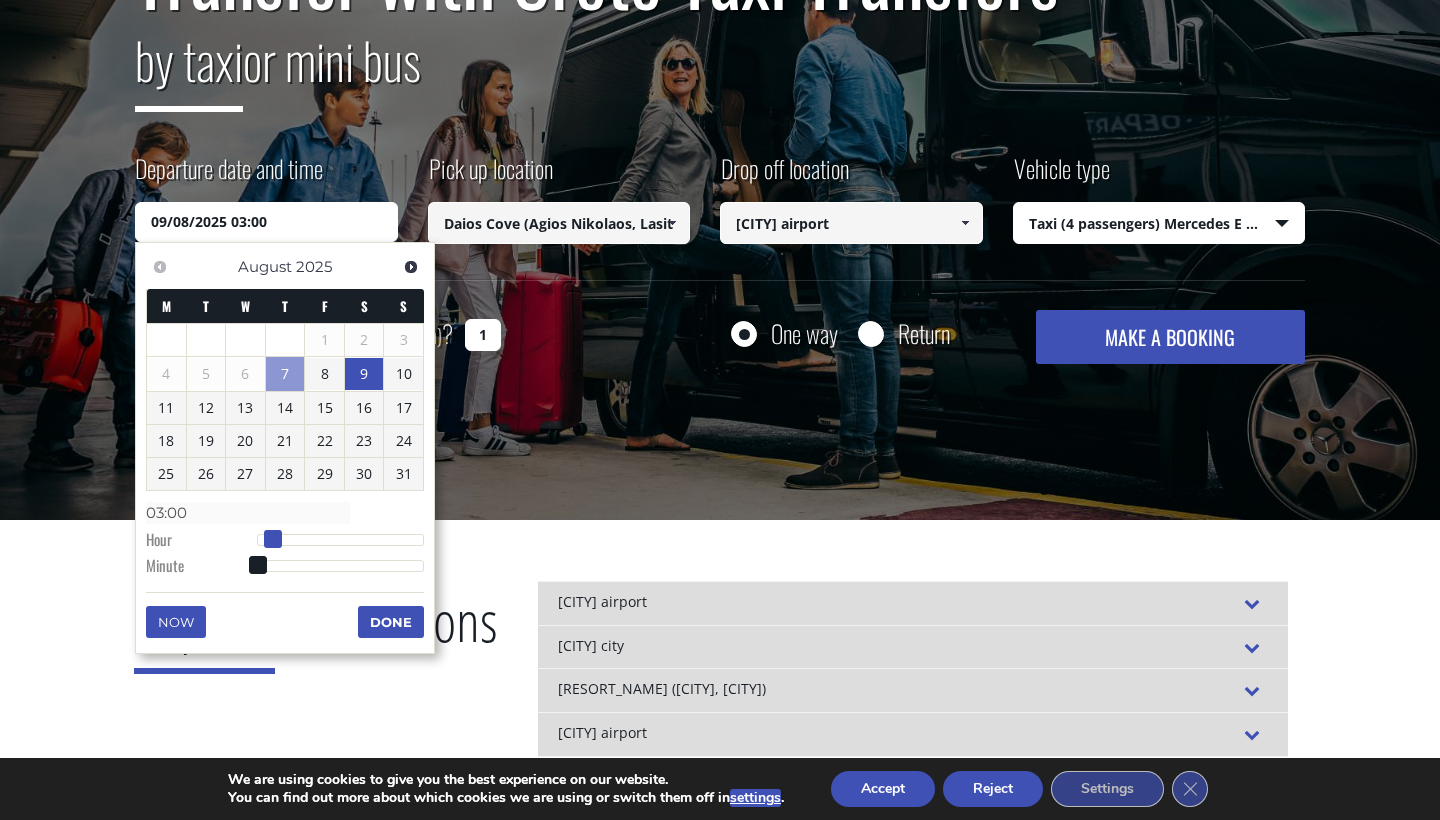 type on "09/08/2025 04:00" 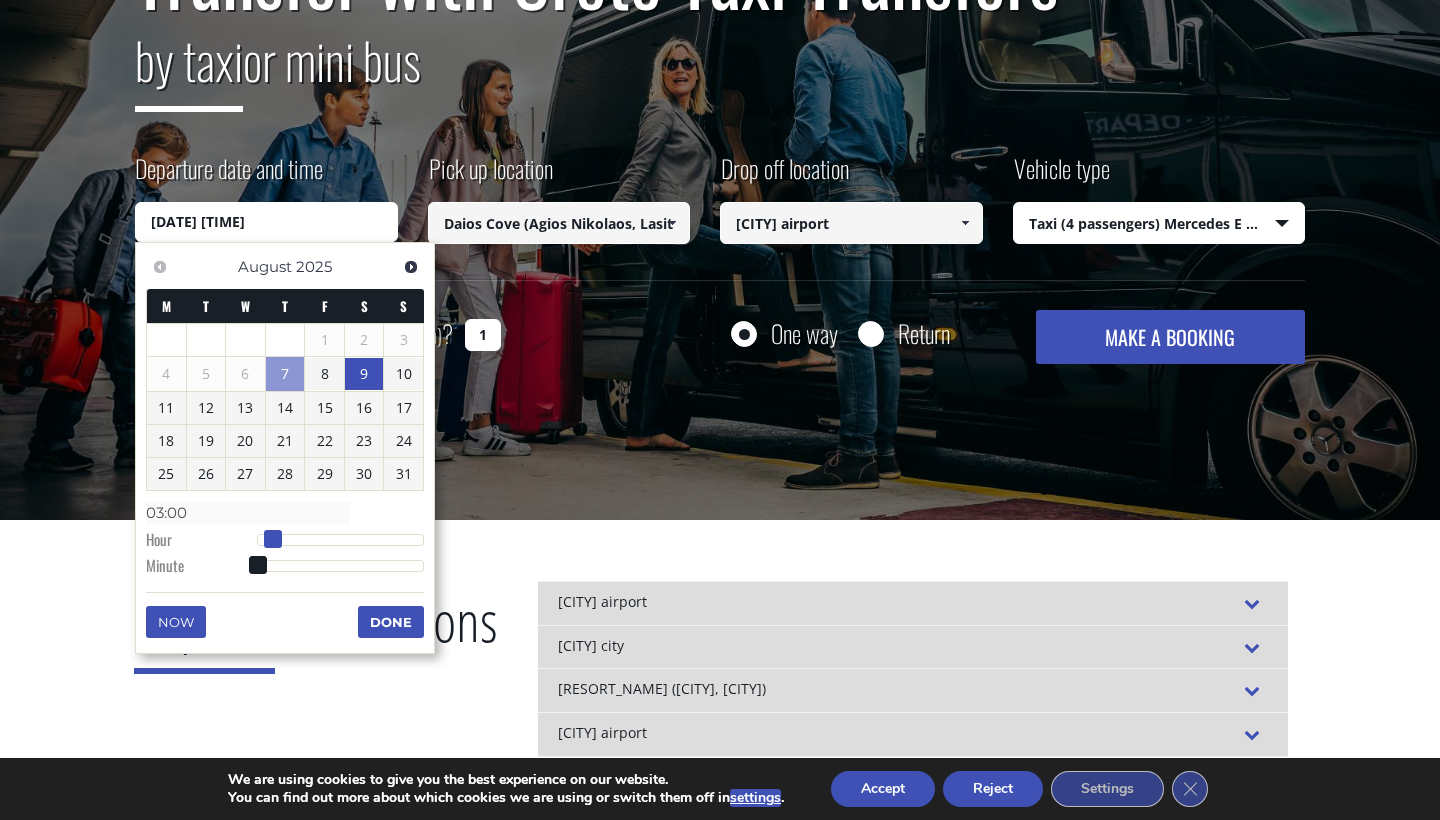 type on "04:00" 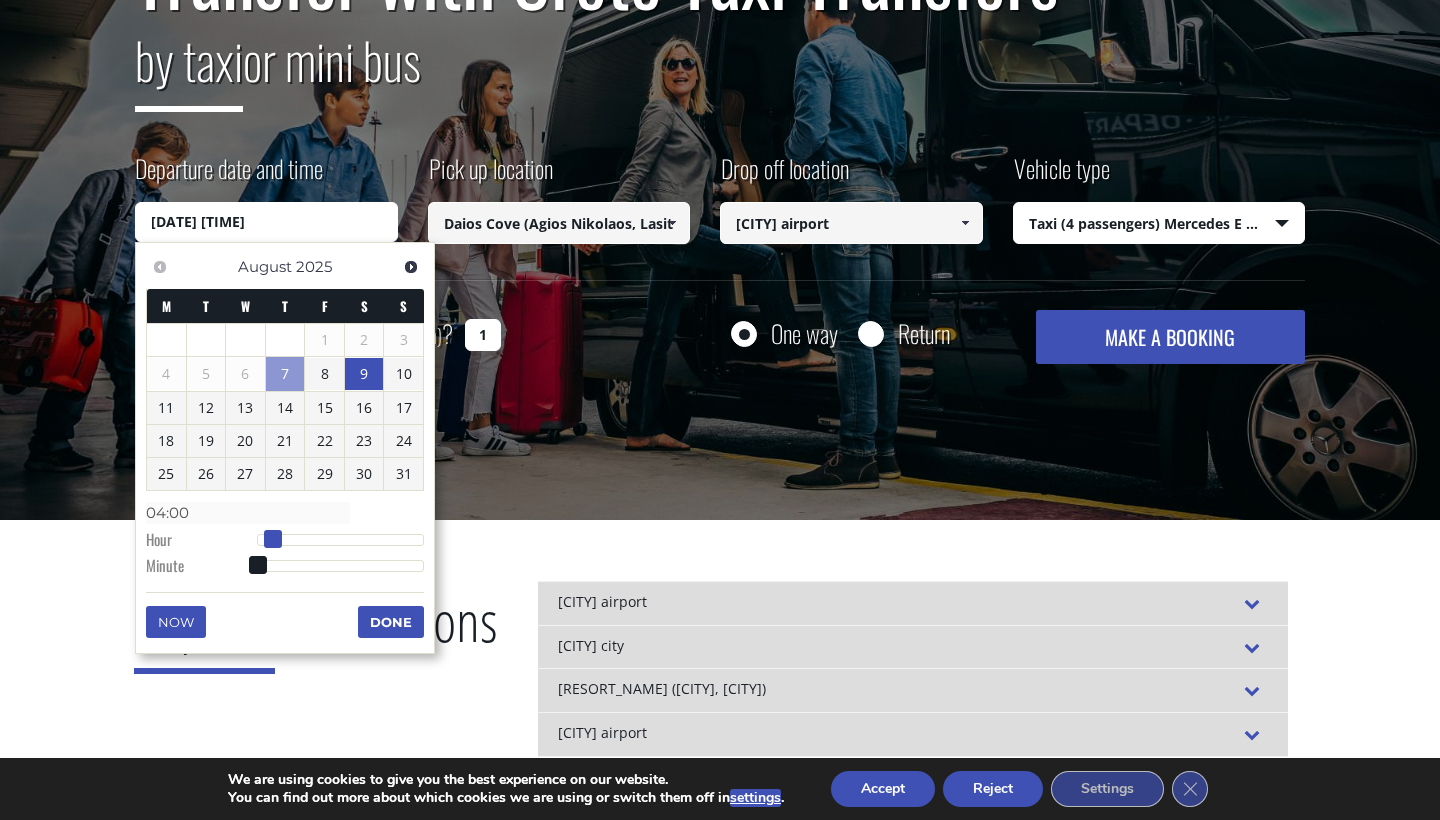 type on "09/08/2025 05:00" 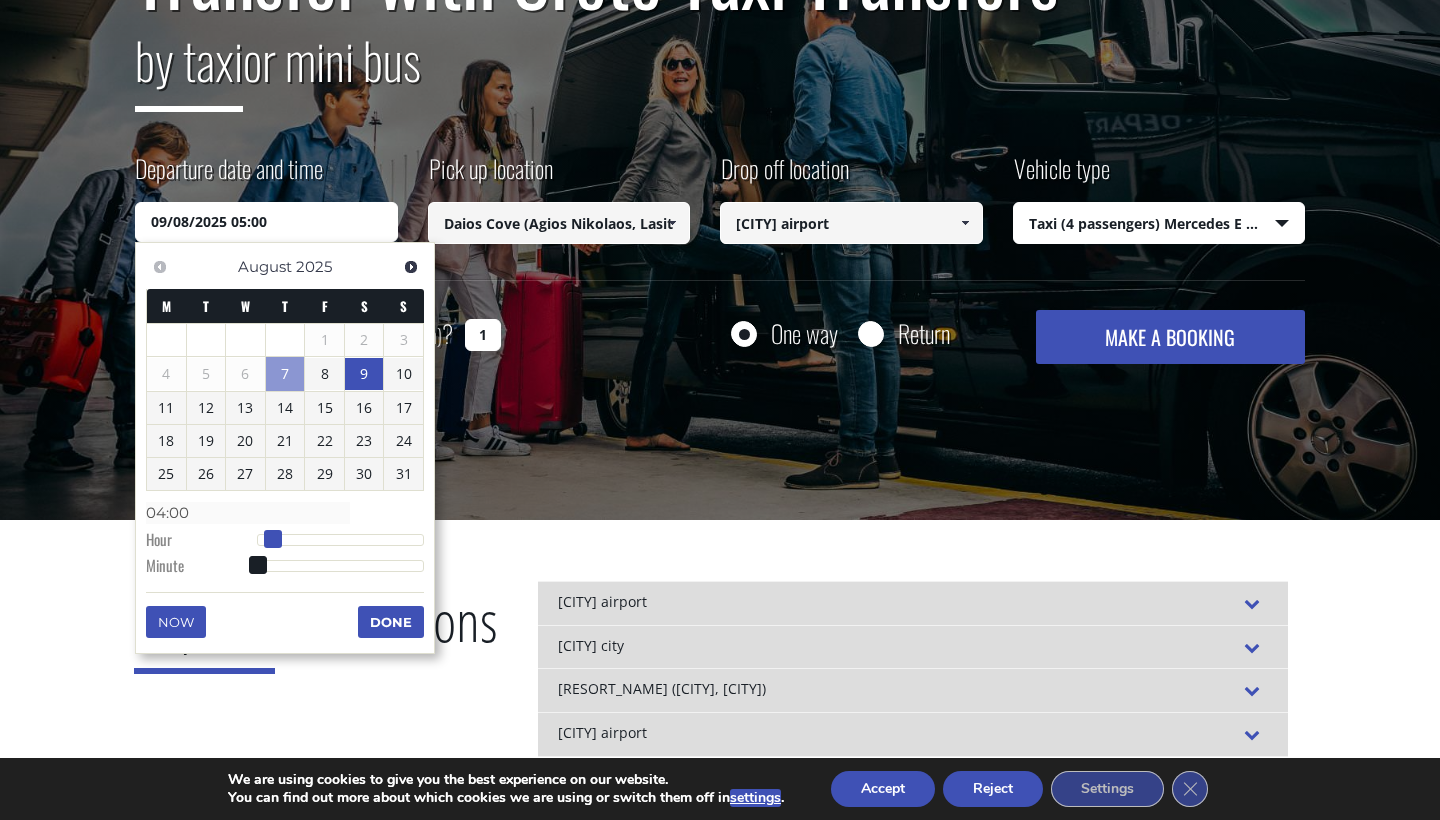 type on "05:00" 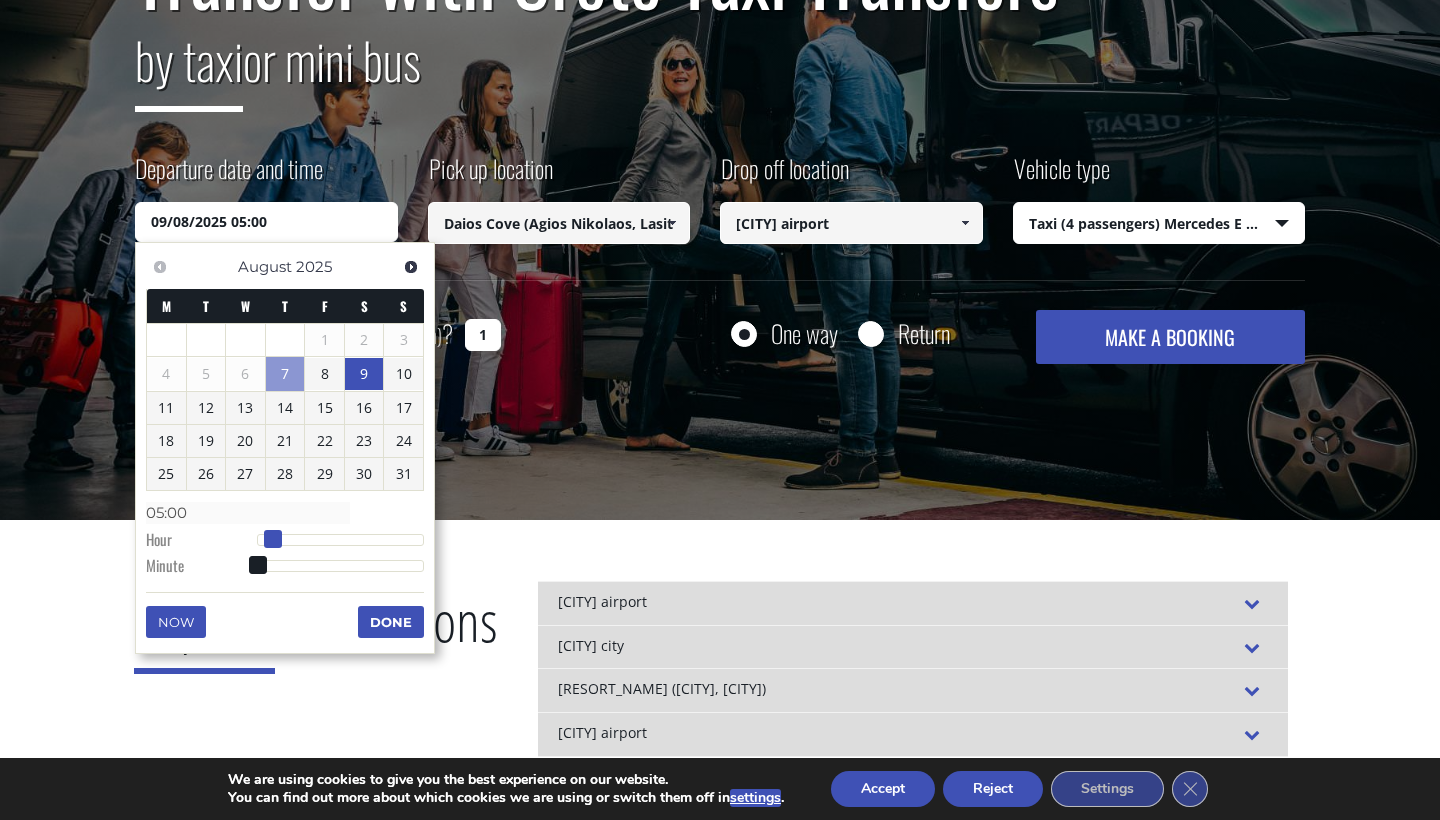 type on "09/08/2025 06:00" 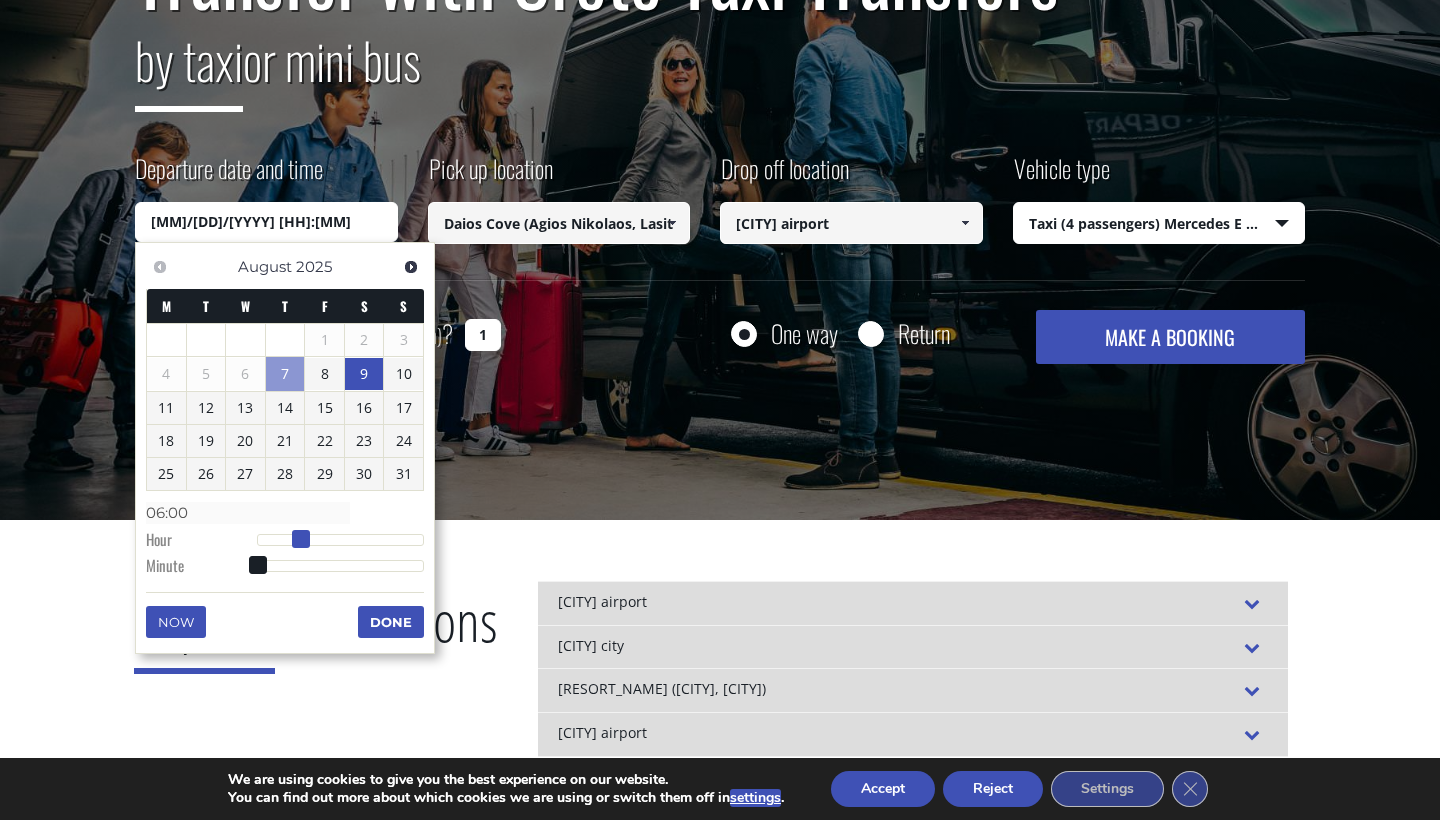 type on "09/08/2025 07:00" 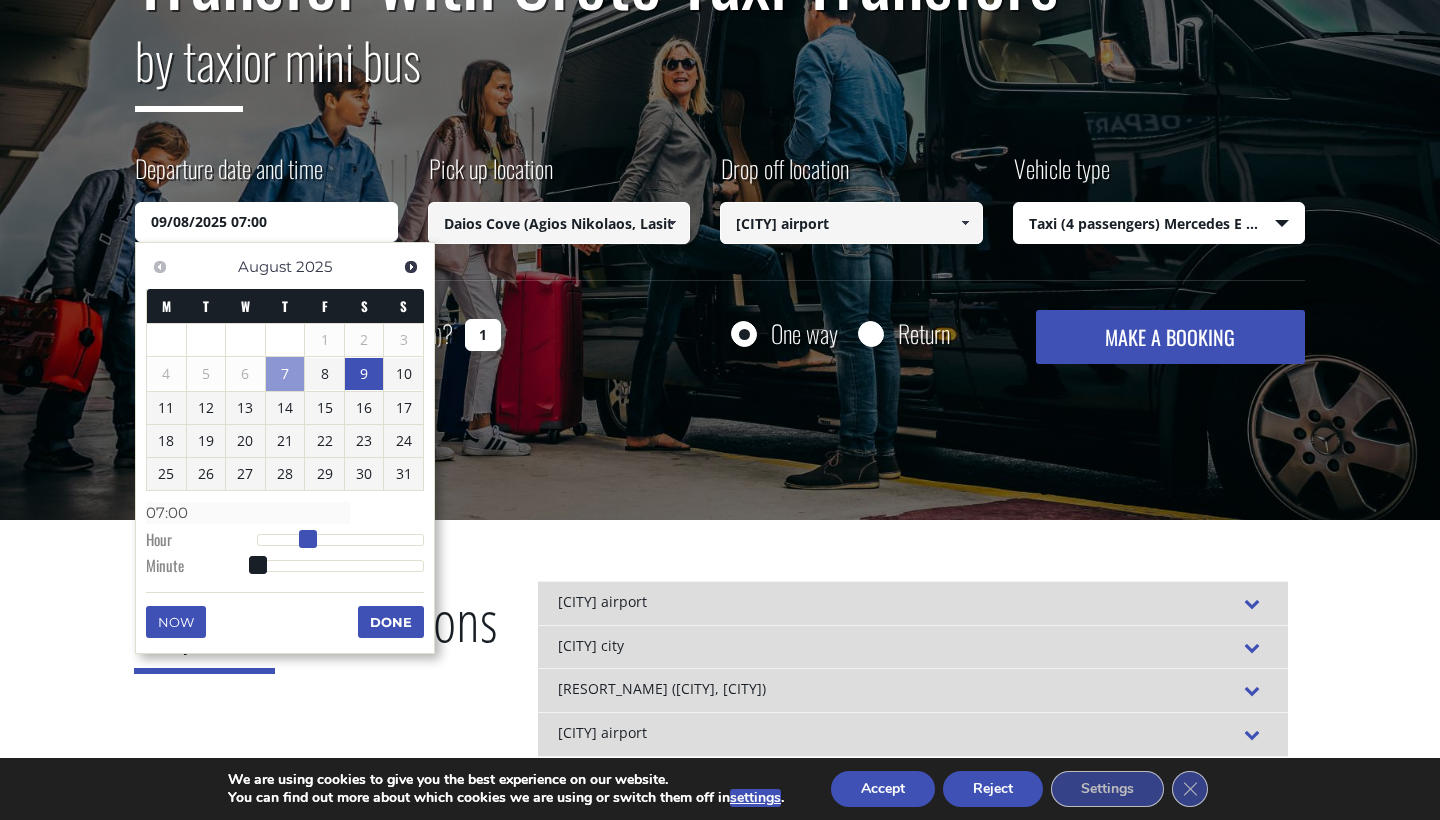 type on "09/08/2025 08:00" 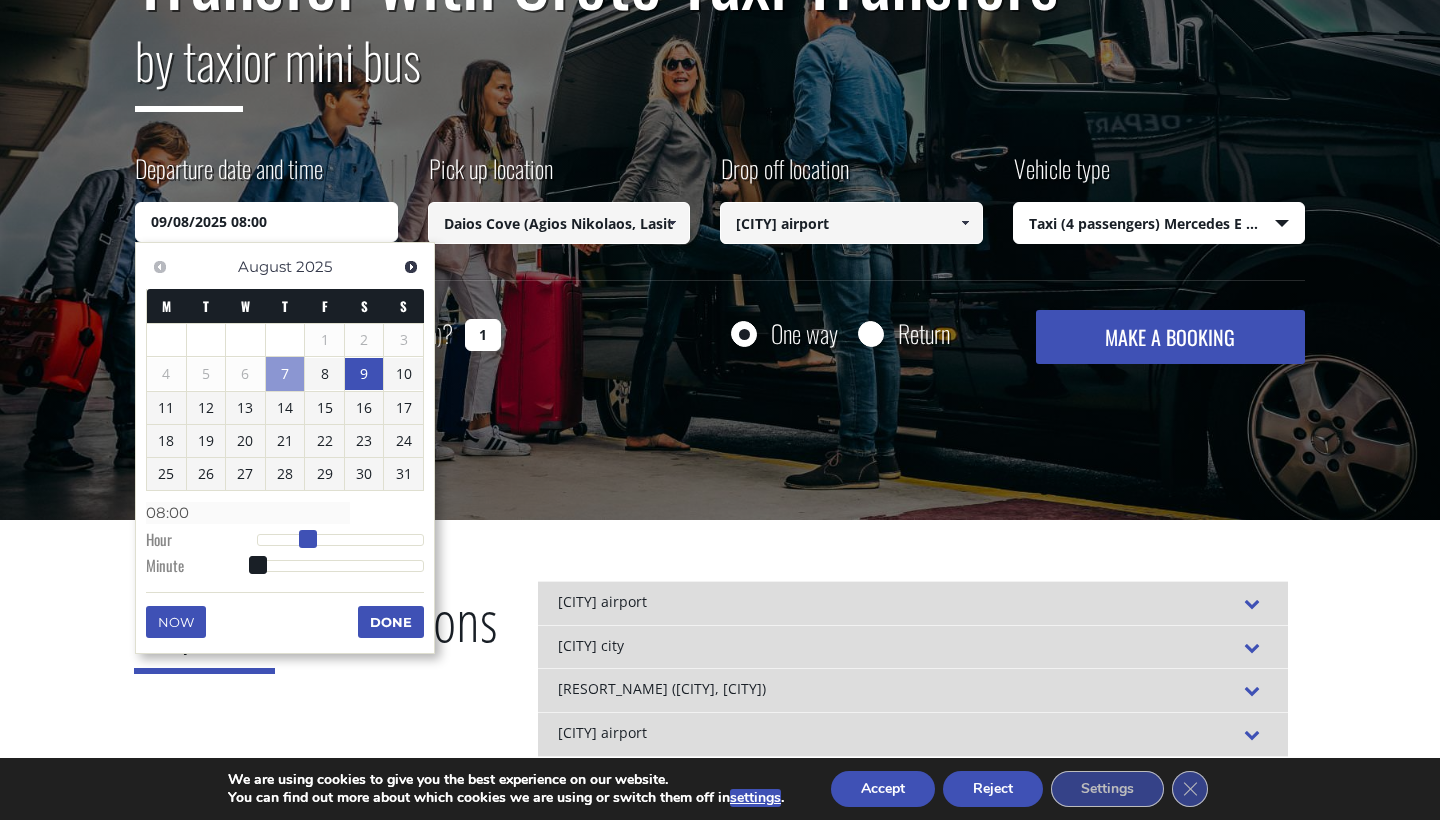 type on "09/08/2025 09:00" 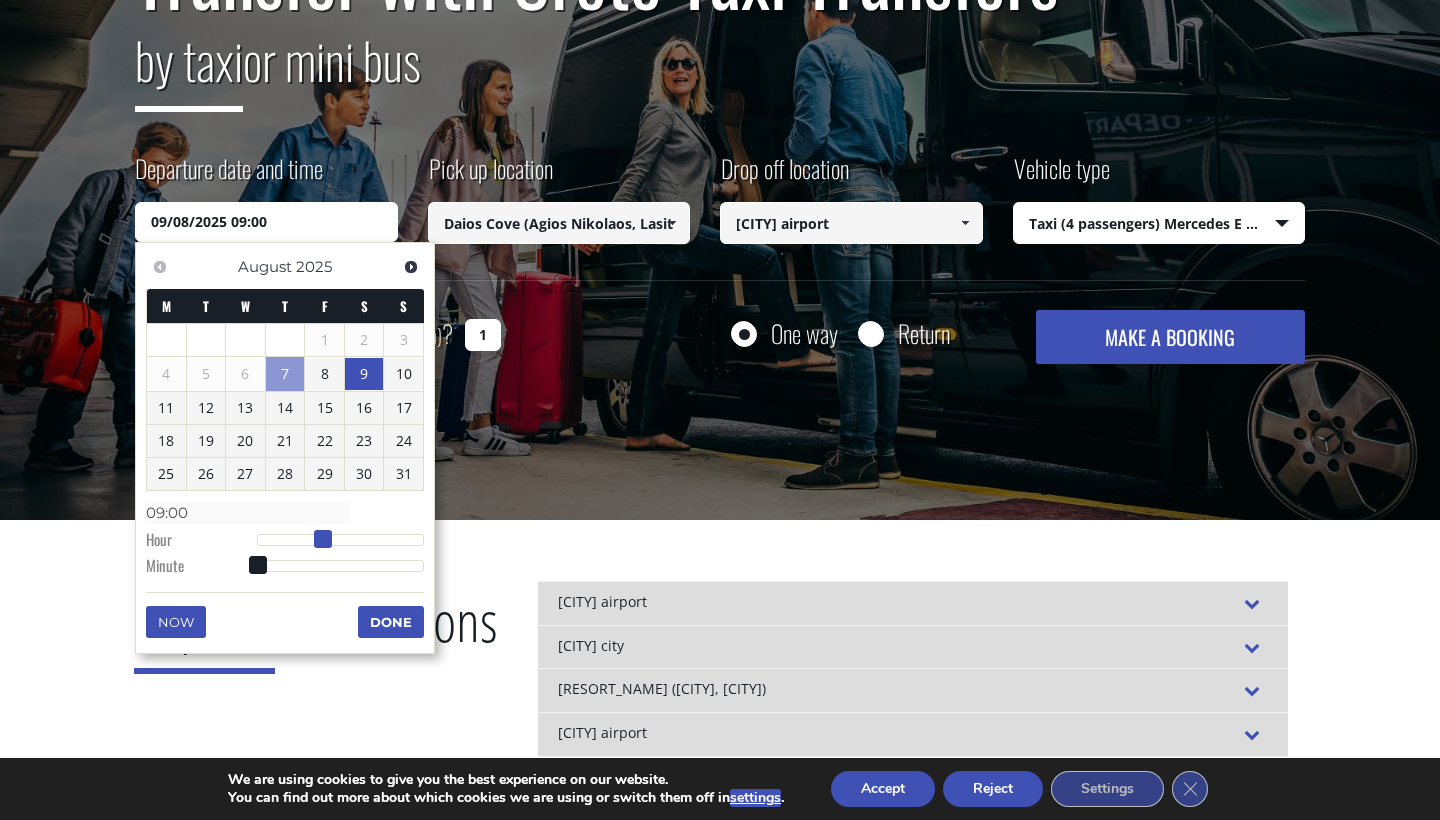 drag, startPoint x: 254, startPoint y: 533, endPoint x: 317, endPoint y: 540, distance: 63.387695 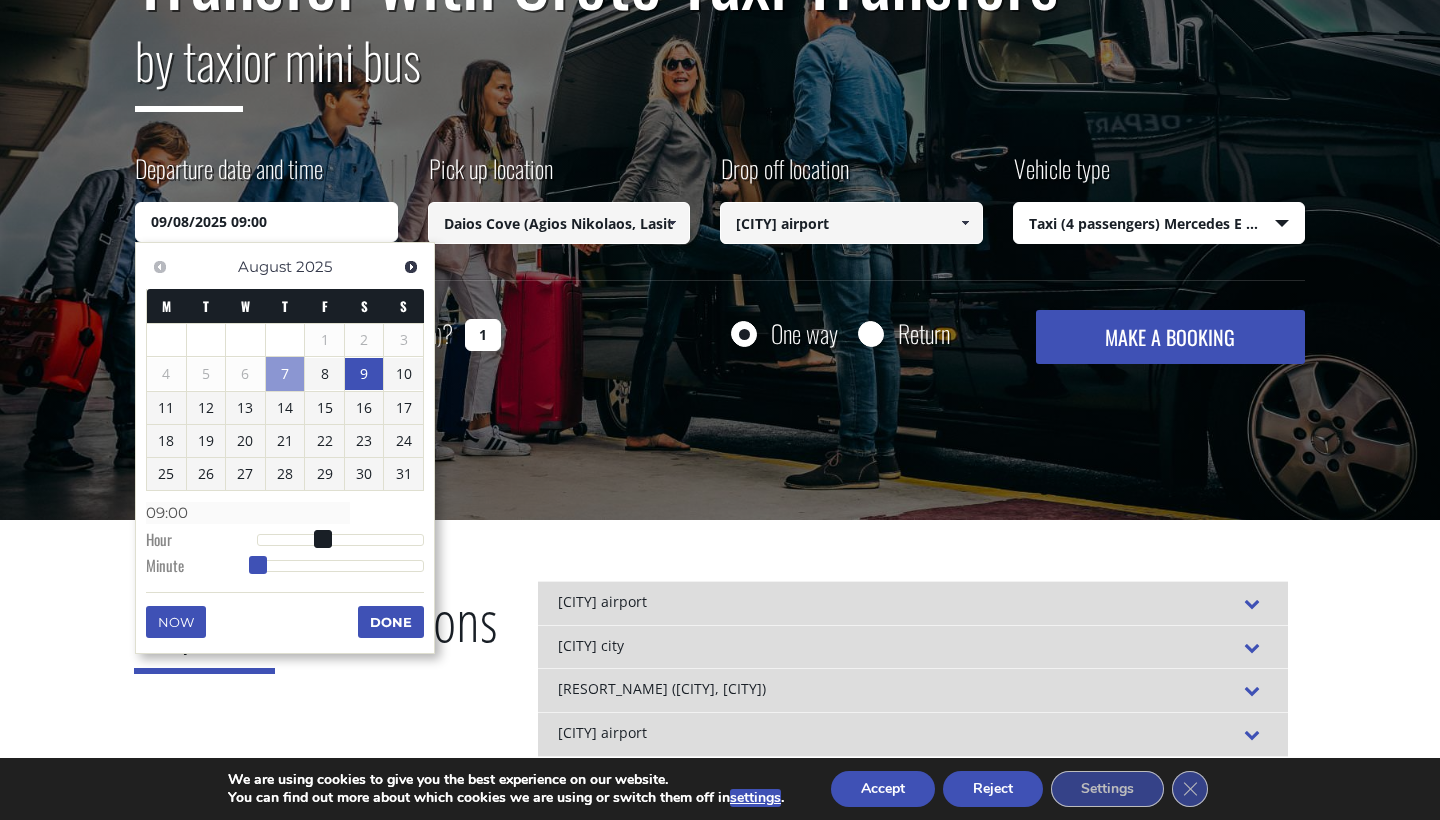 type on "09/08/2025 09:01" 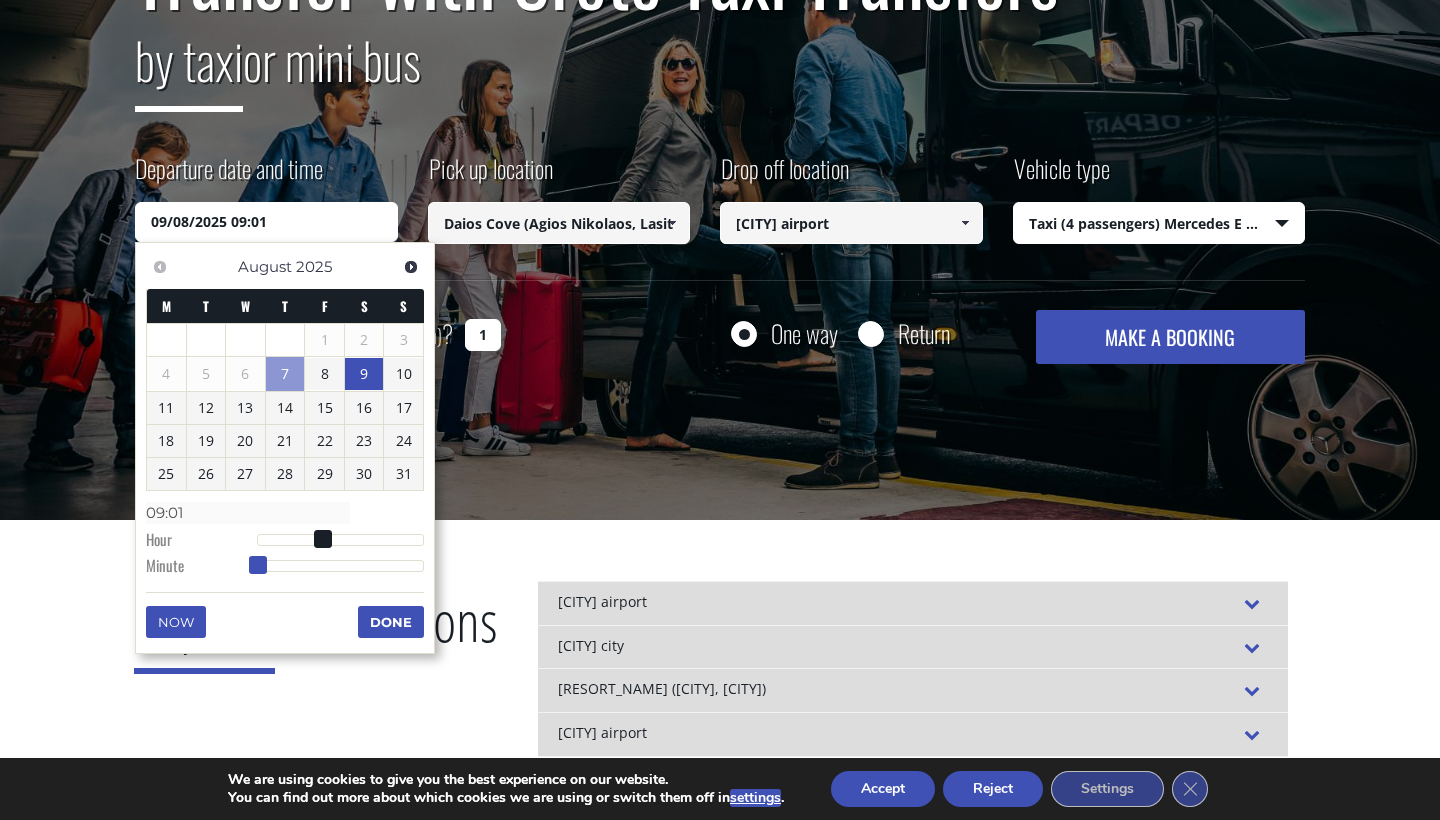 type on "09/08/2025 09:02" 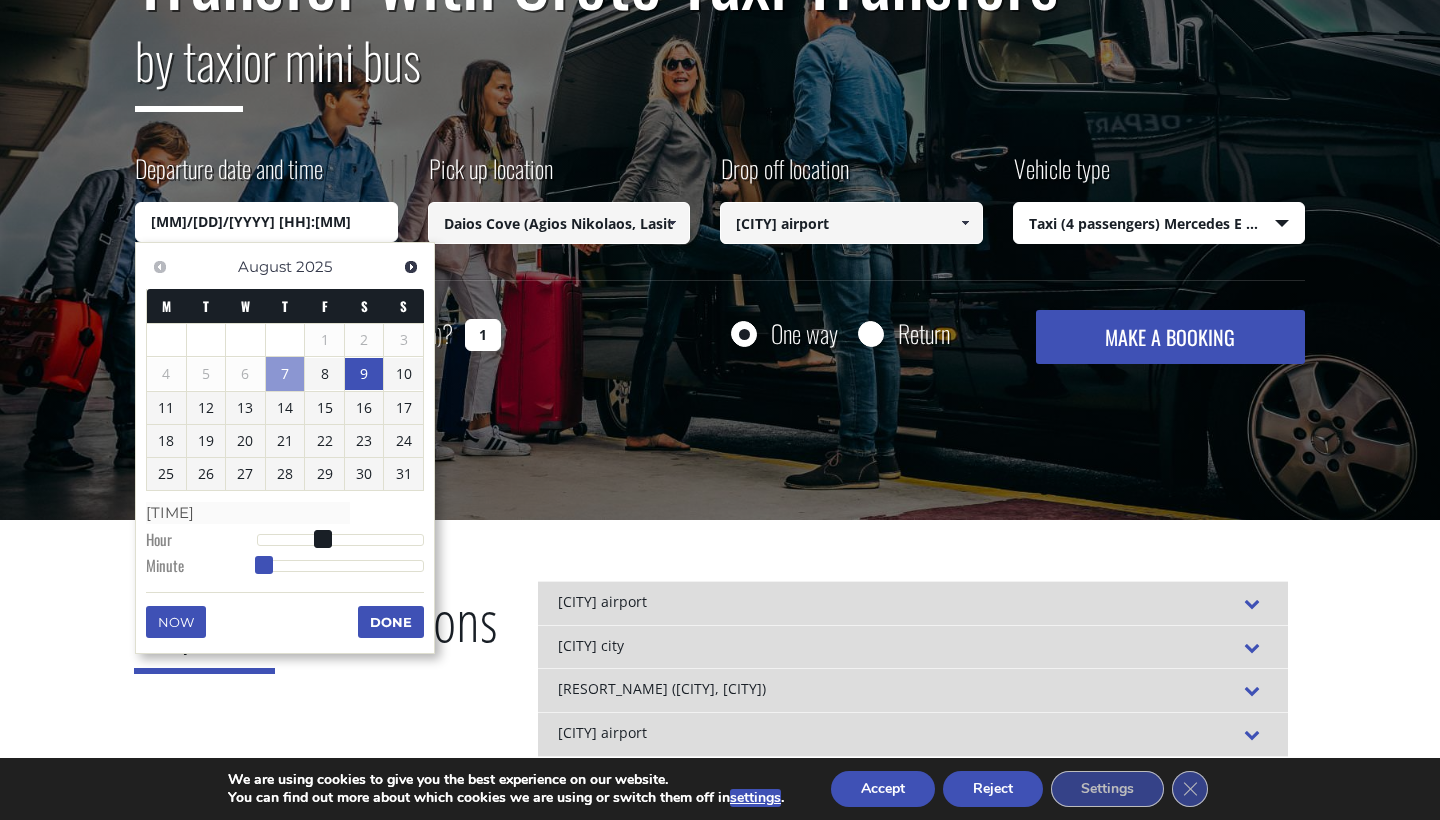 type on "09/08/2025 09:03" 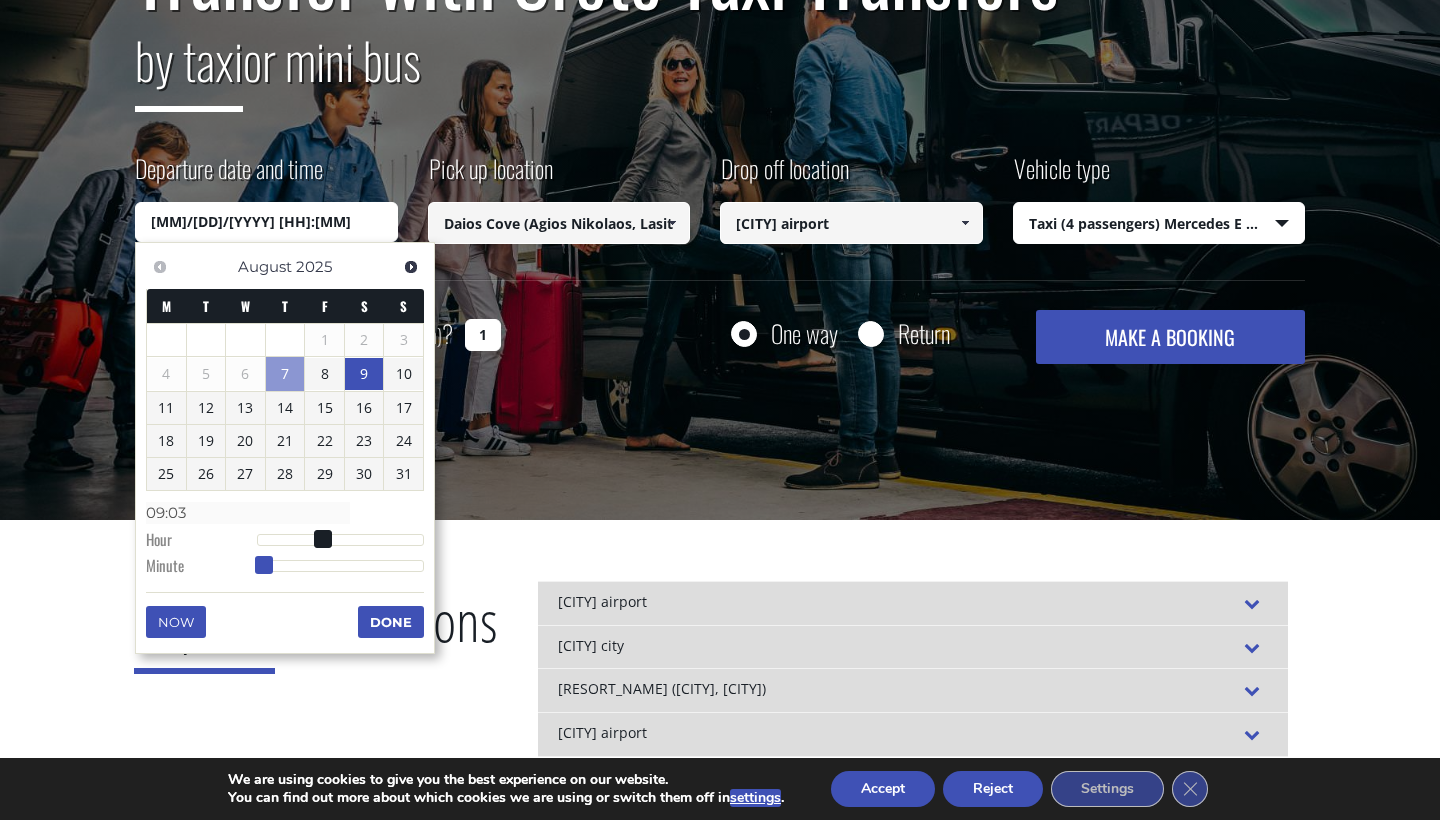 type on "09/08/2025 09:04" 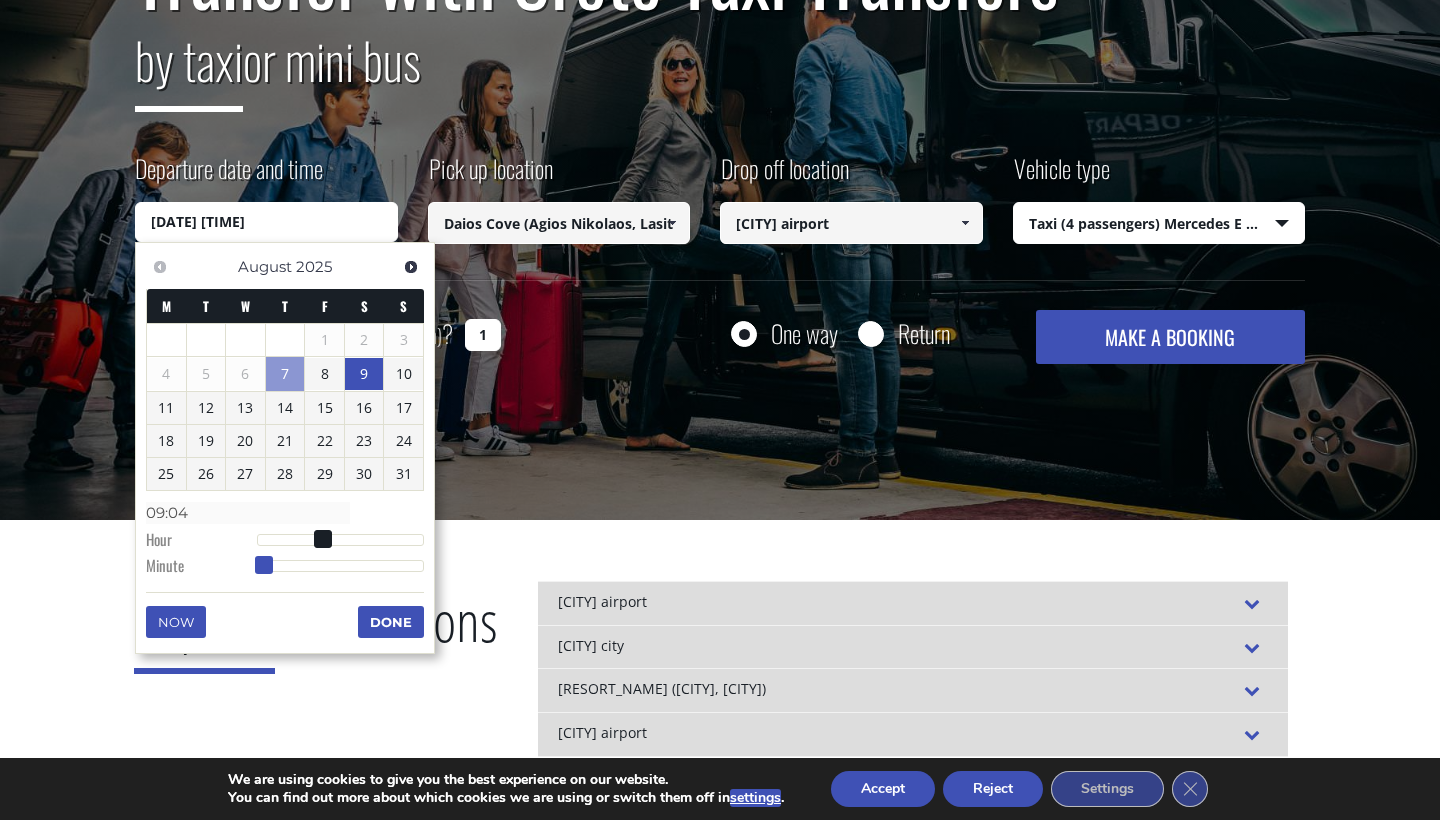 type on "09/08/2025 09:05" 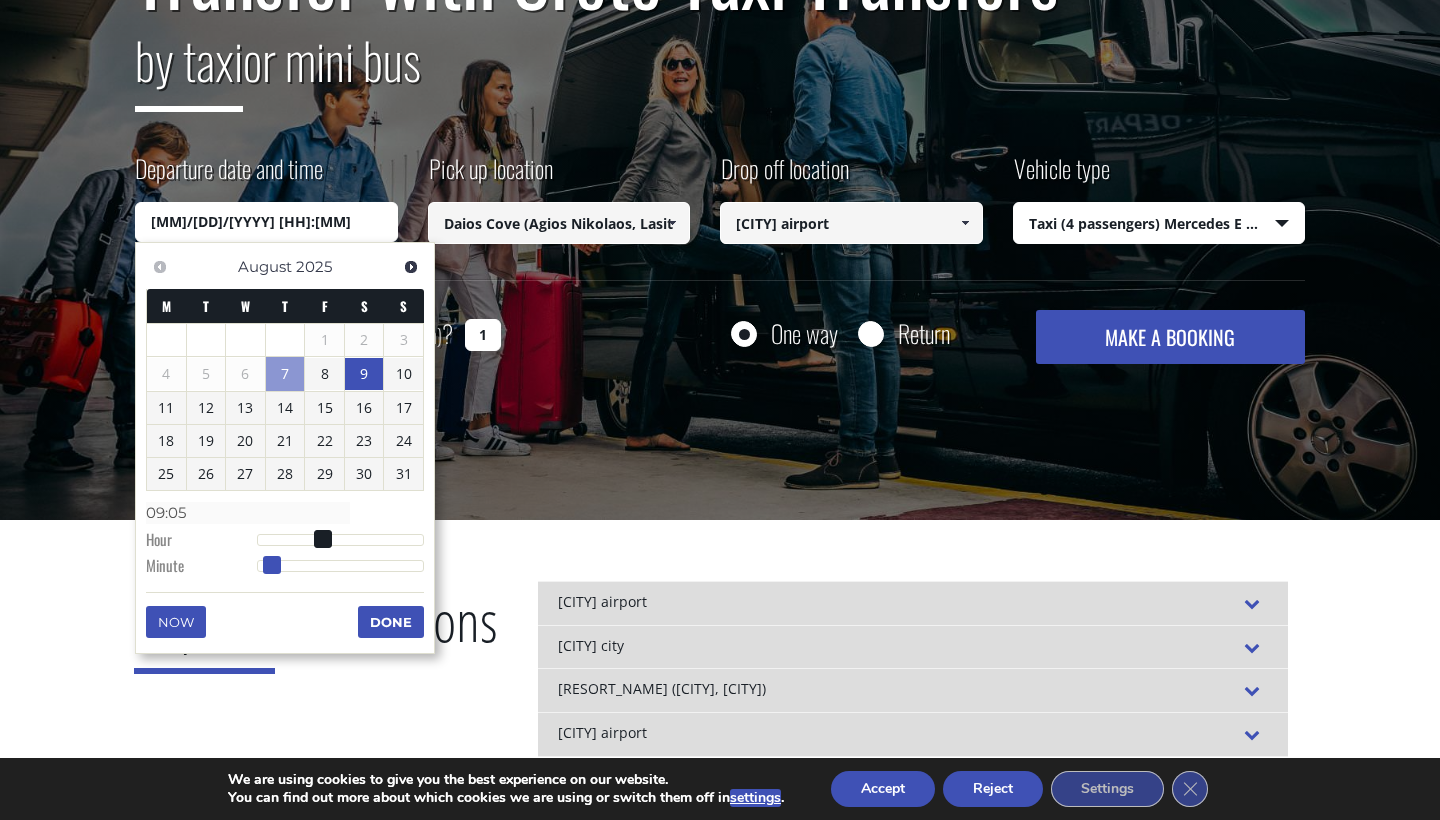 type on "09/08/2025 09:06" 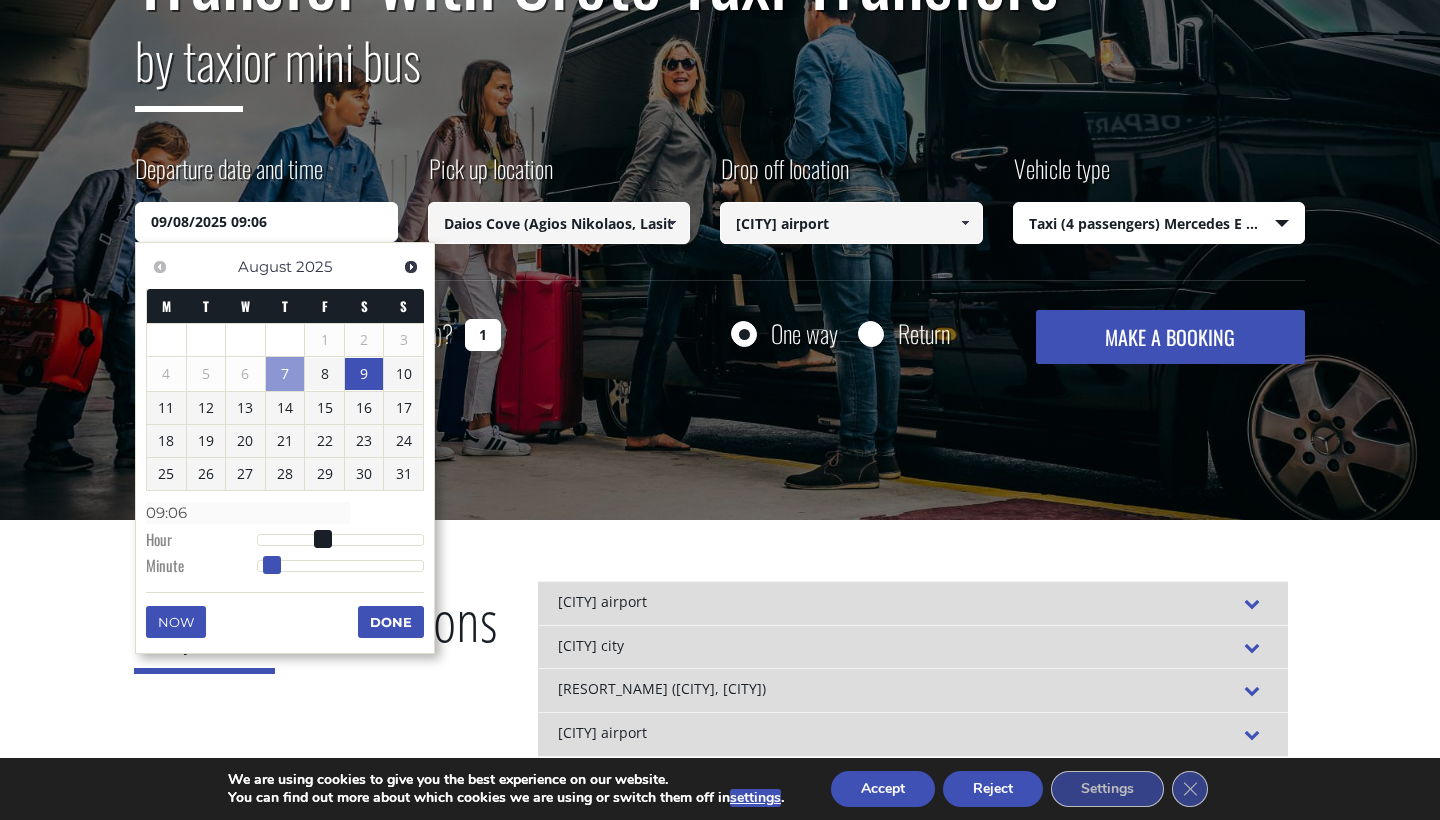 type on "09/08/2025 09:07" 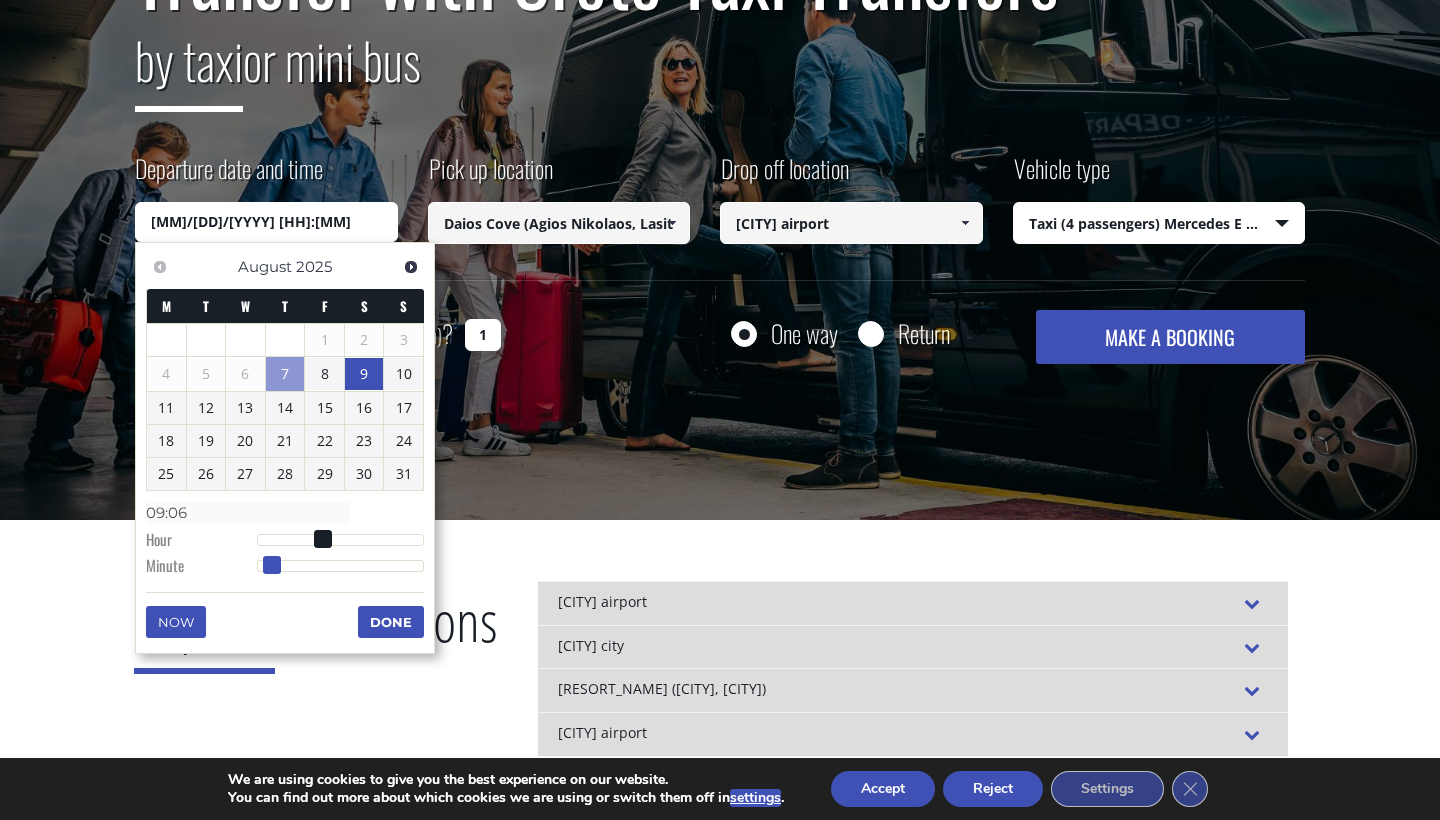 type on "09:07" 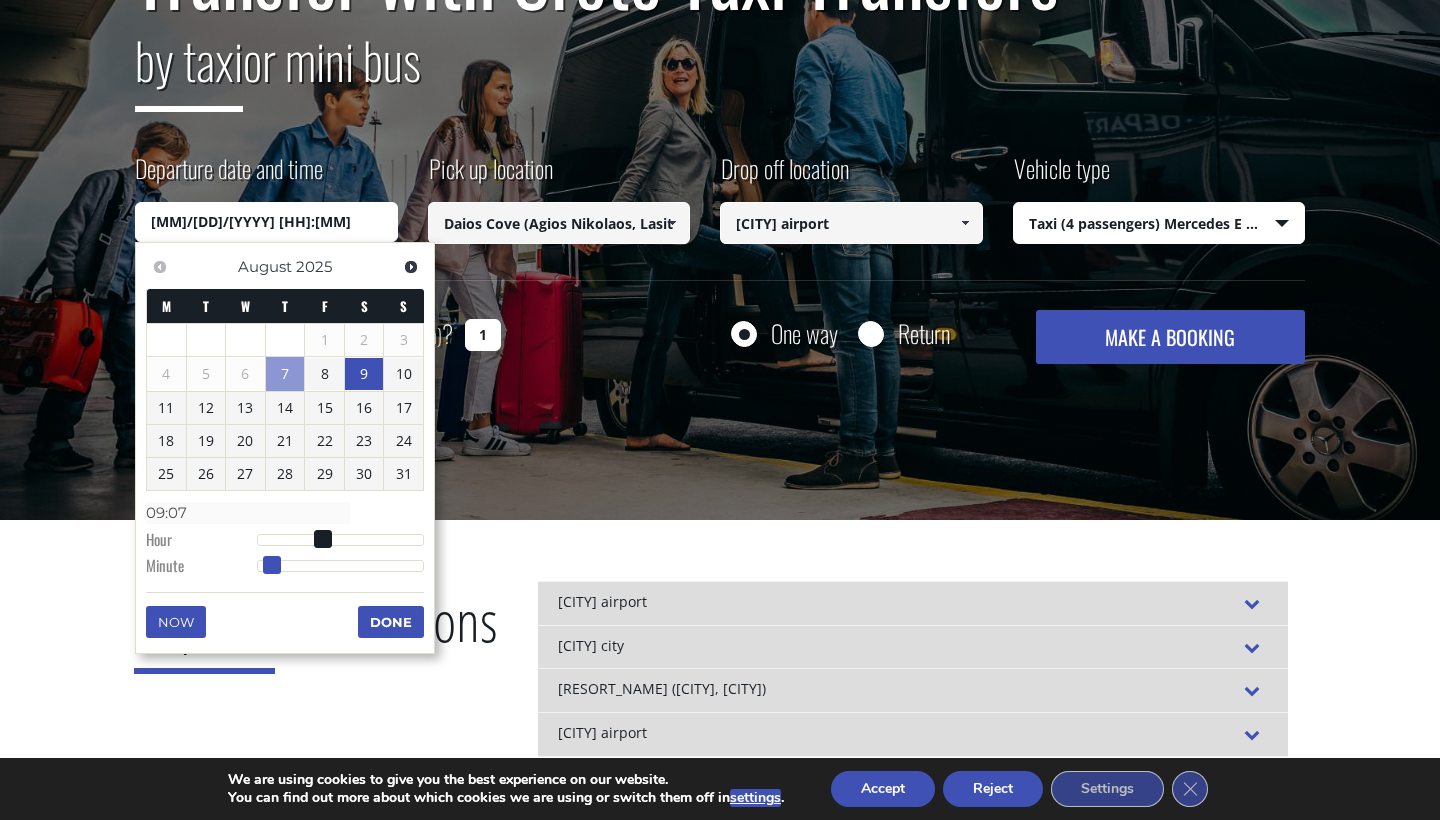 type on "09/08/2025 09:08" 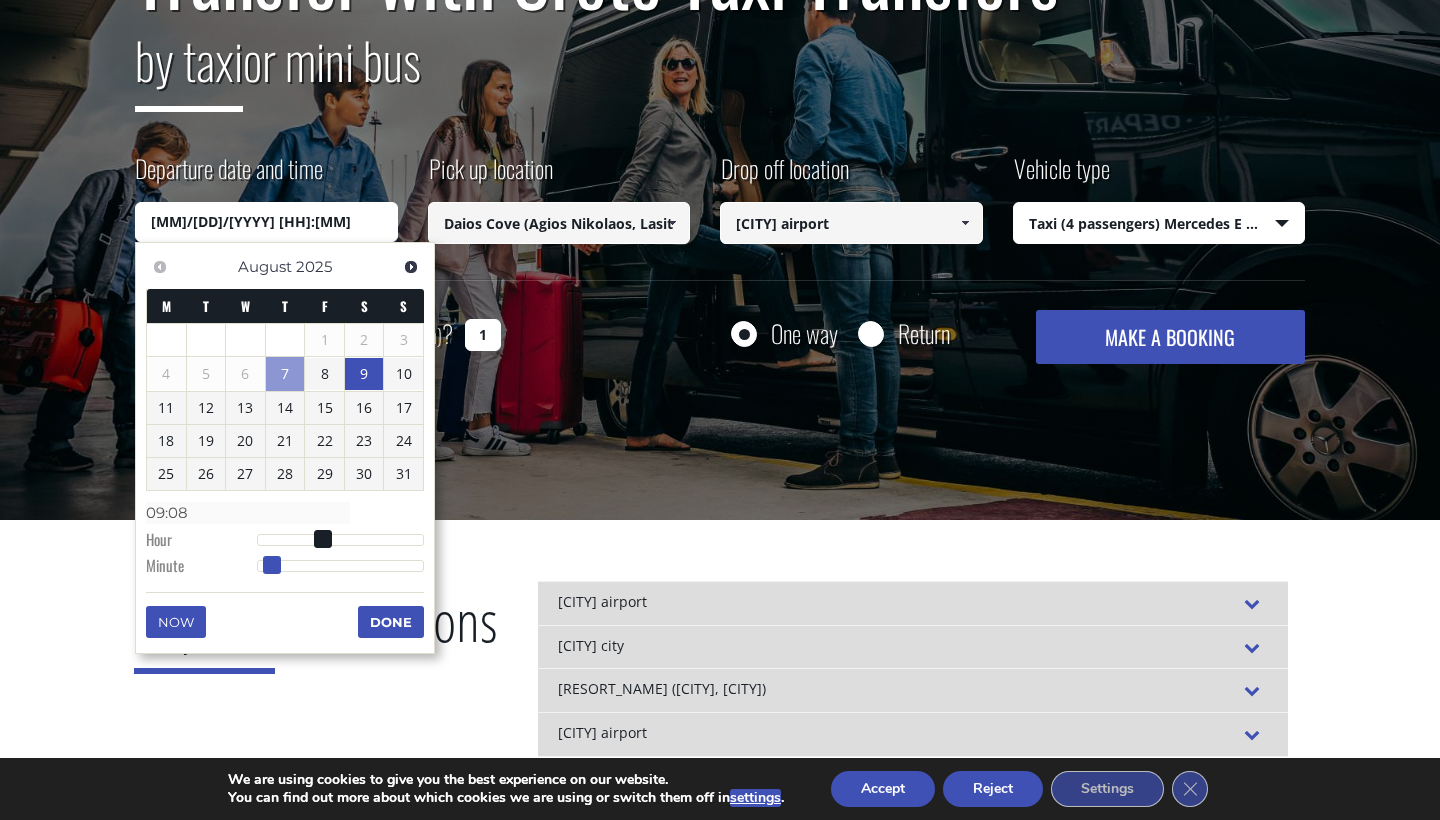 type on "09/08/2025 09:09" 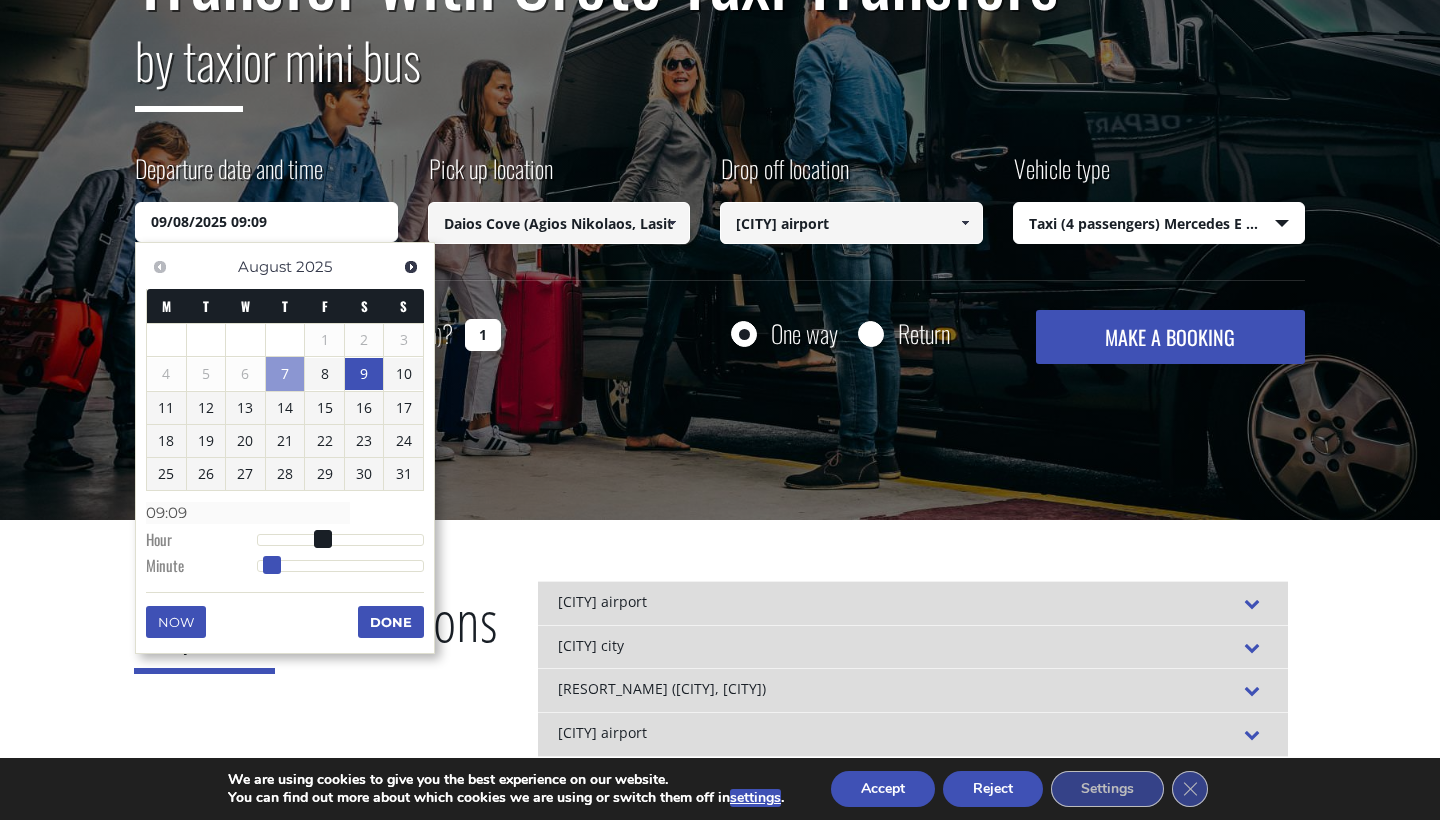 type on "09/08/2025 09:10" 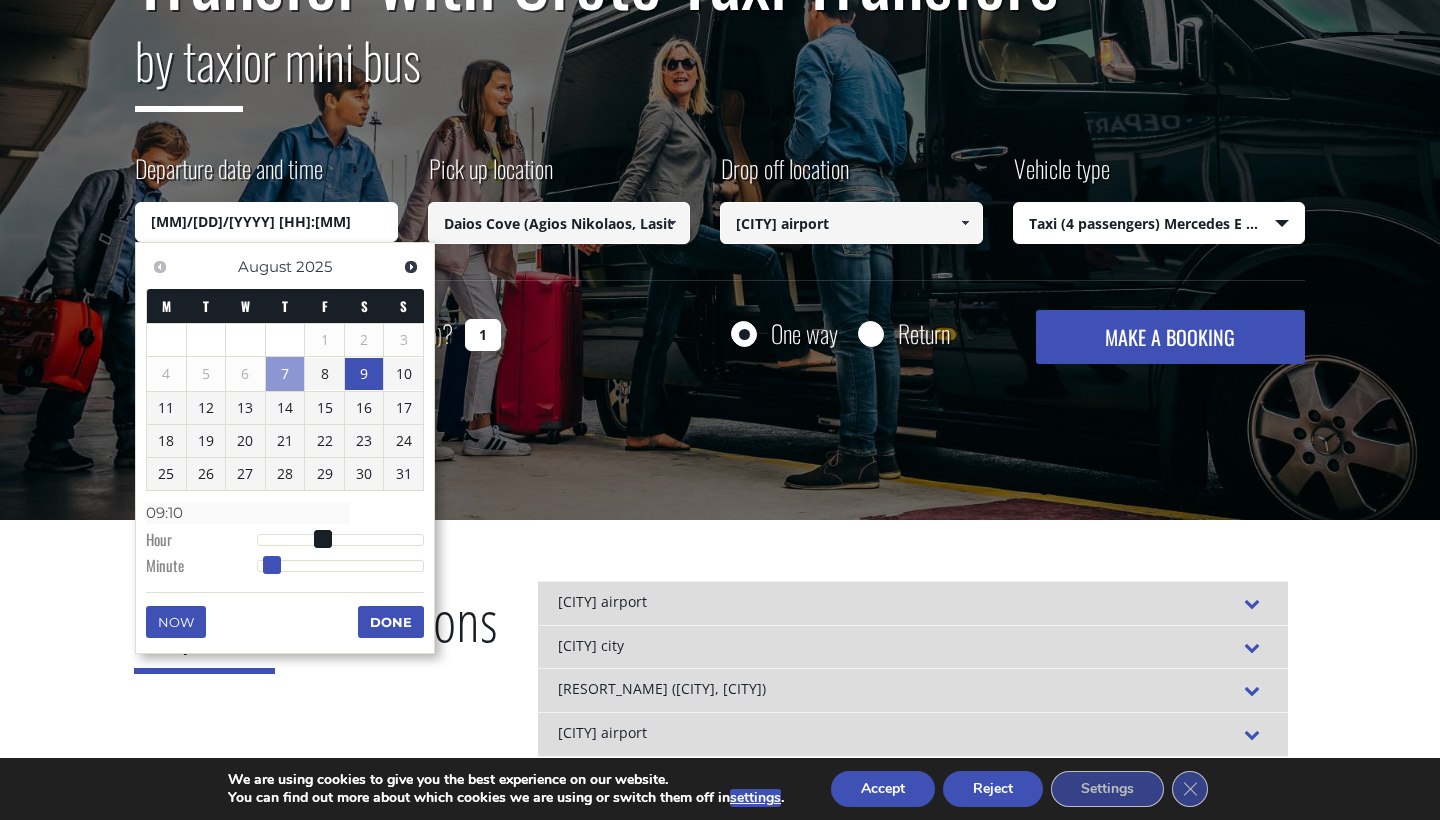 type on "09/08/2025 09:11" 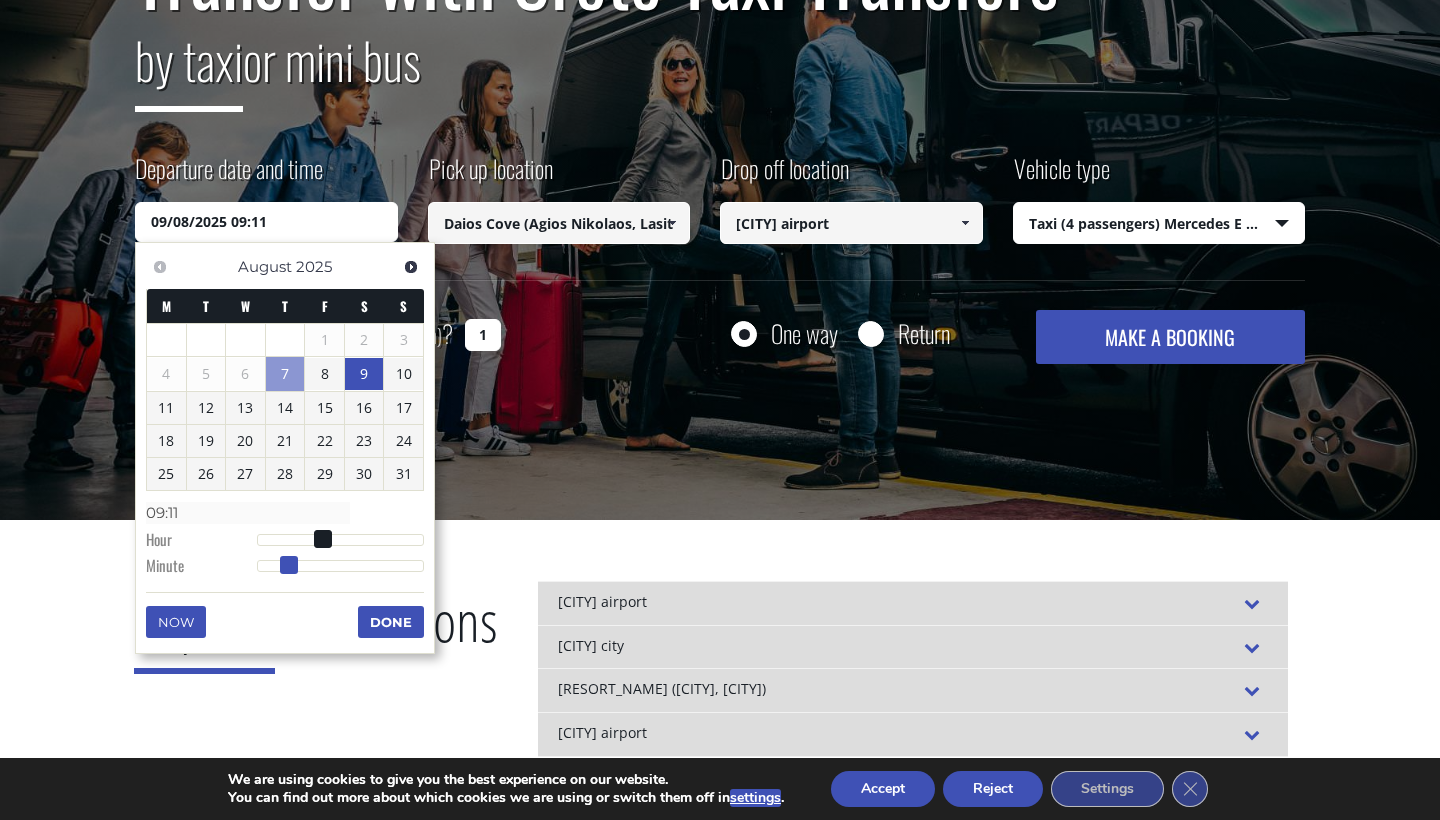 type on "09/08/2025 09:12" 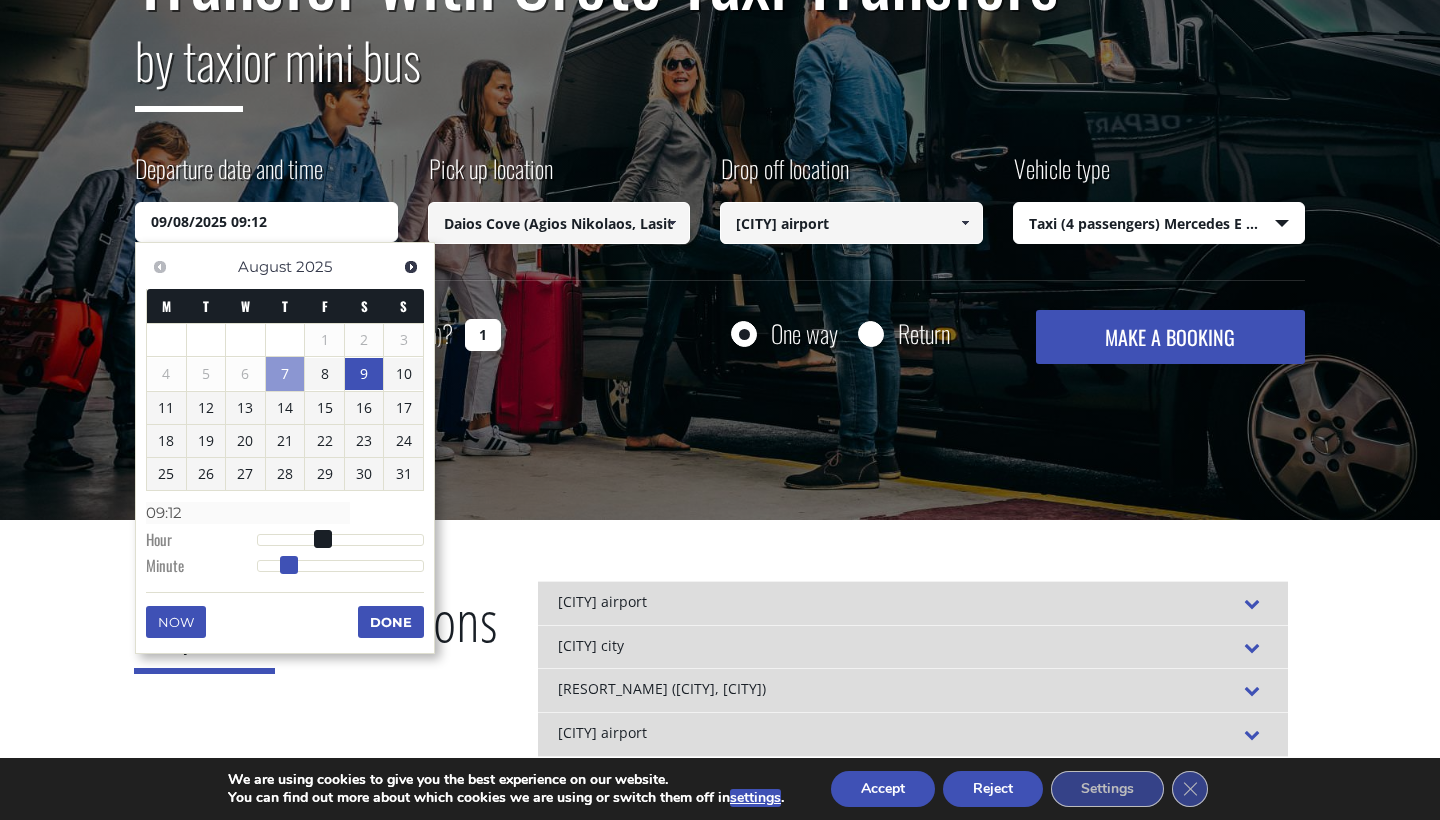 type on "09/08/2025 09:13" 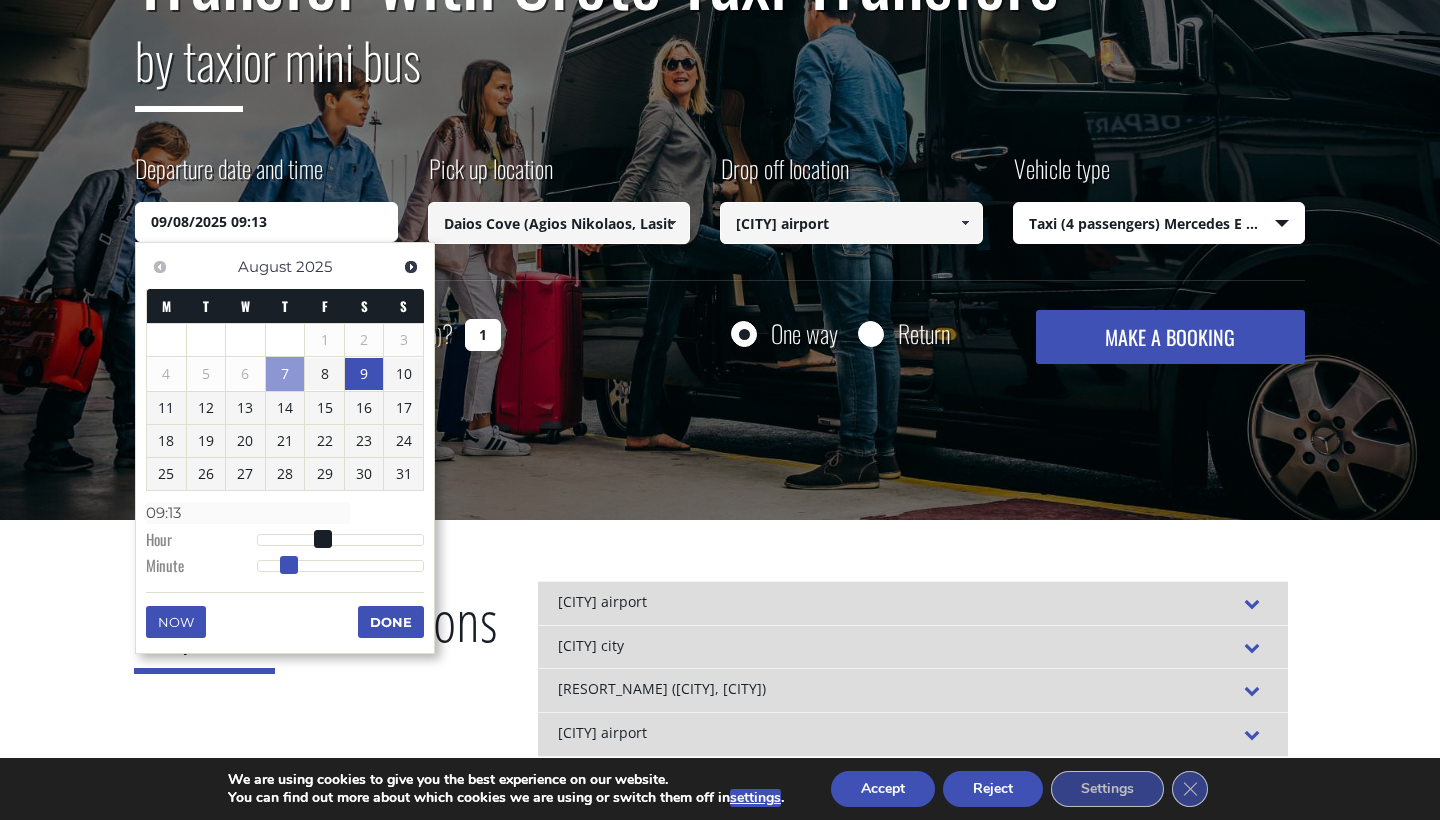 type on "09/08/2025 09:14" 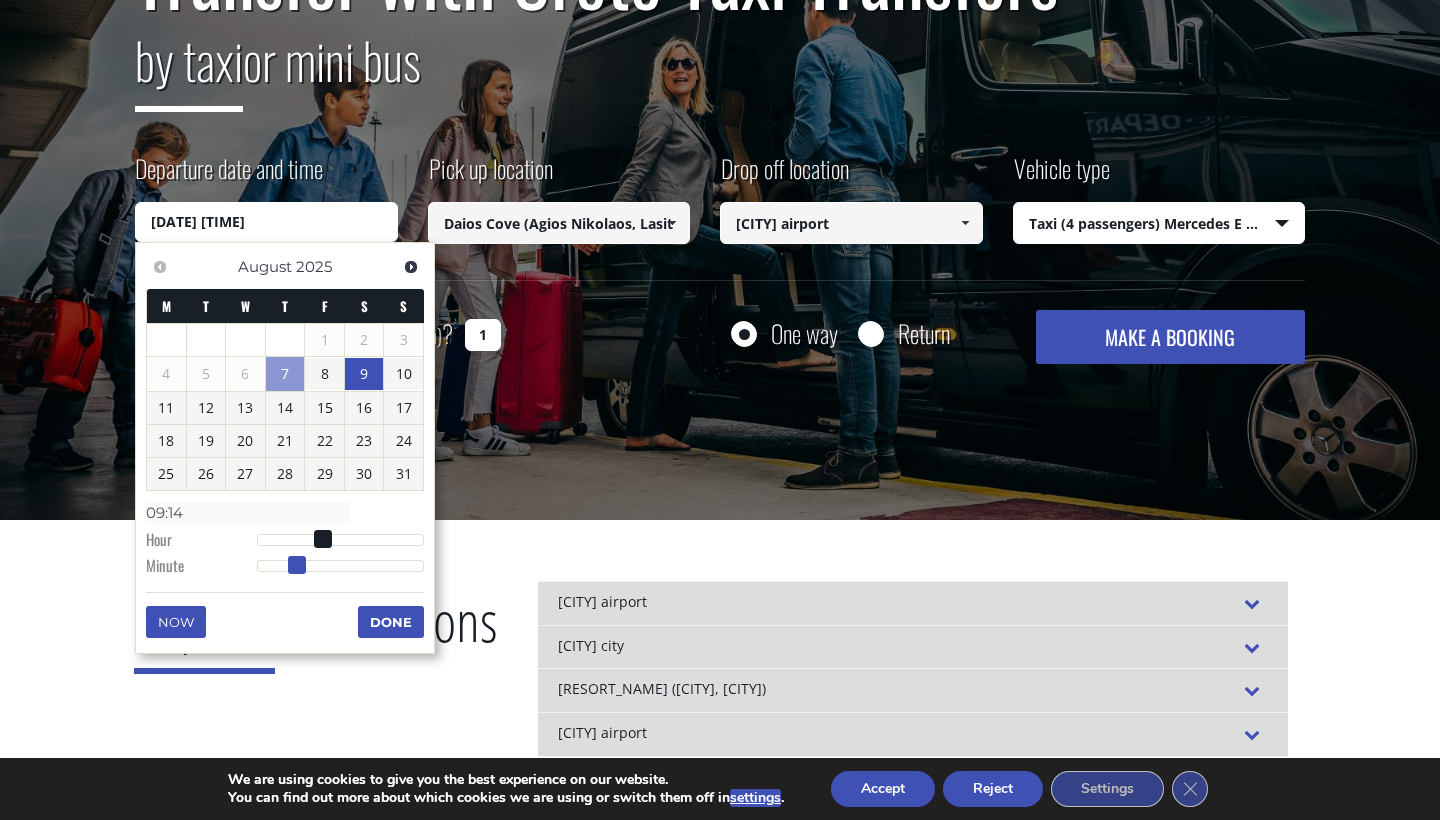 type on "09/08/2025 09:15" 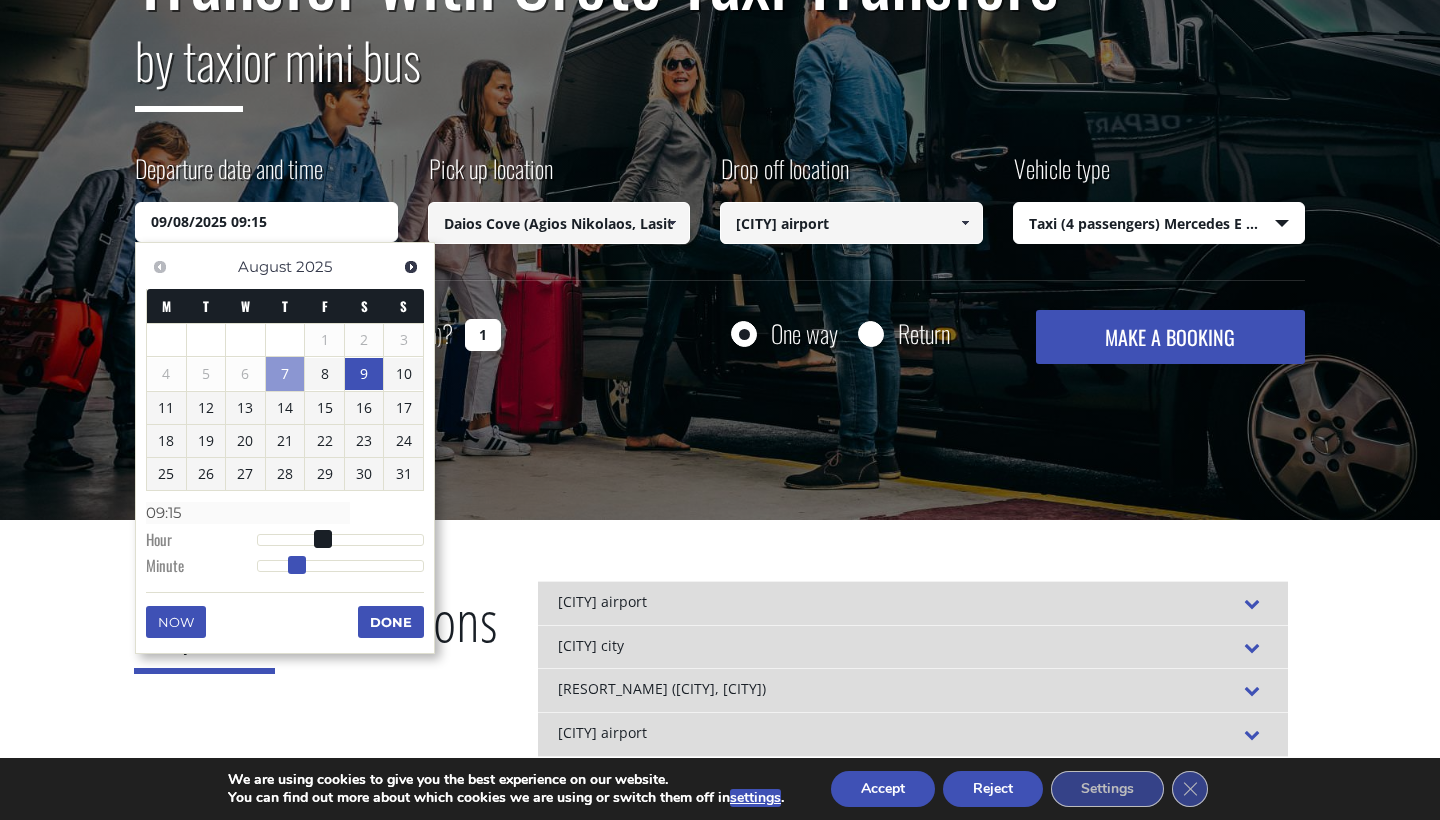 type on "09/08/2025 09:16" 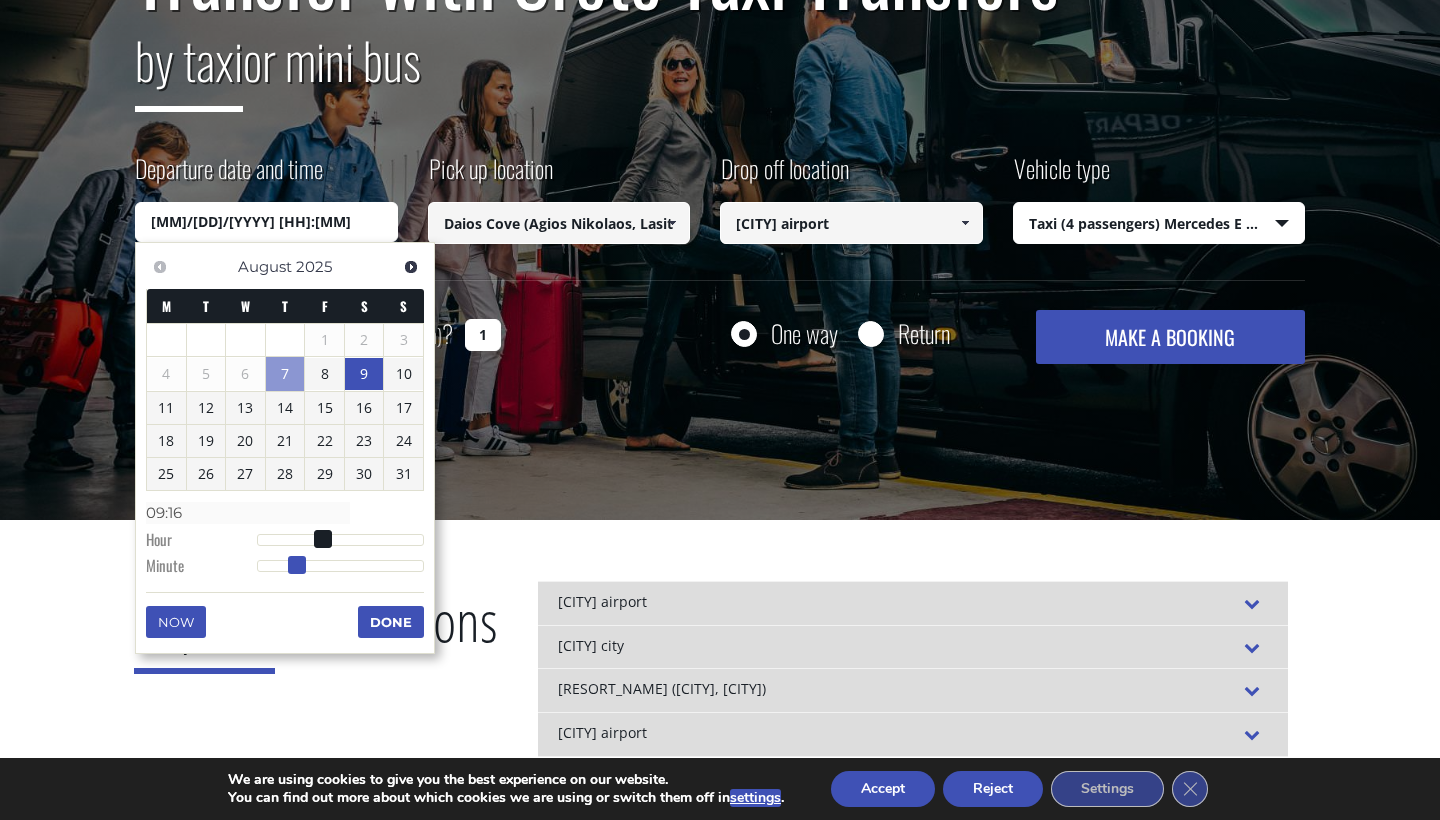 type on "09/08/2025 09:17" 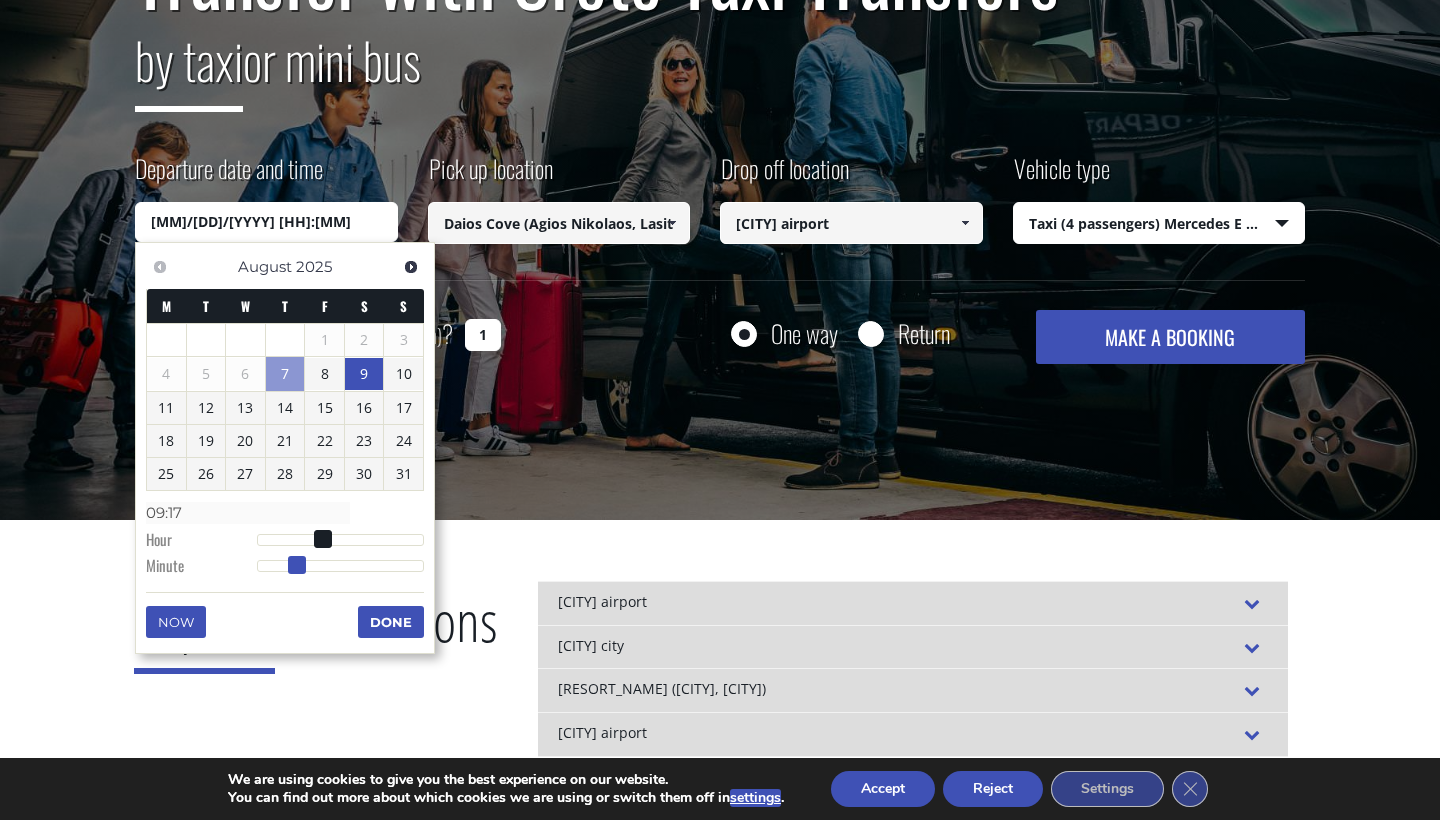 type on "09/08/2025 09:18" 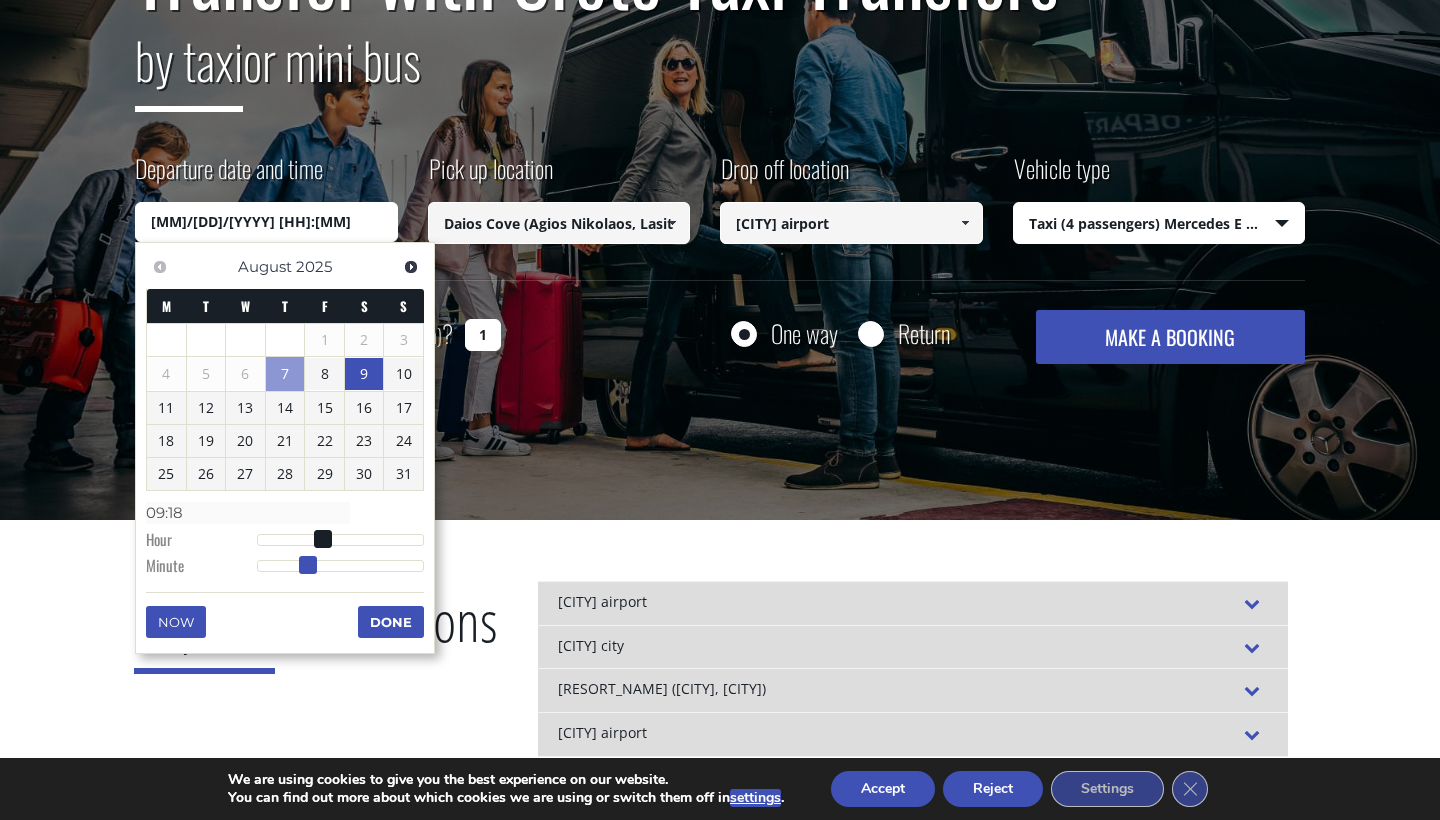 type on "09/08/2025 09:19" 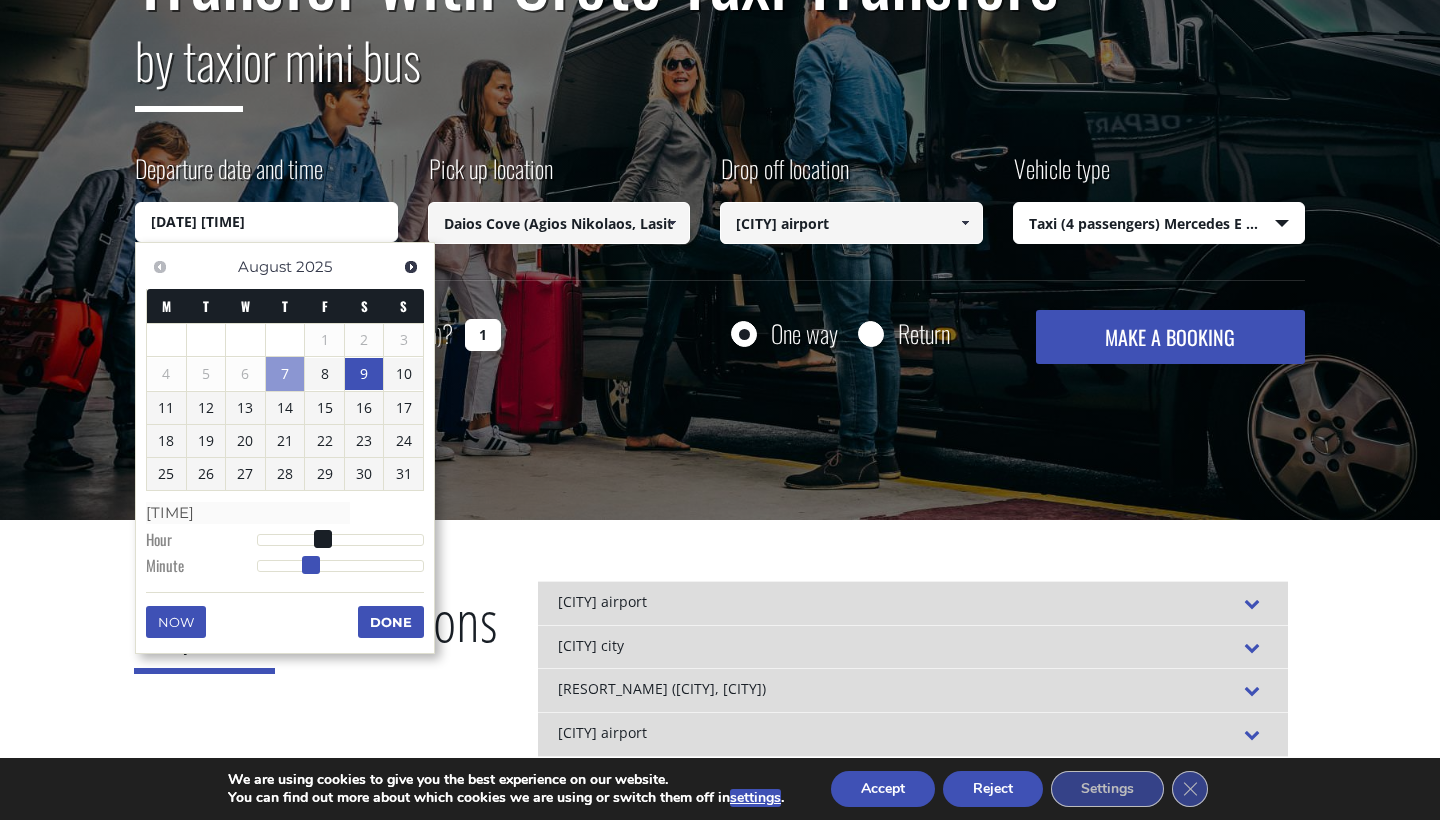 type on "09/08/2025 09:20" 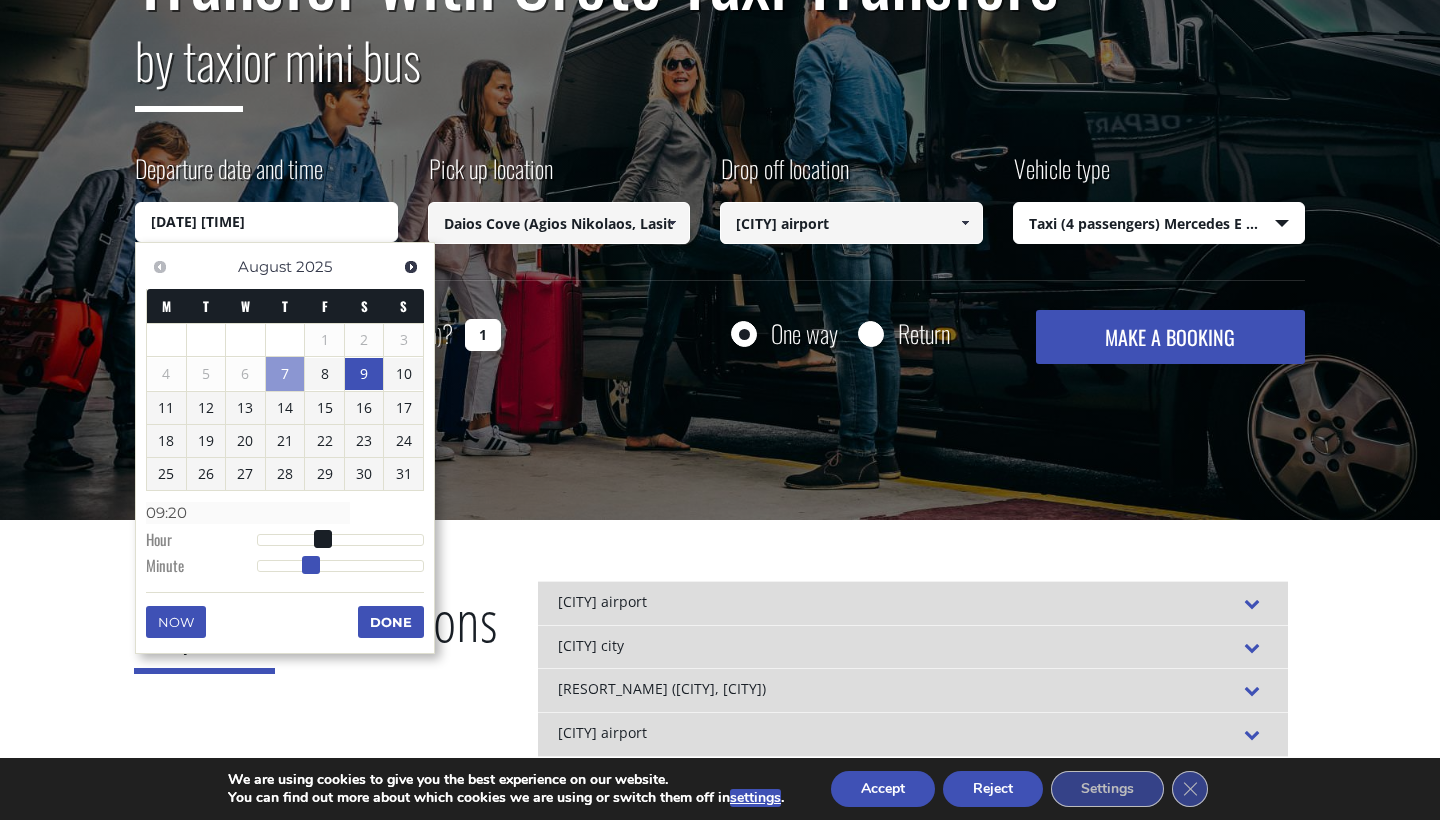 type on "09/08/2025 09:21" 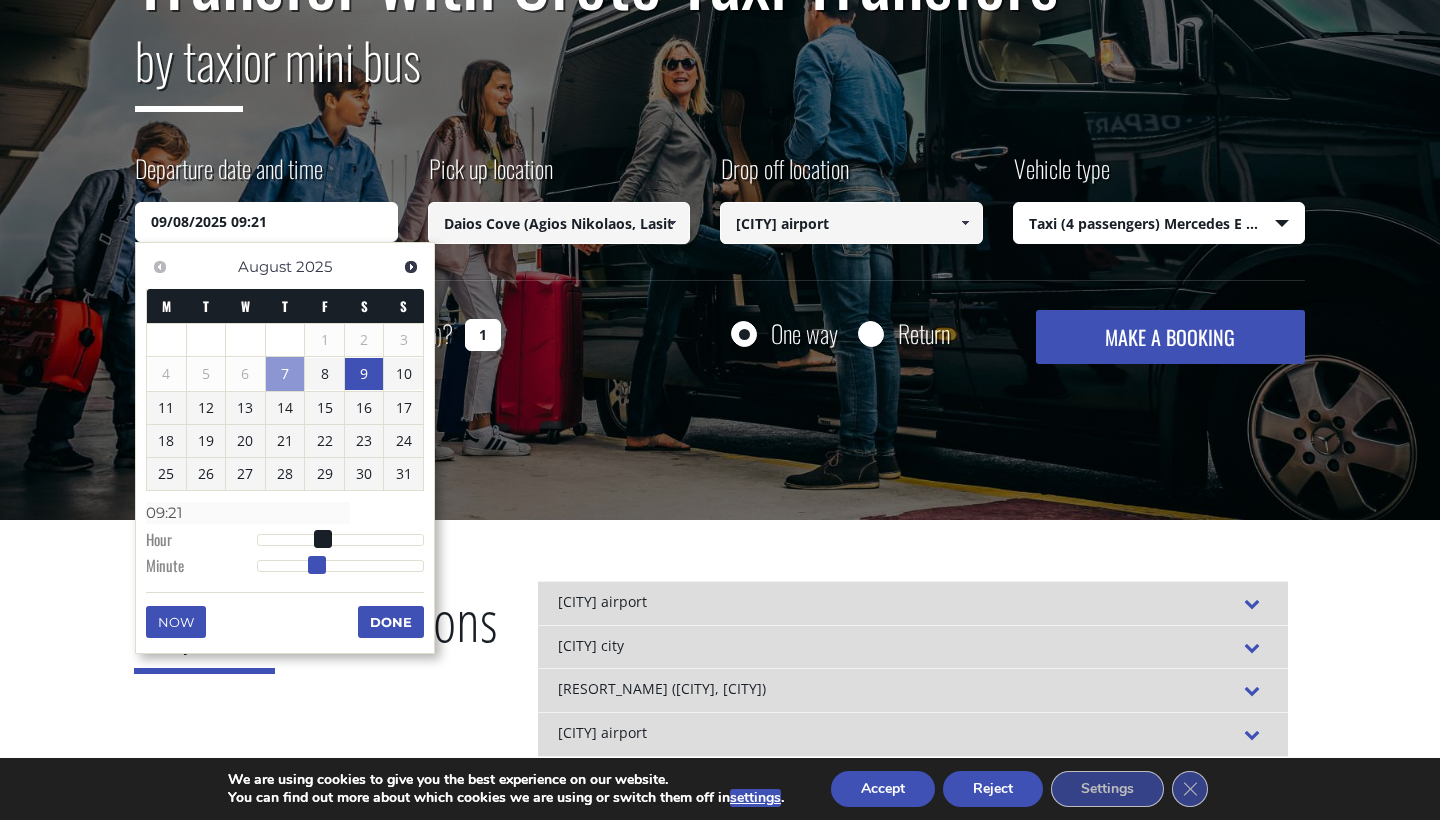 type on "09/08/2025 09:22" 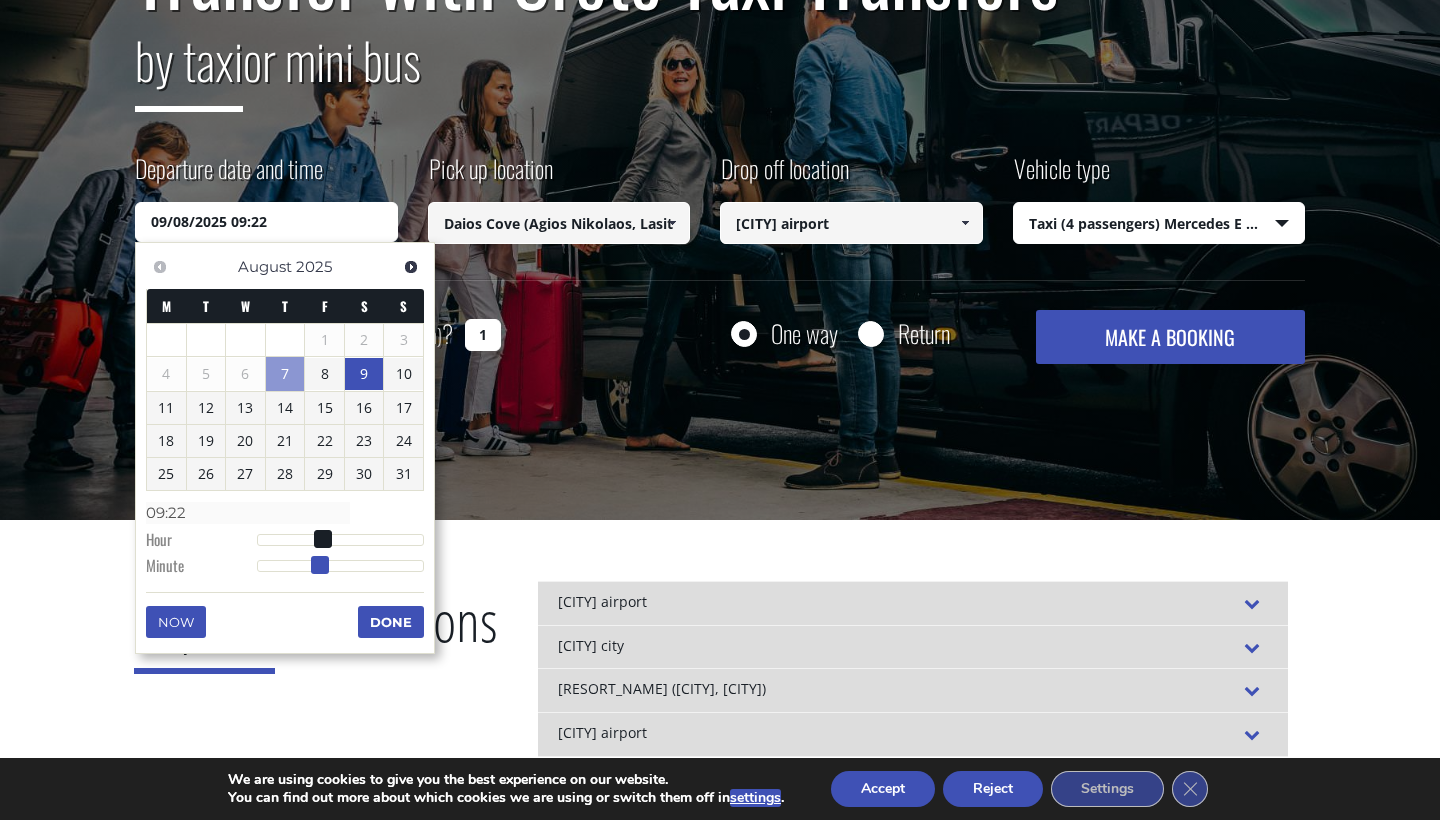 type on "09/08/2025 09:23" 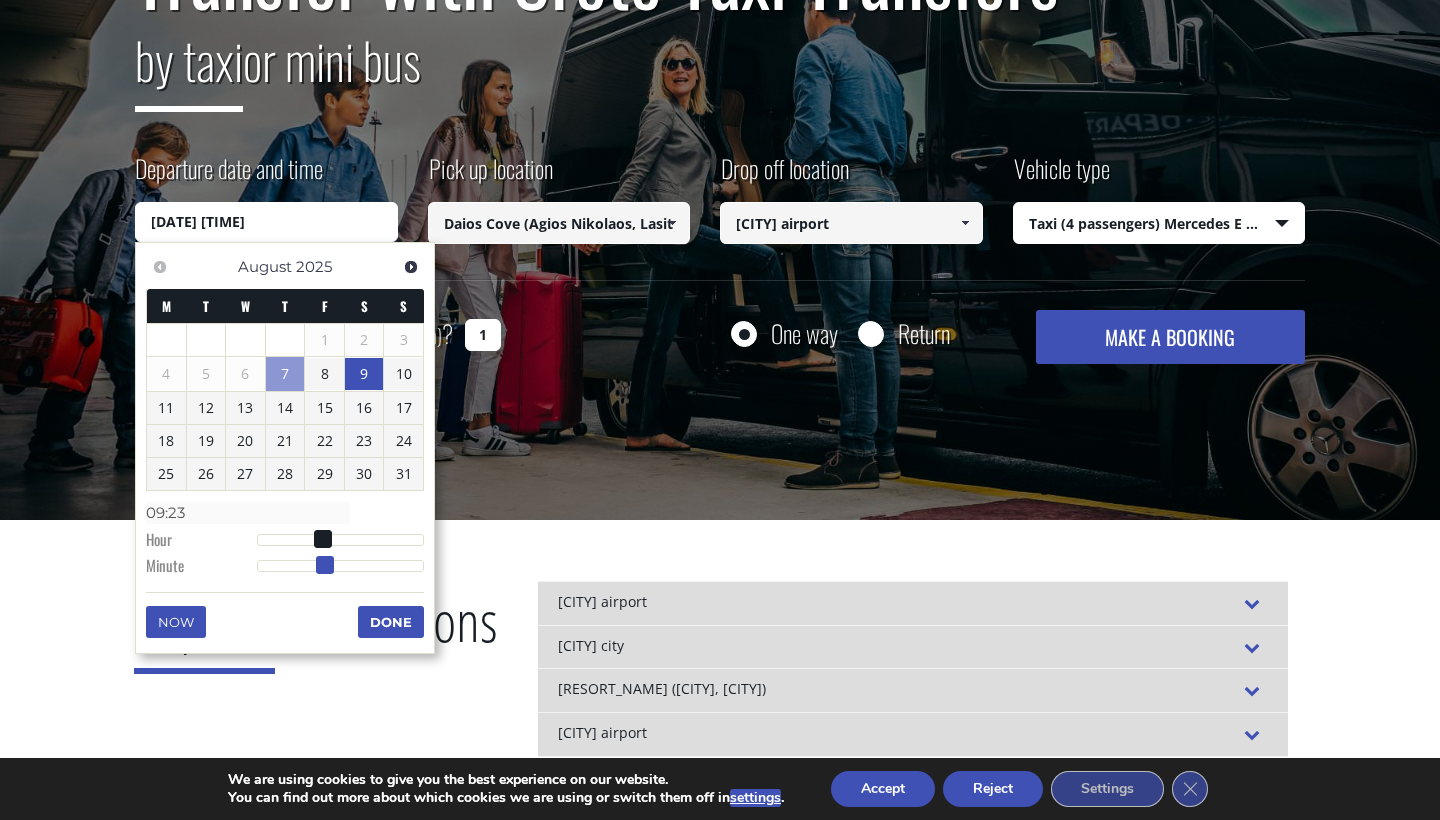 type on "09/08/2025 09:24" 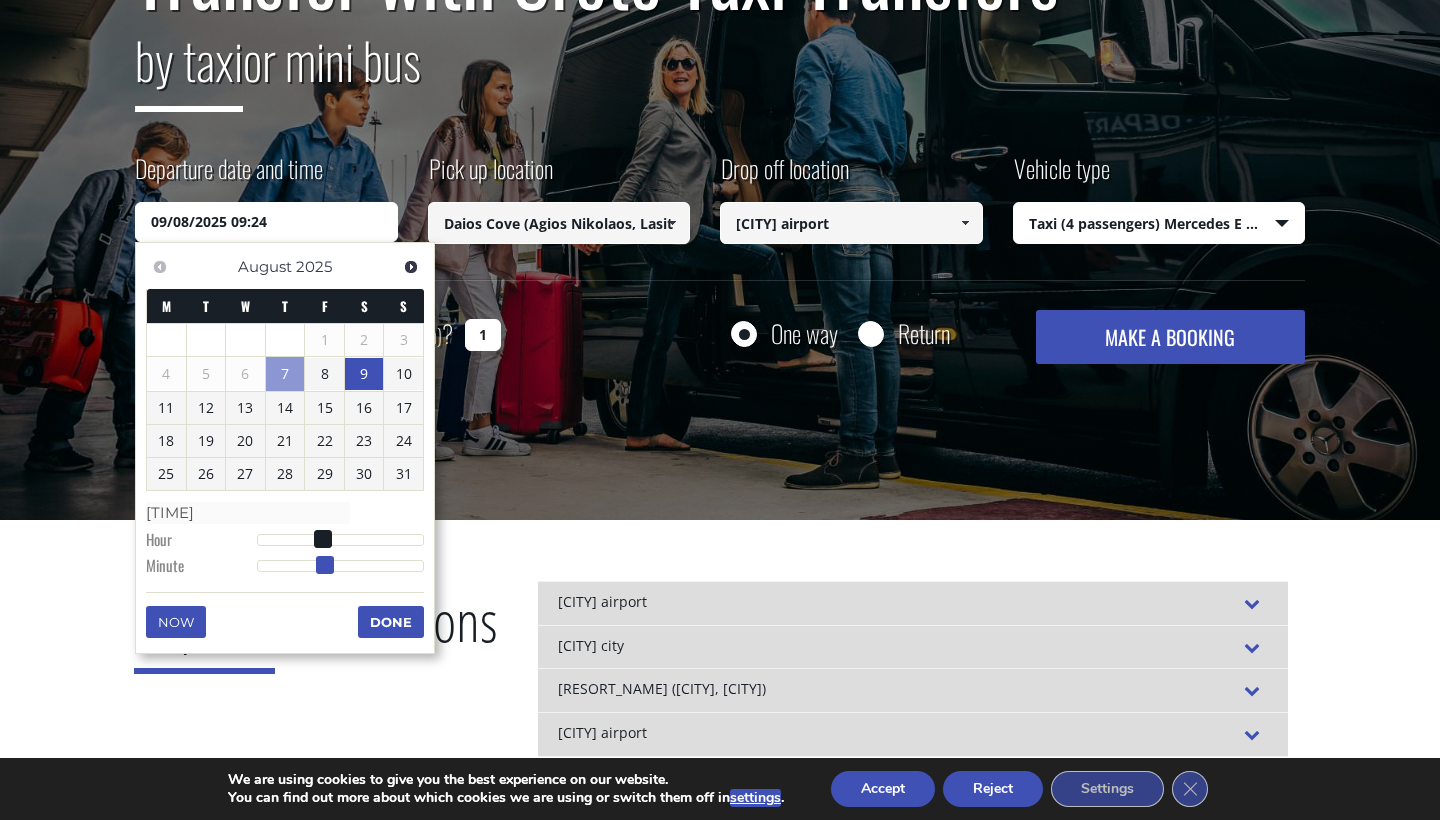 type on "09/08/2025 09:25" 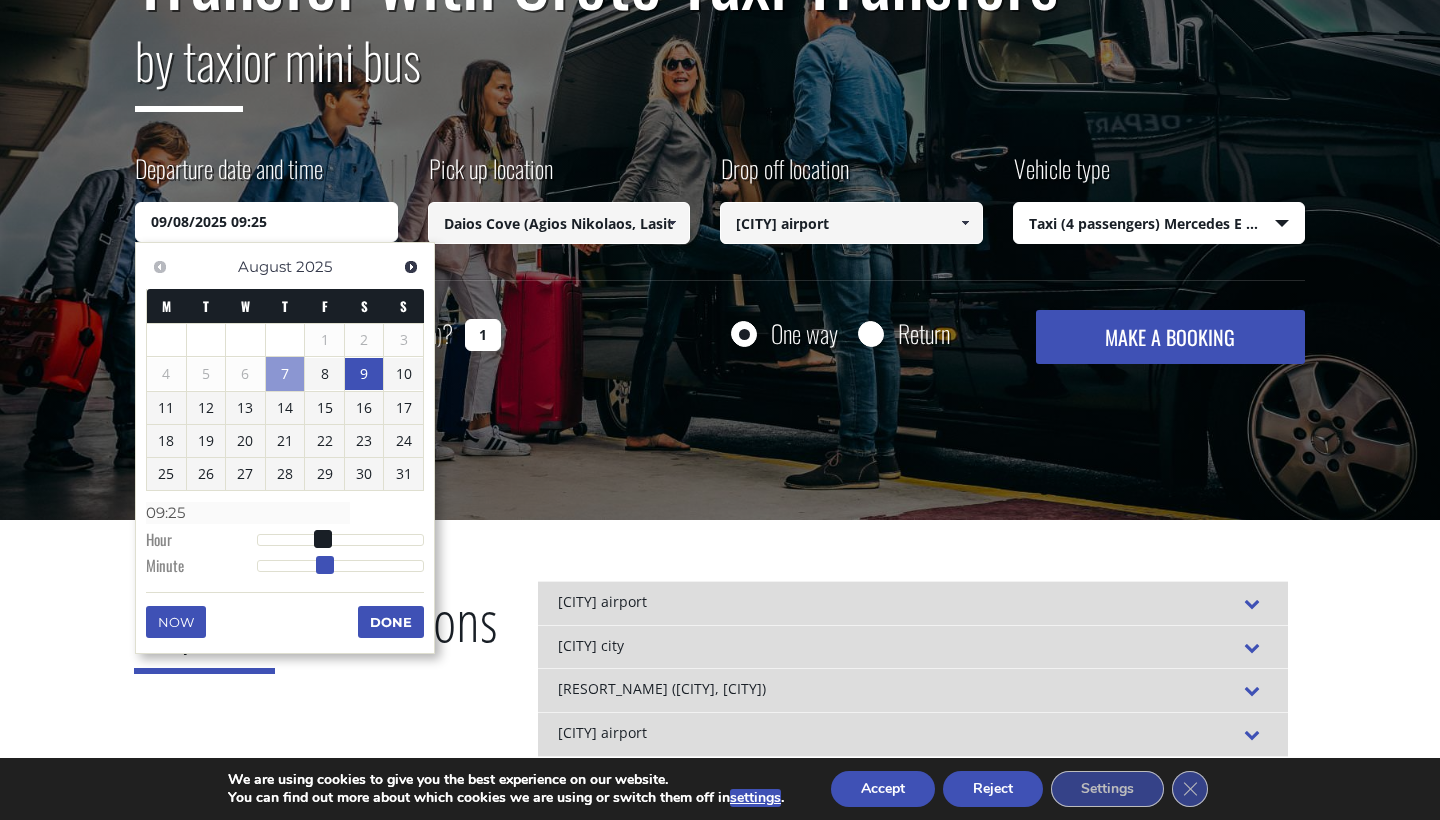 type on "09/08/2025 09:26" 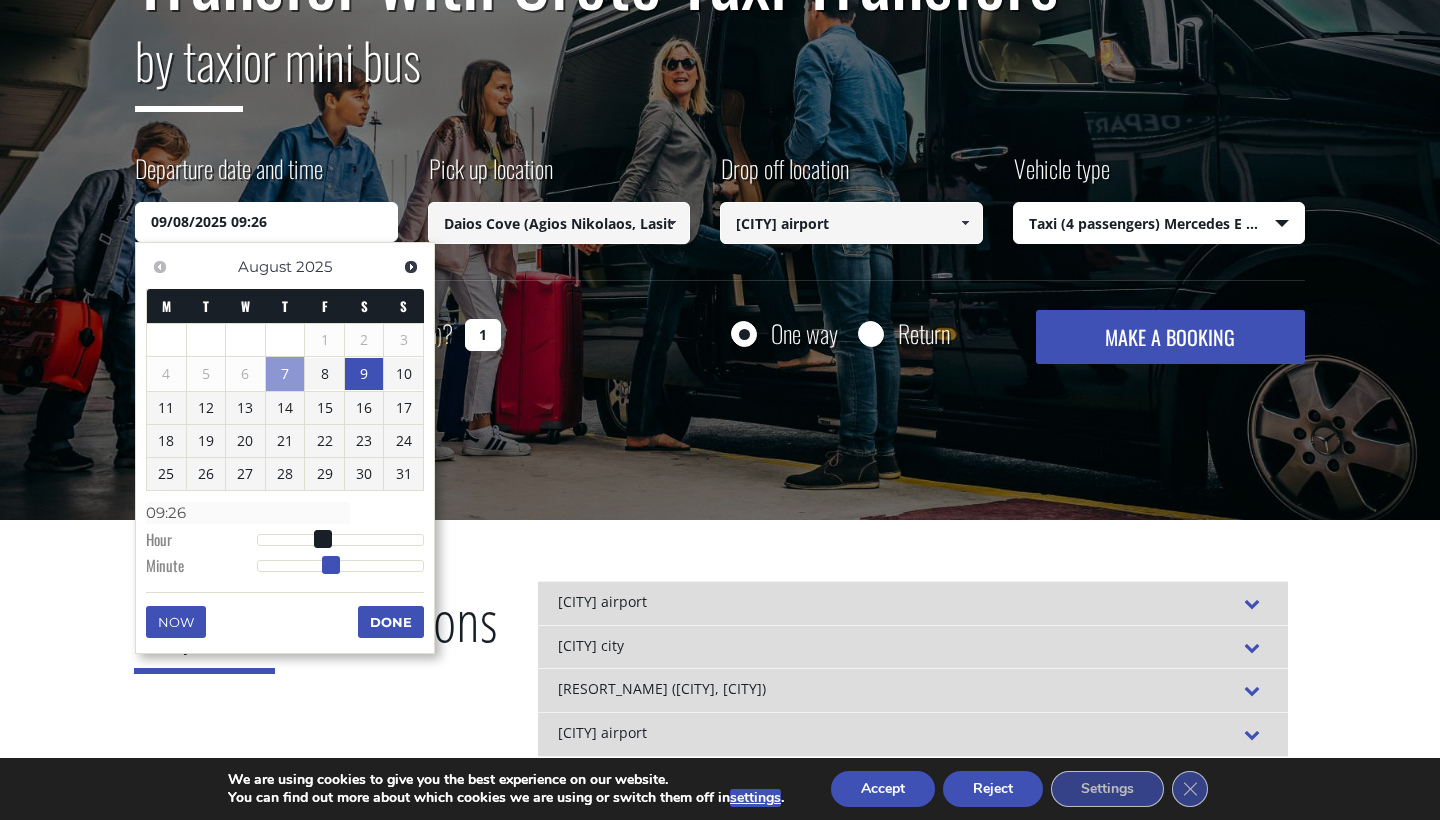 type on "09/08/2025 09:27" 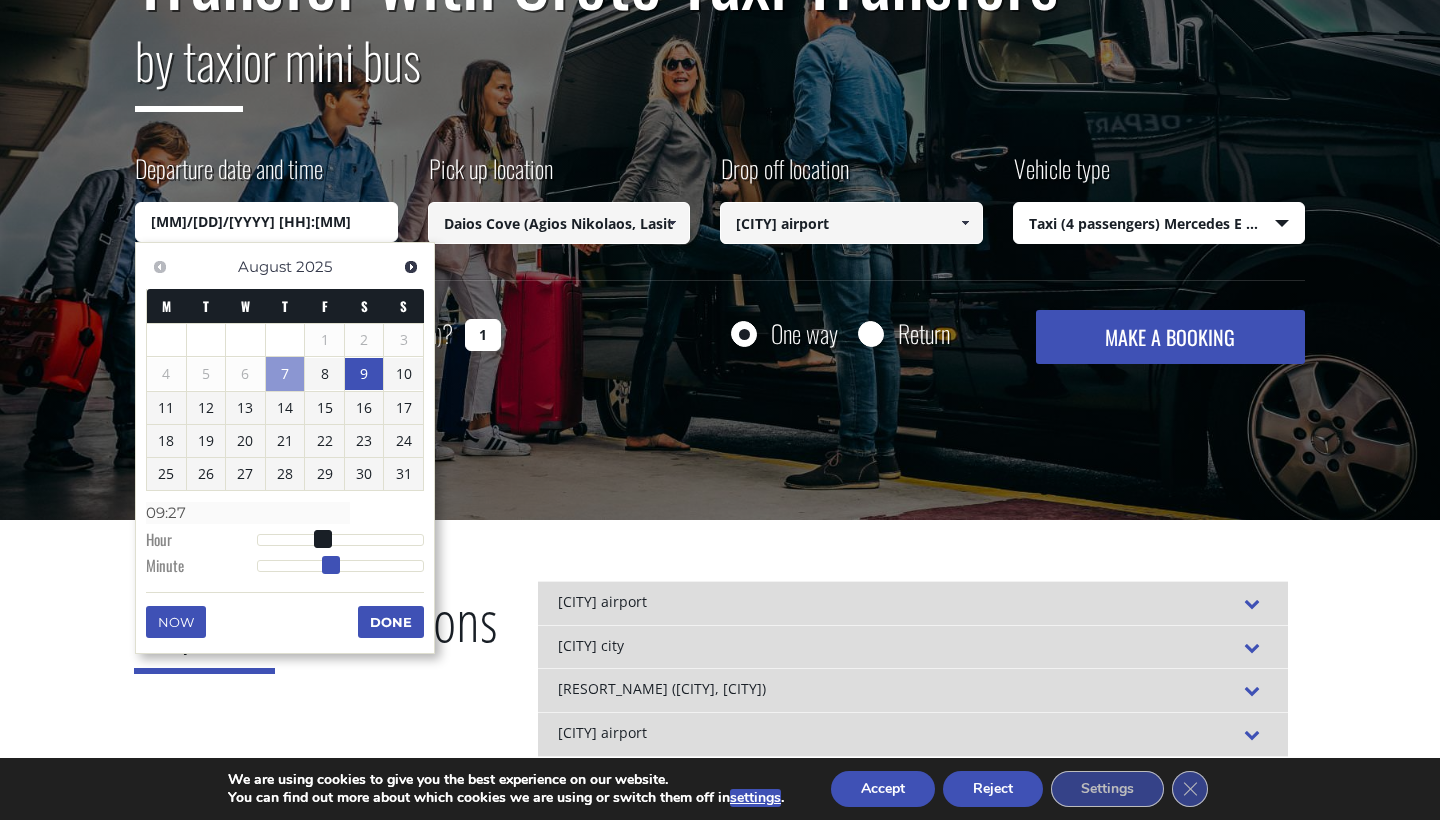type on "09/08/2025 09:28" 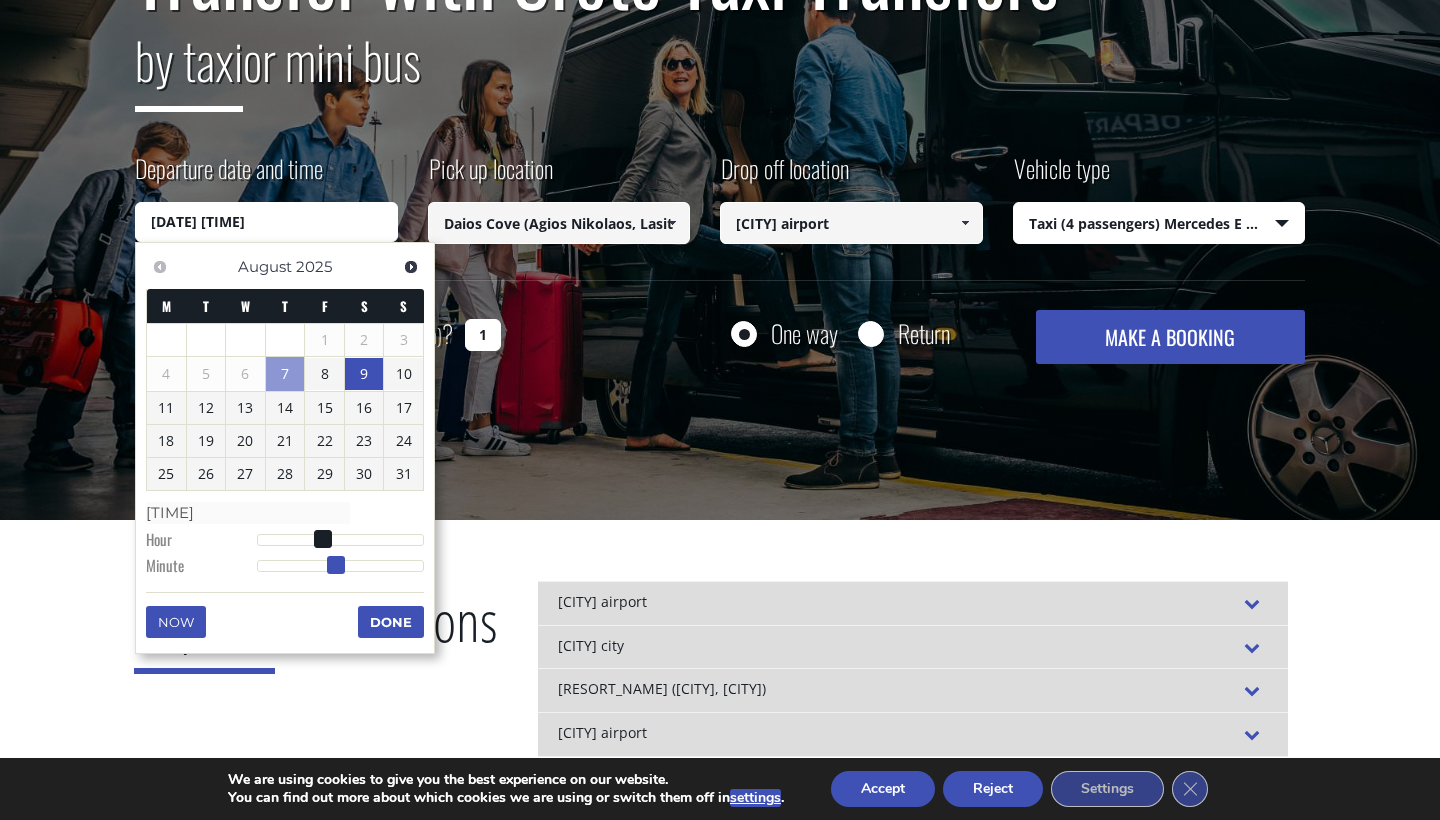 type on "09/08/2025 09:29" 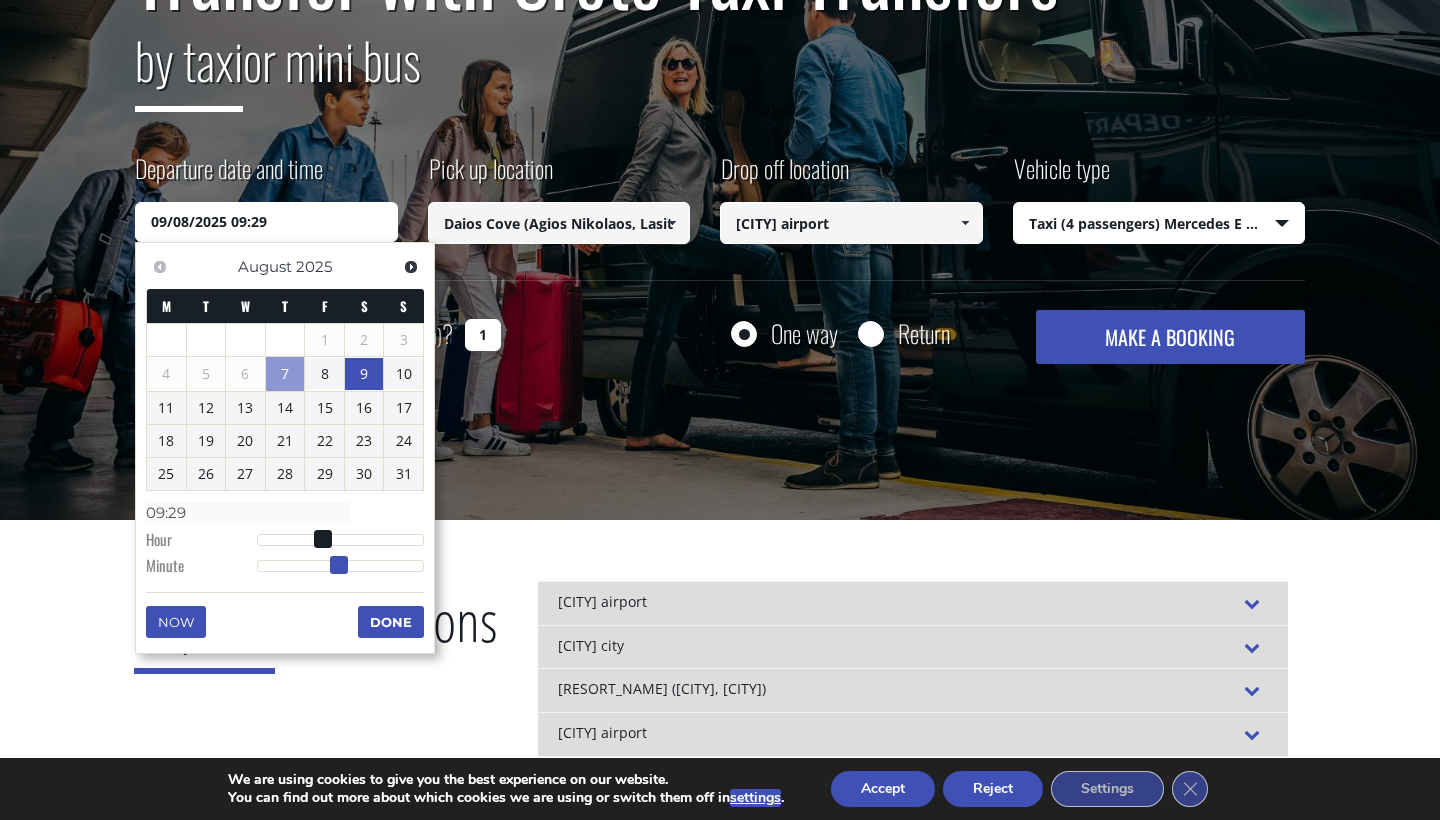drag, startPoint x: 255, startPoint y: 556, endPoint x: 337, endPoint y: 560, distance: 82.0975 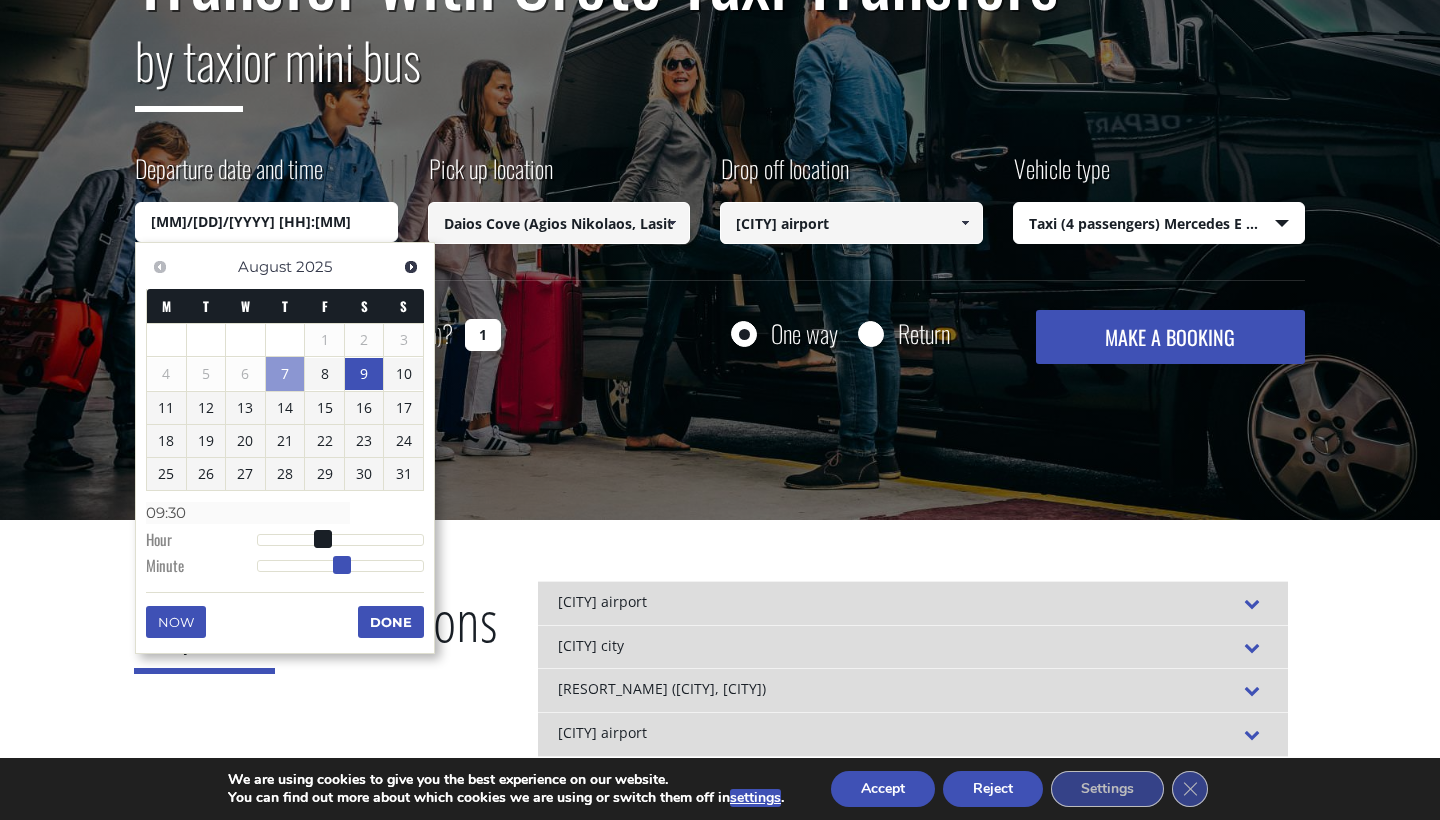 click at bounding box center (342, 565) 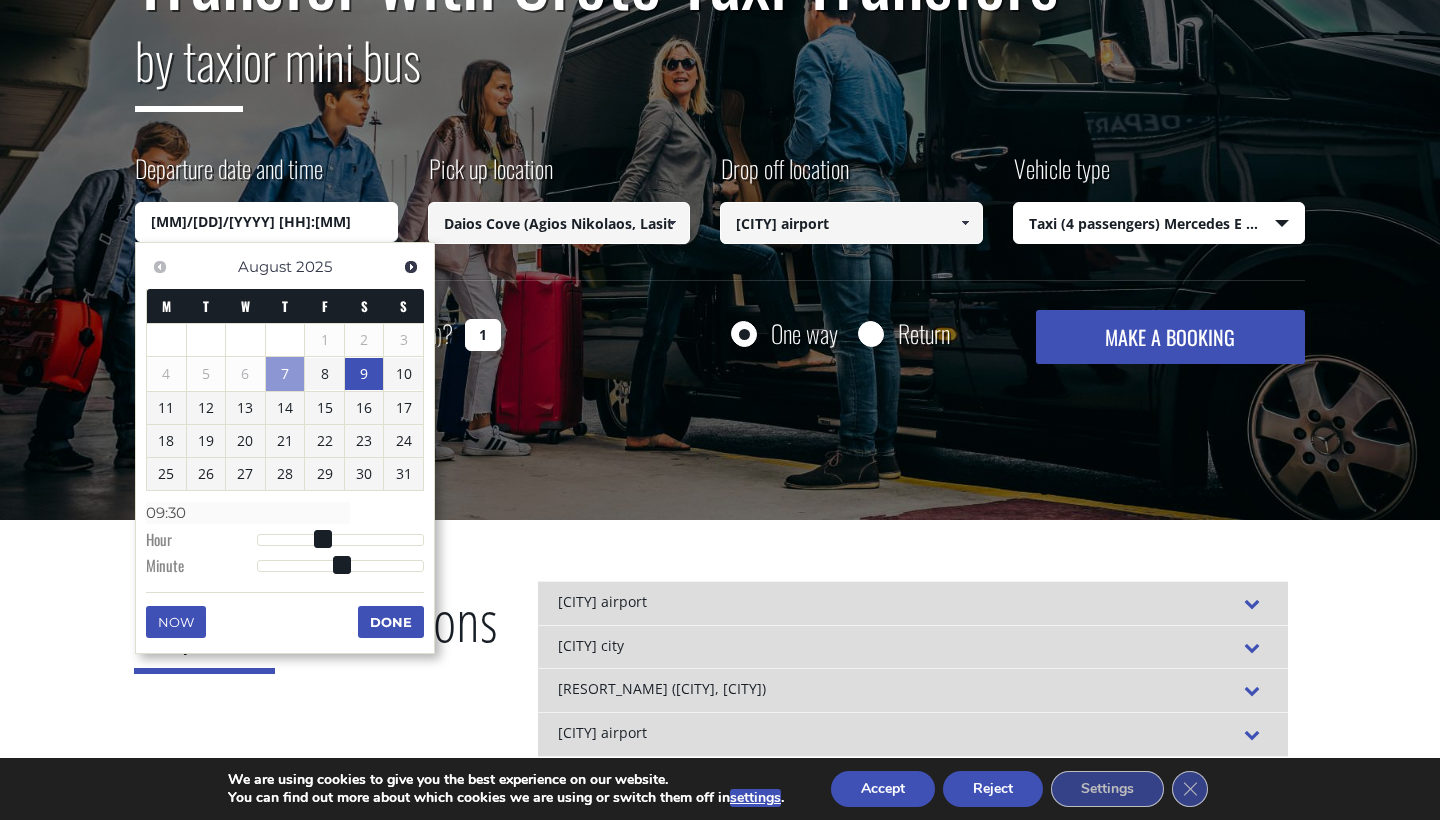 click on "Done" at bounding box center (391, 622) 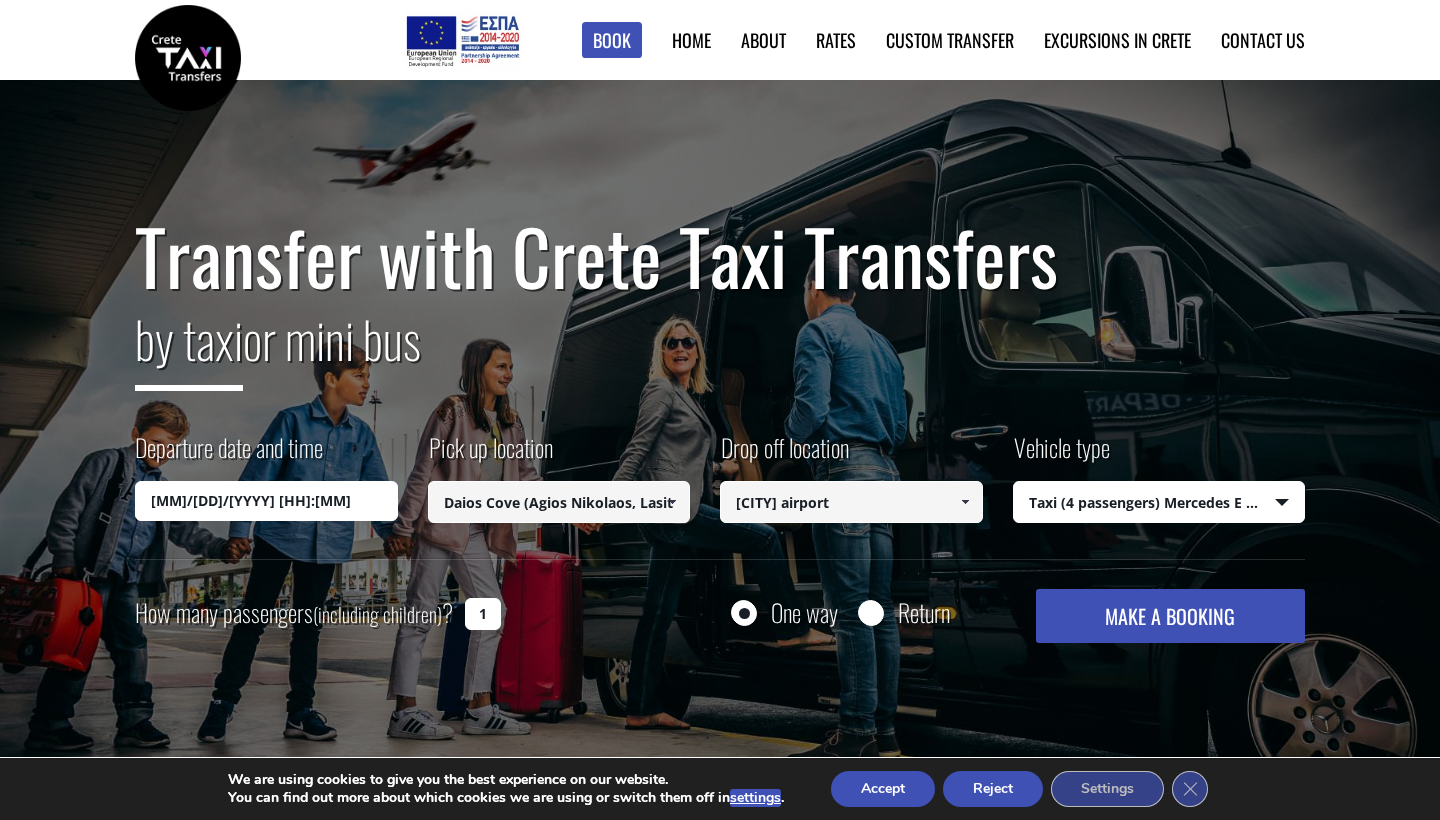 scroll, scrollTop: 0, scrollLeft: 0, axis: both 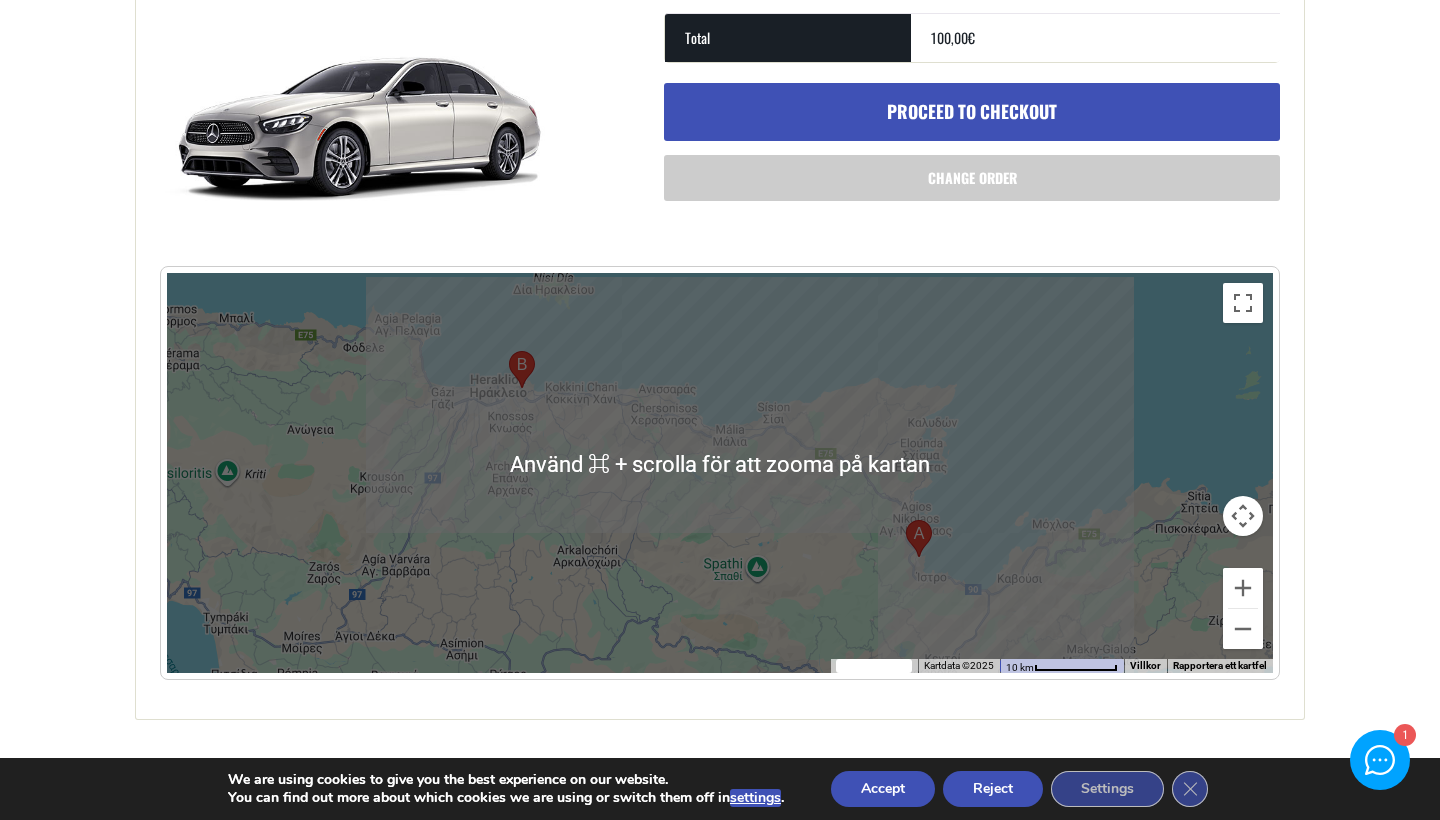 click on "Proceed to checkout" at bounding box center (972, 112) 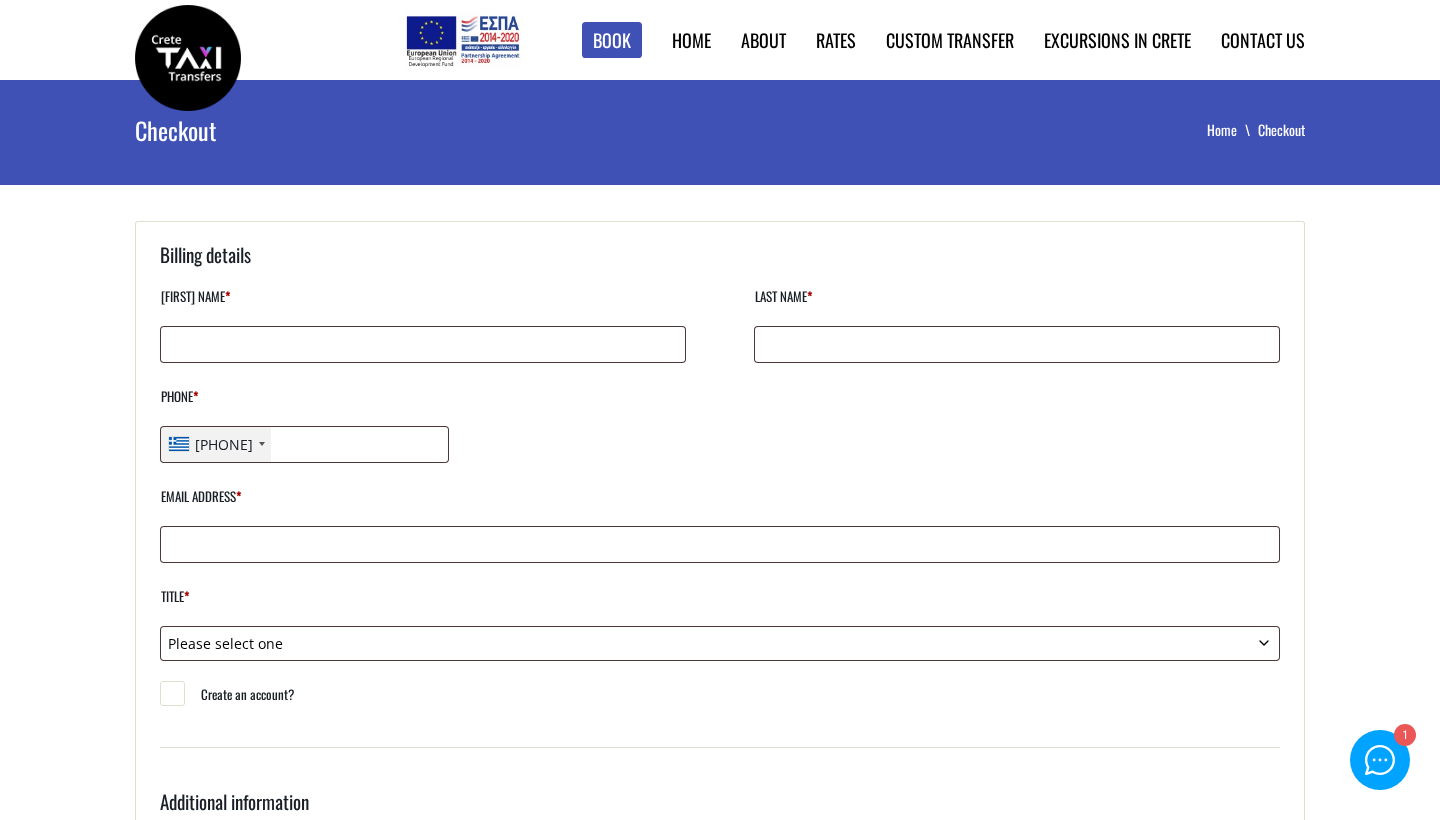 scroll, scrollTop: 0, scrollLeft: 0, axis: both 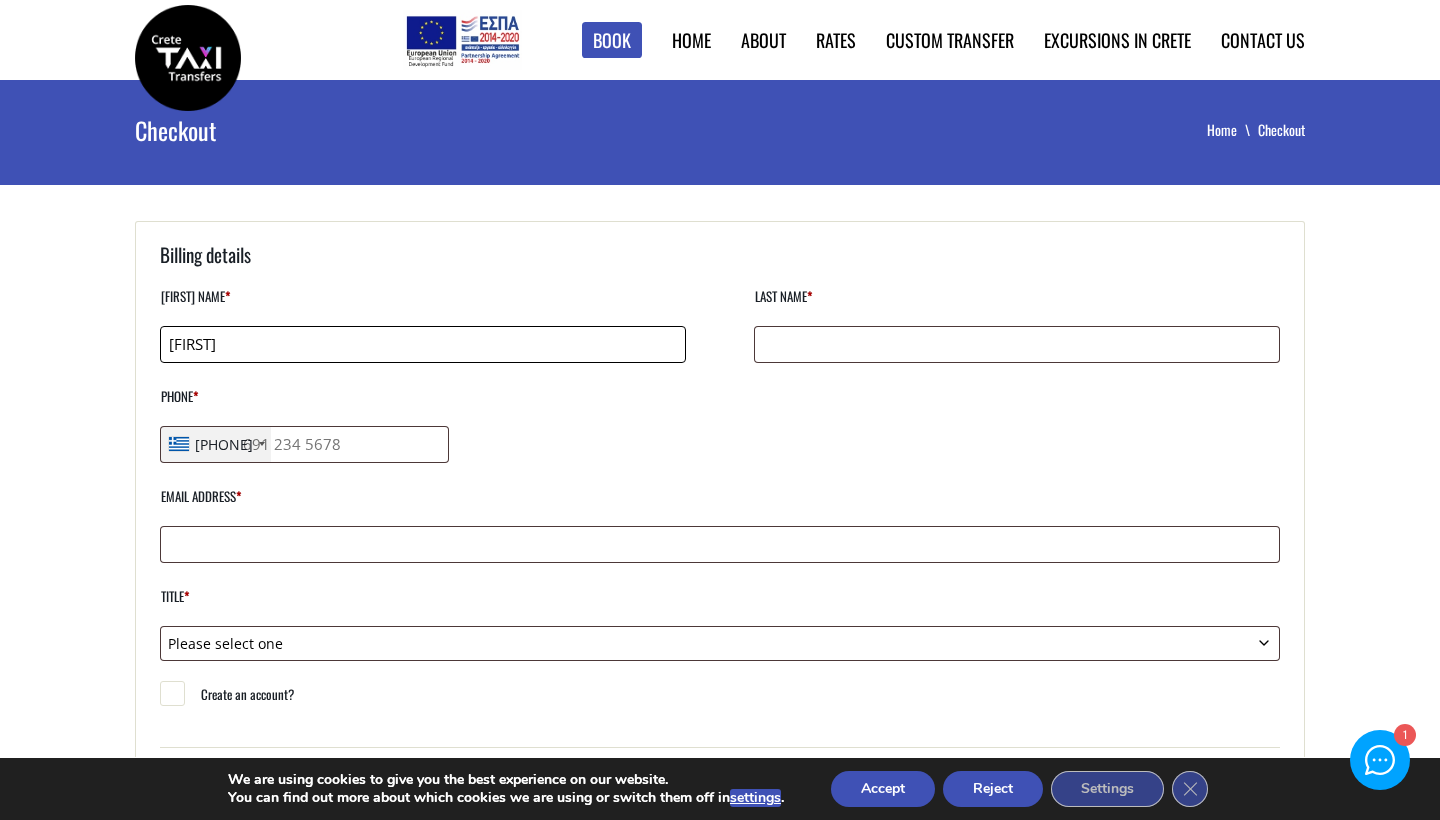 type on "[FIRST]" 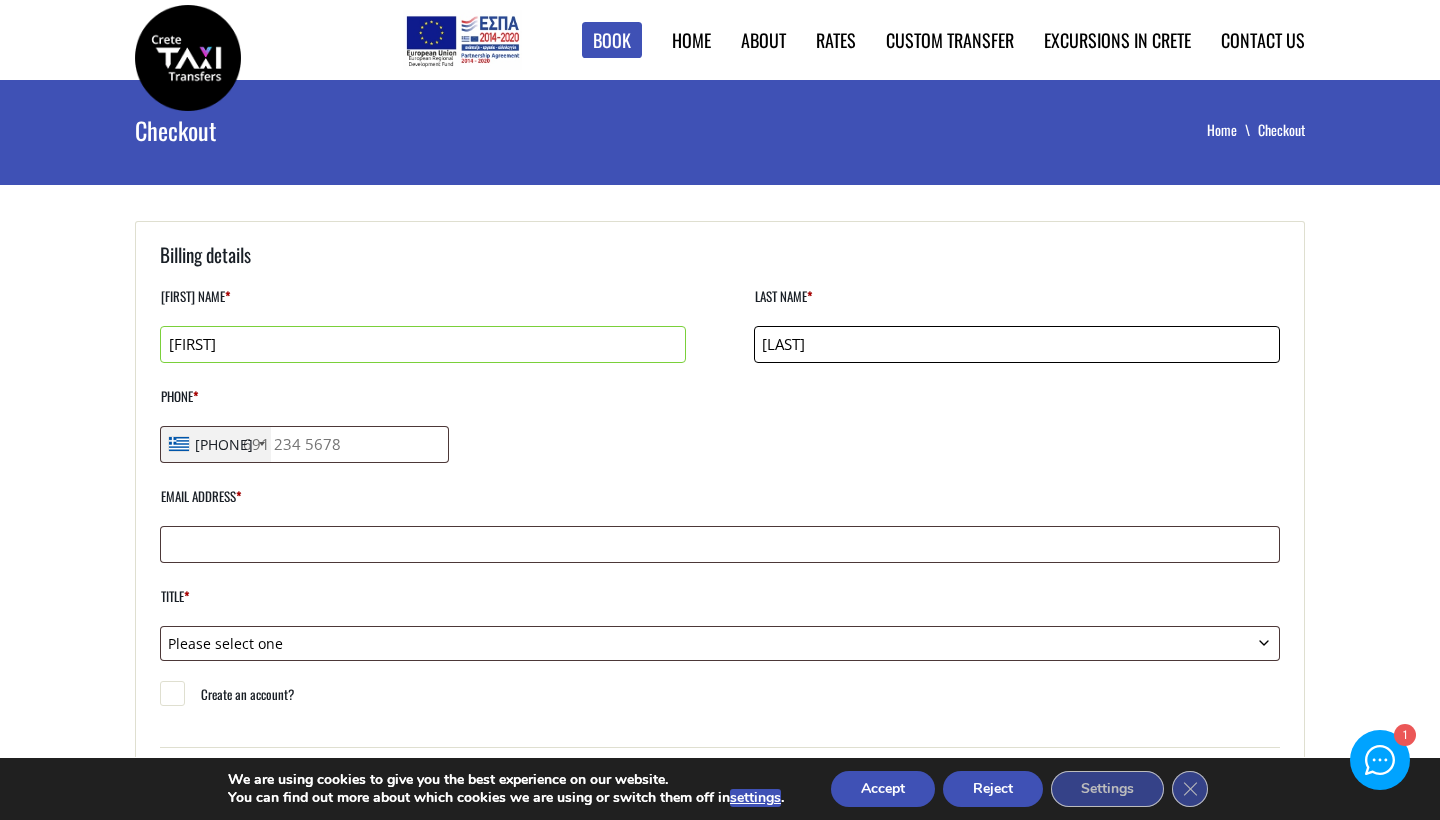 type on "[LAST]" 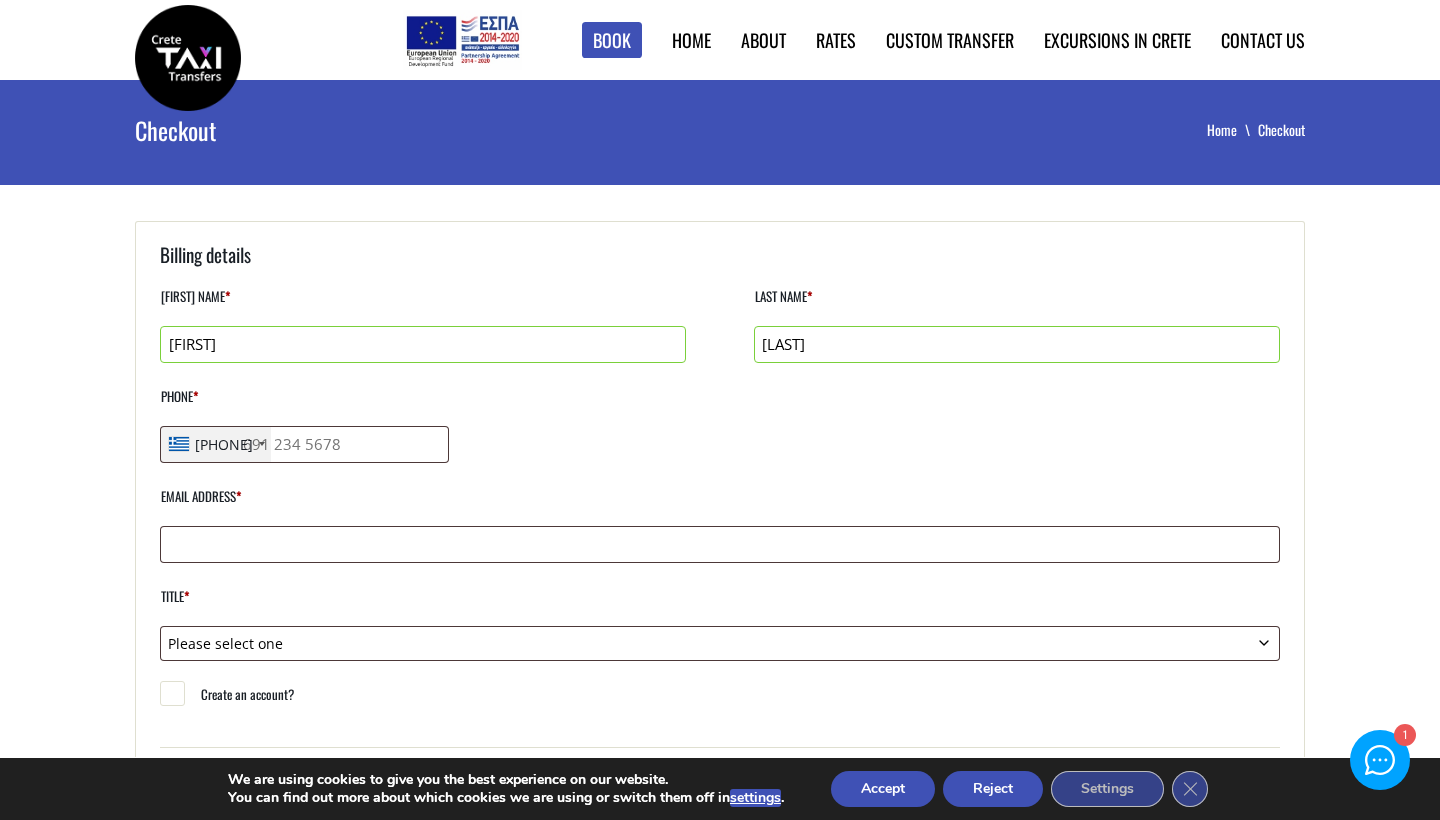 click on "[PHONE]" at bounding box center [216, 444] 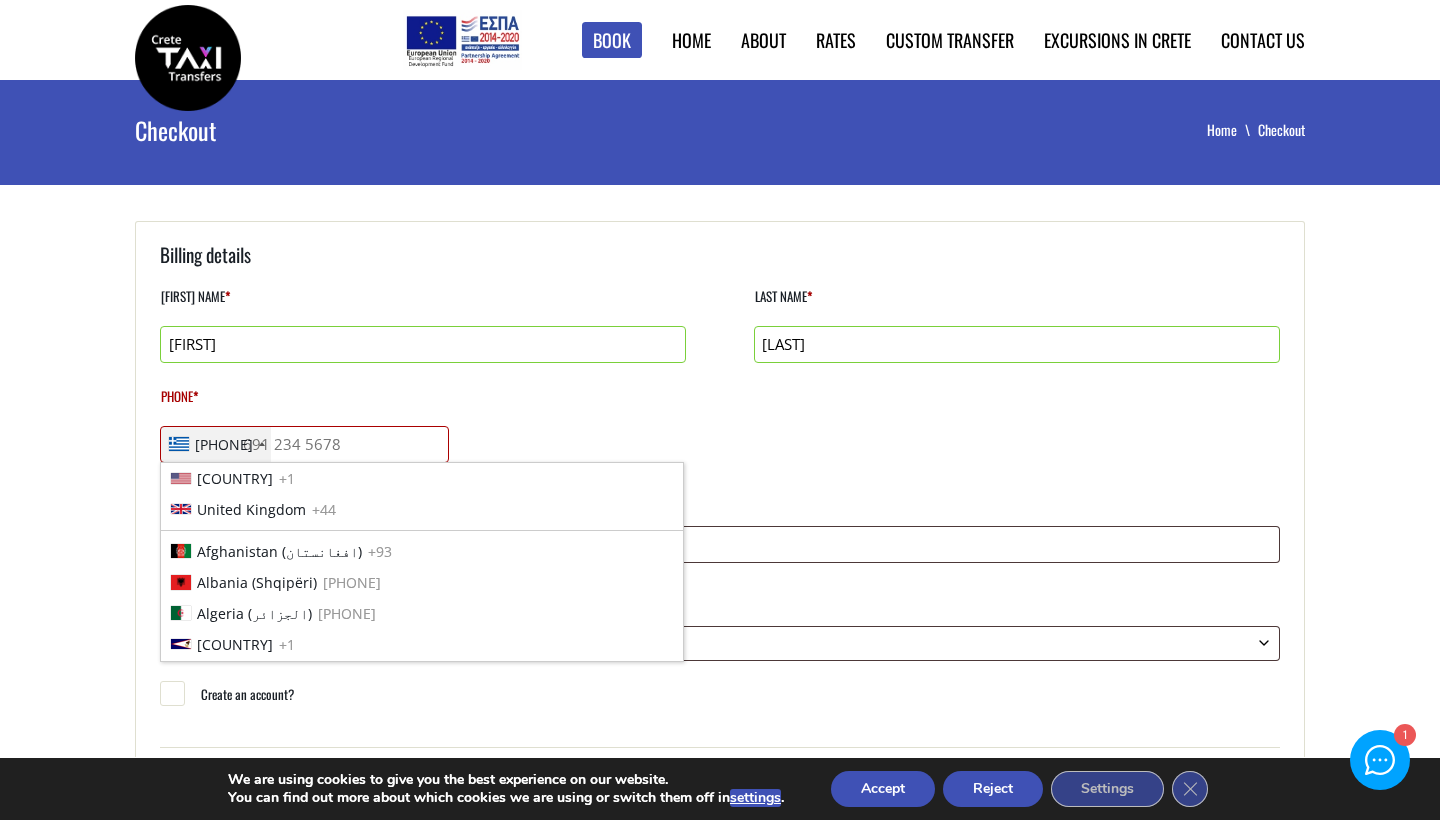scroll, scrollTop: 2500, scrollLeft: 0, axis: vertical 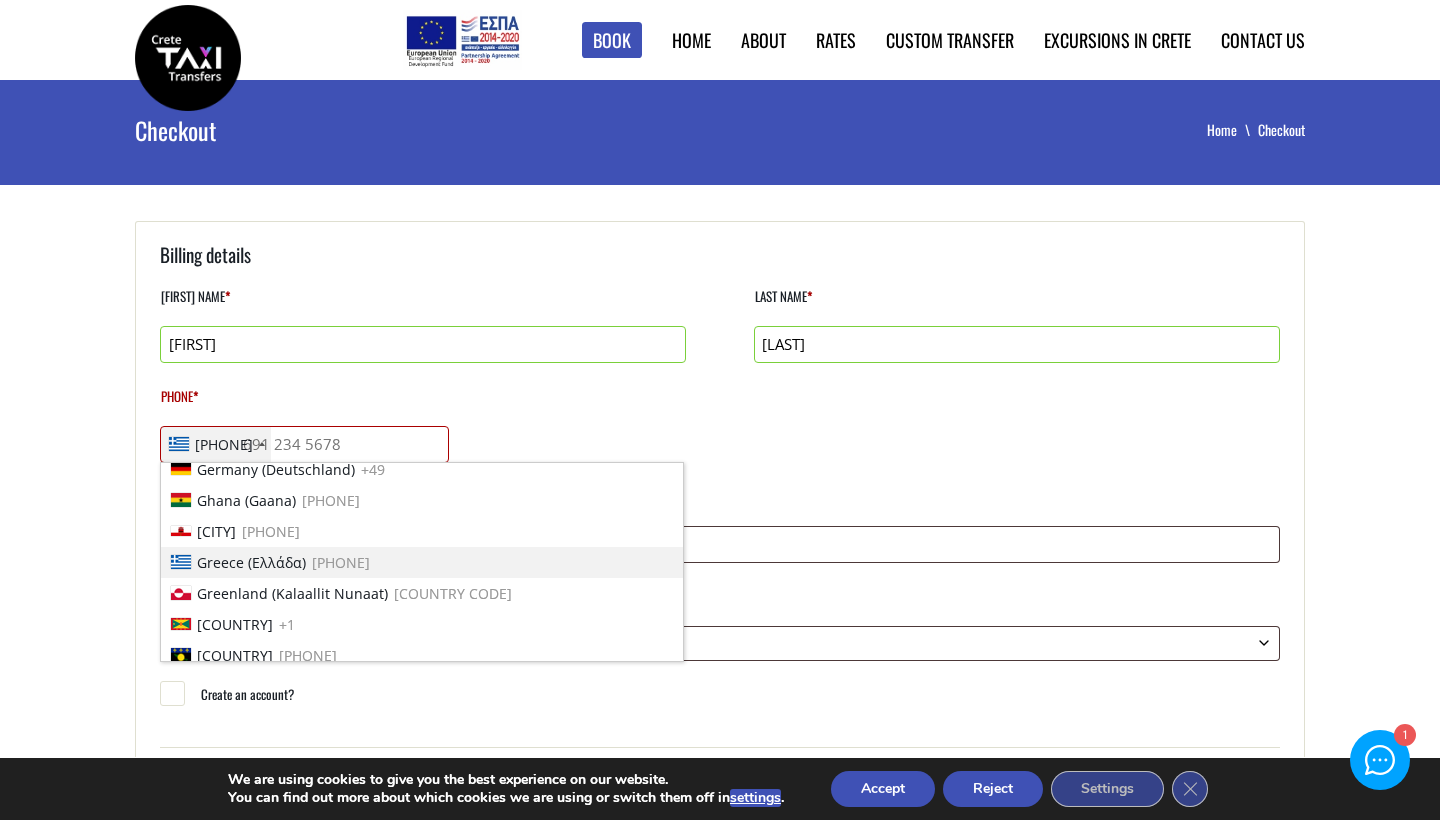 click at bounding box center [262, 444] 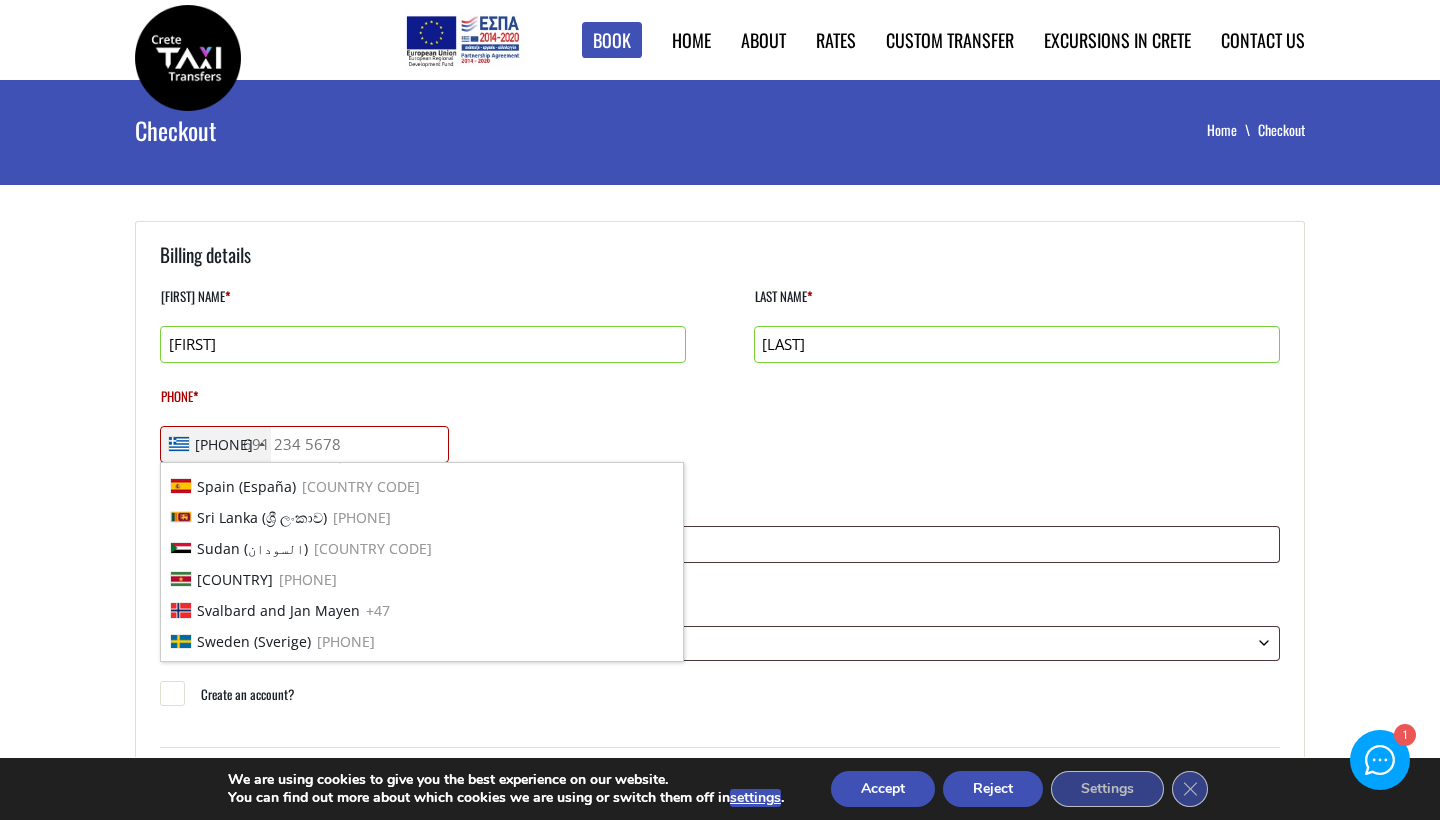 scroll, scrollTop: 6111, scrollLeft: 0, axis: vertical 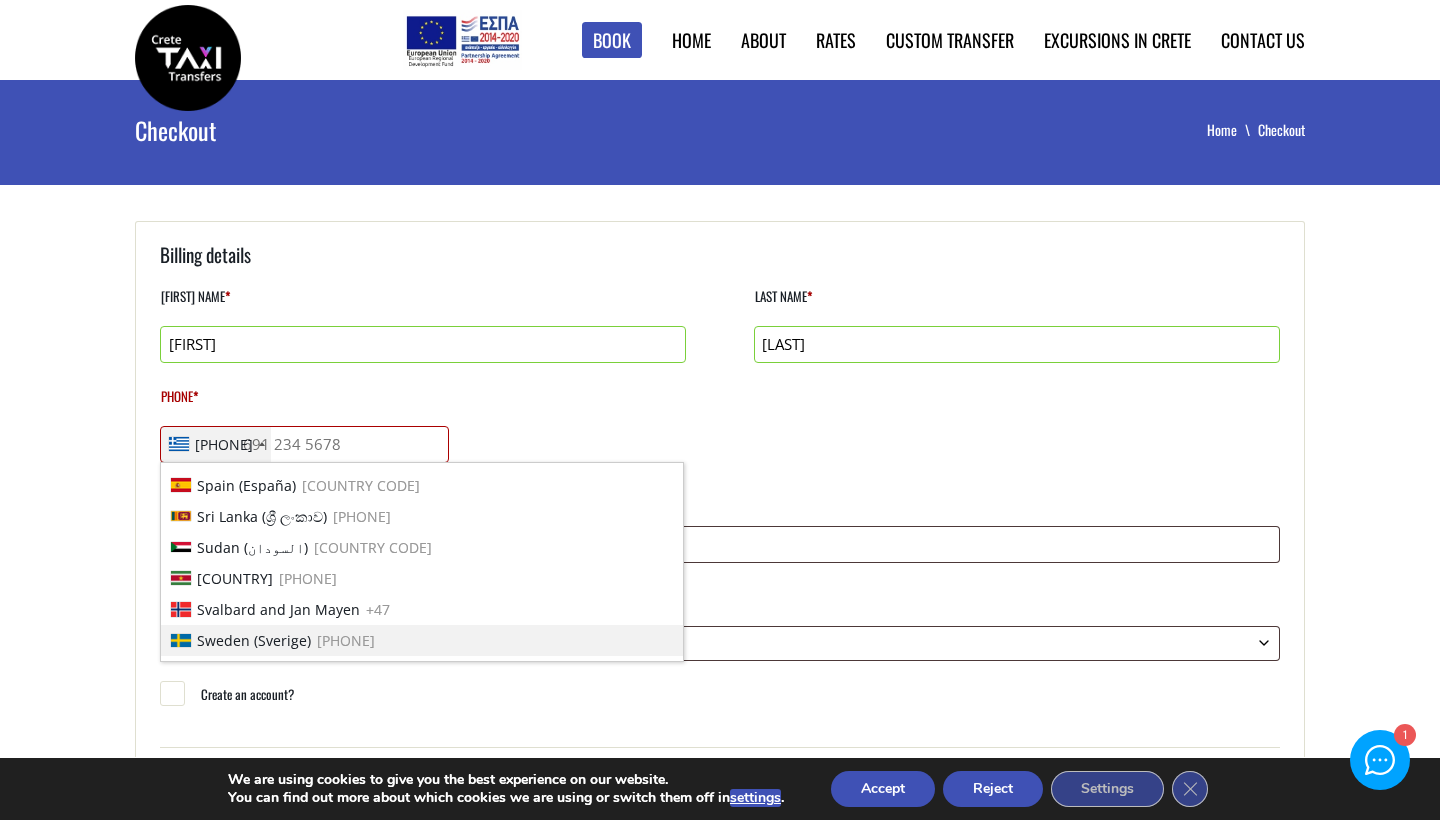 click on "Sweden (Sverige)" at bounding box center (254, 640) 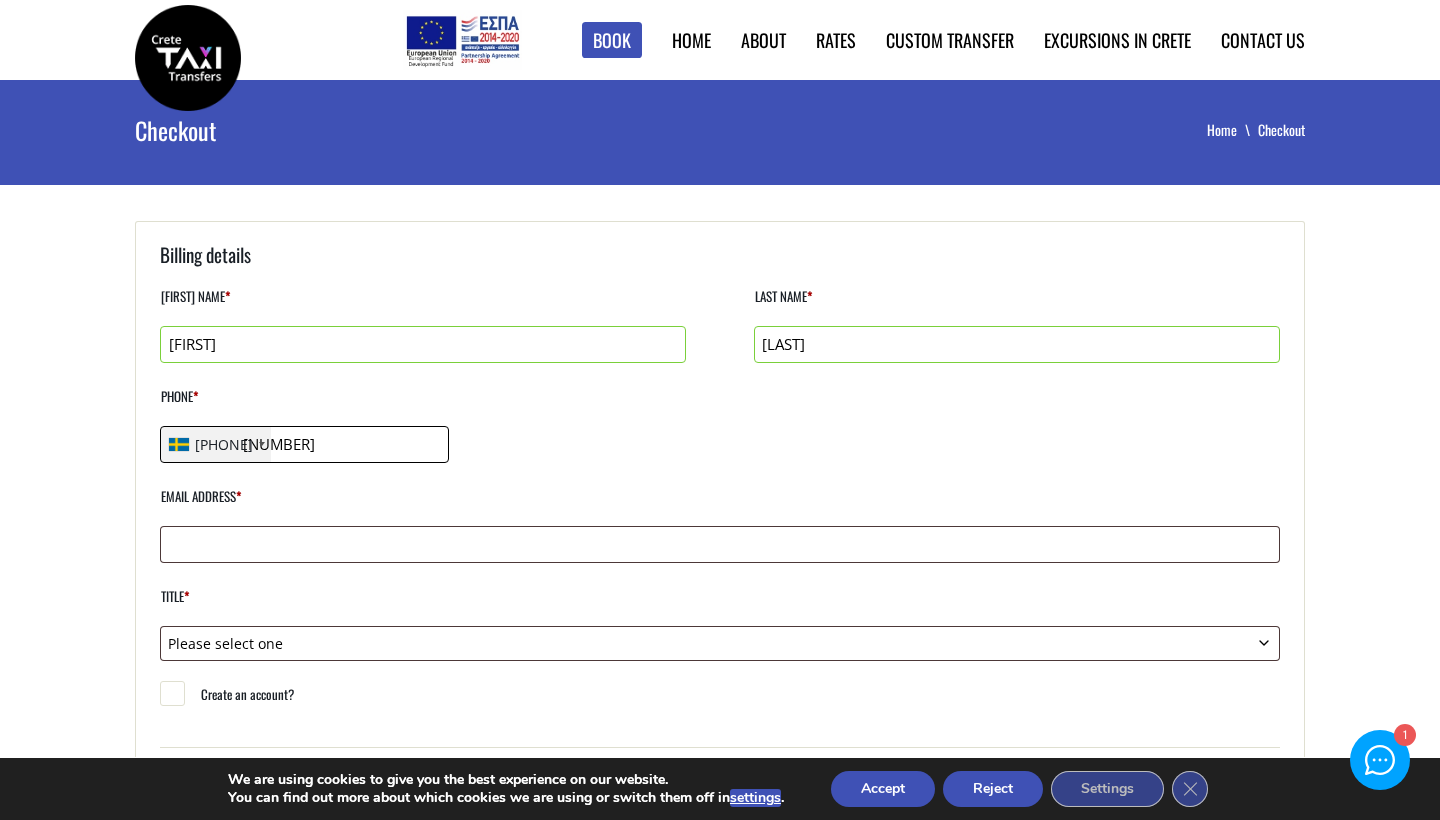 type on "[NUMBER]" 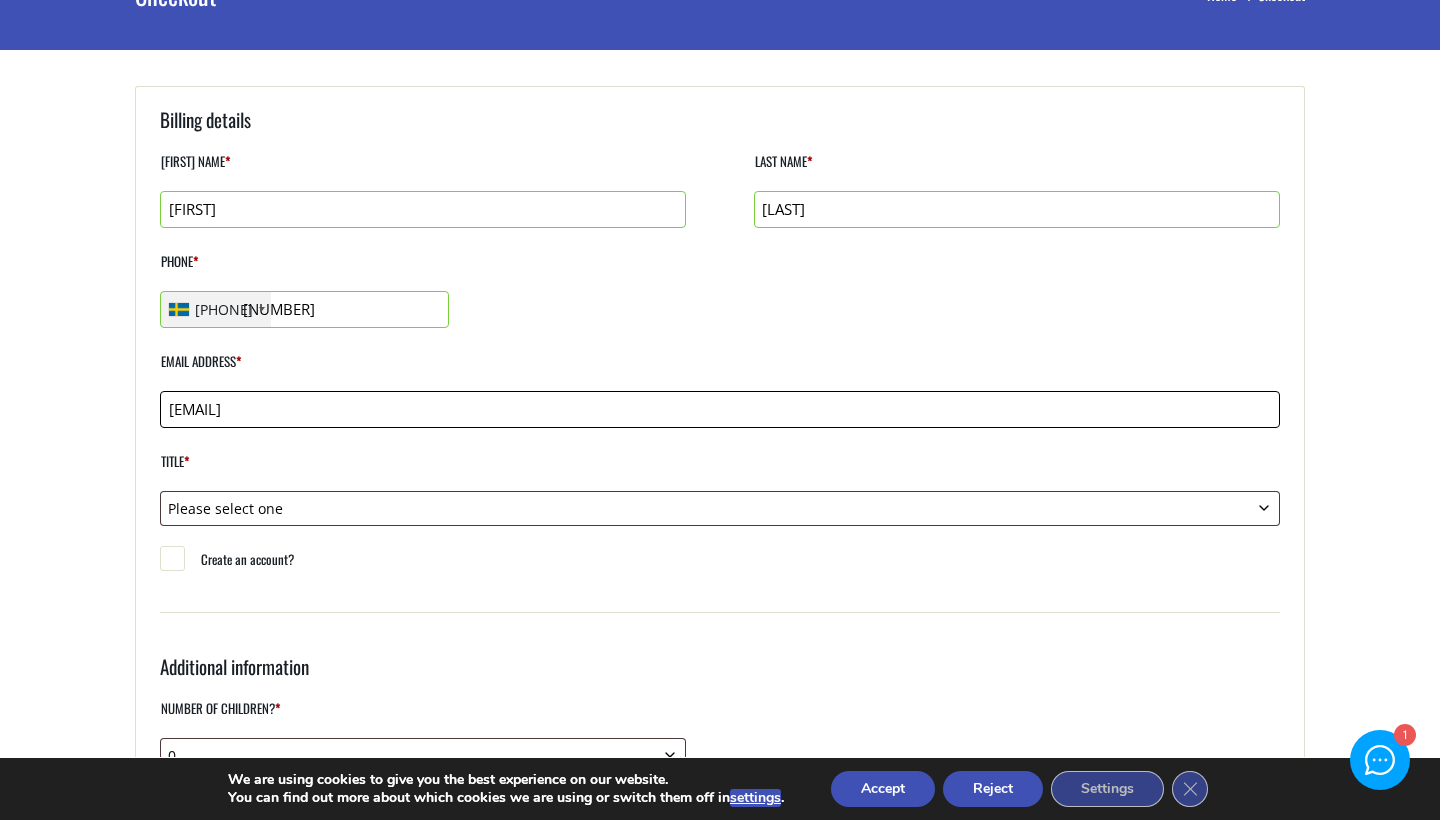 scroll, scrollTop: 179, scrollLeft: 0, axis: vertical 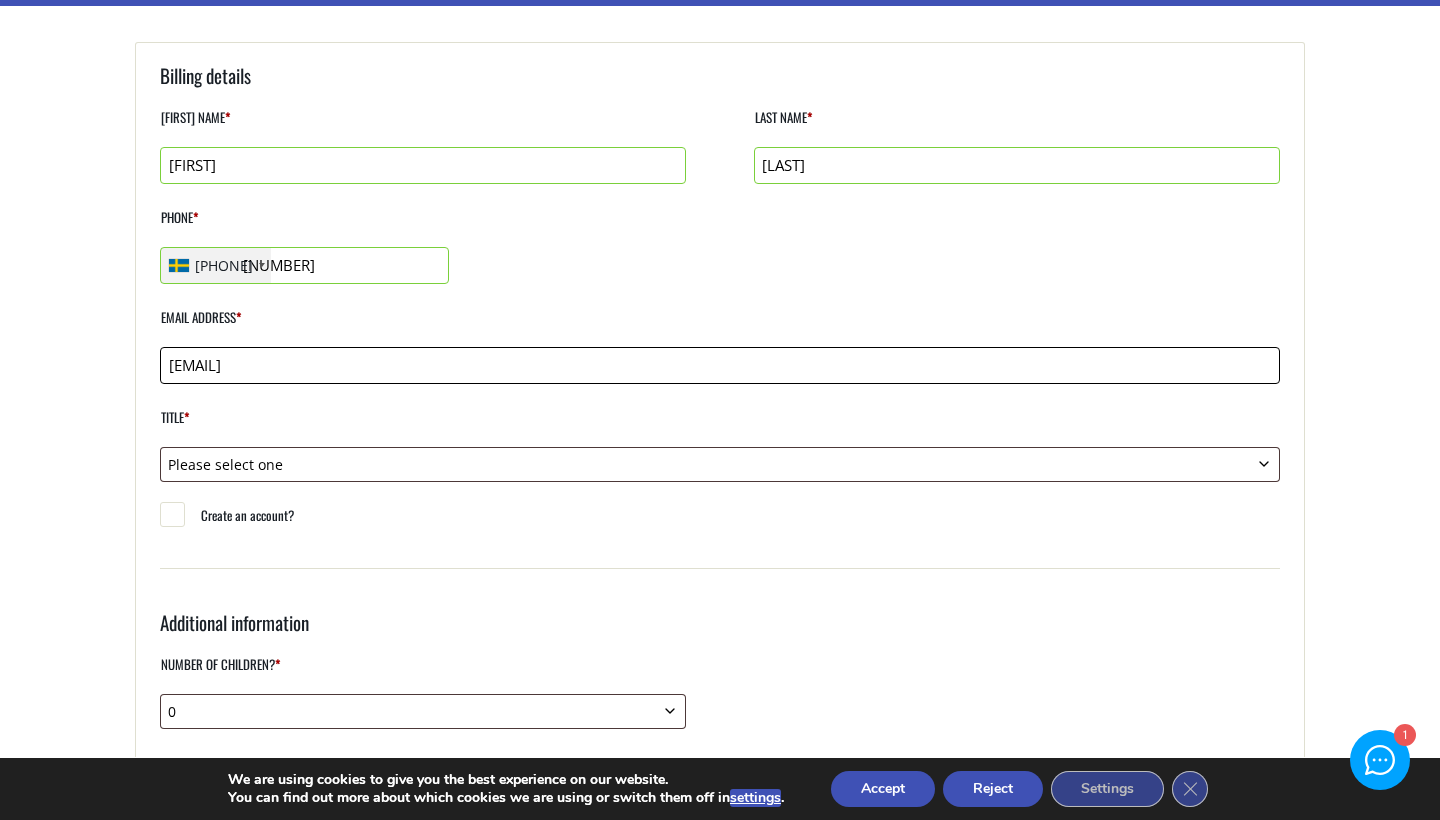type on "[EMAIL]" 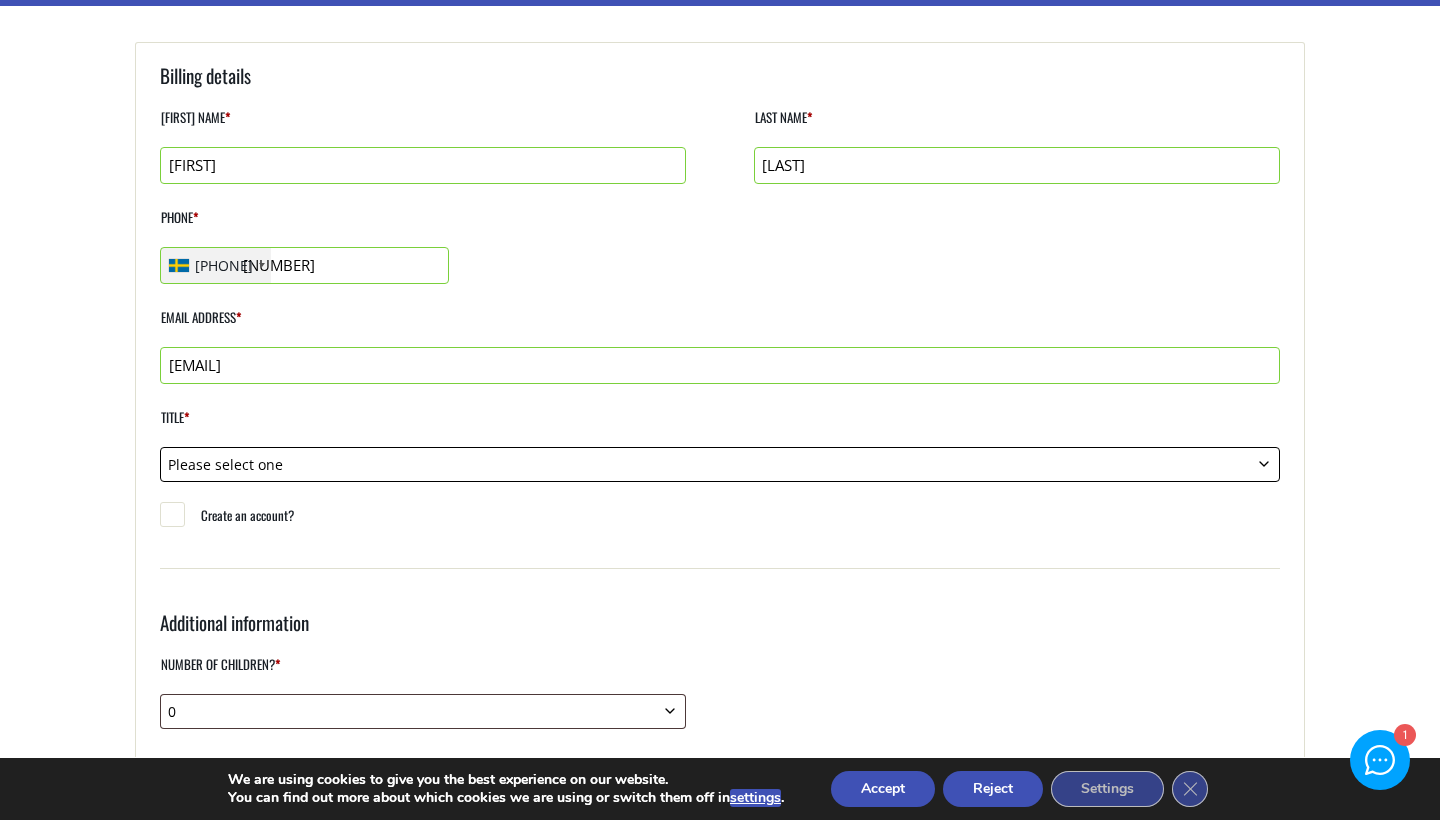 select on "mr" 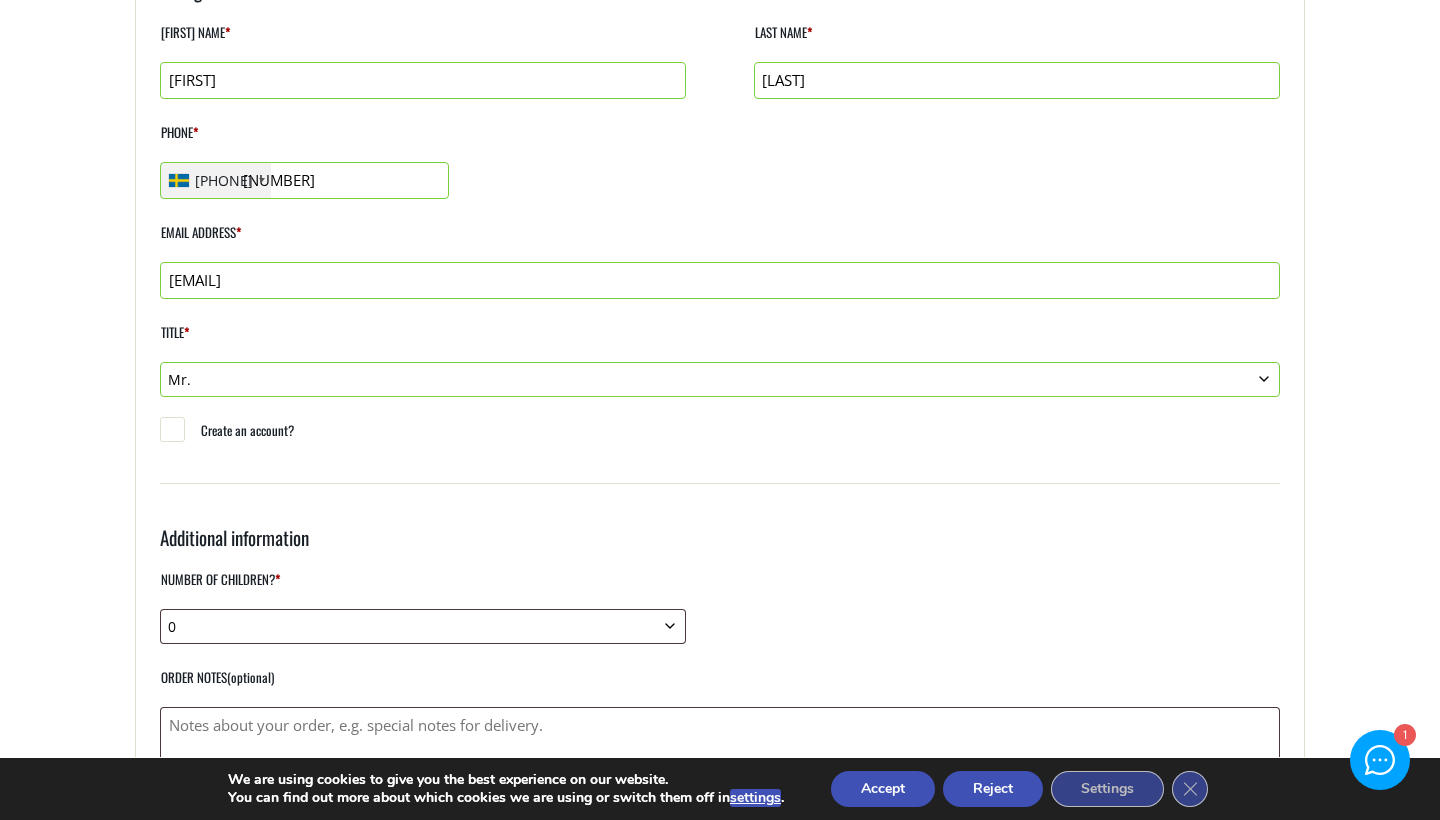 scroll, scrollTop: 265, scrollLeft: 0, axis: vertical 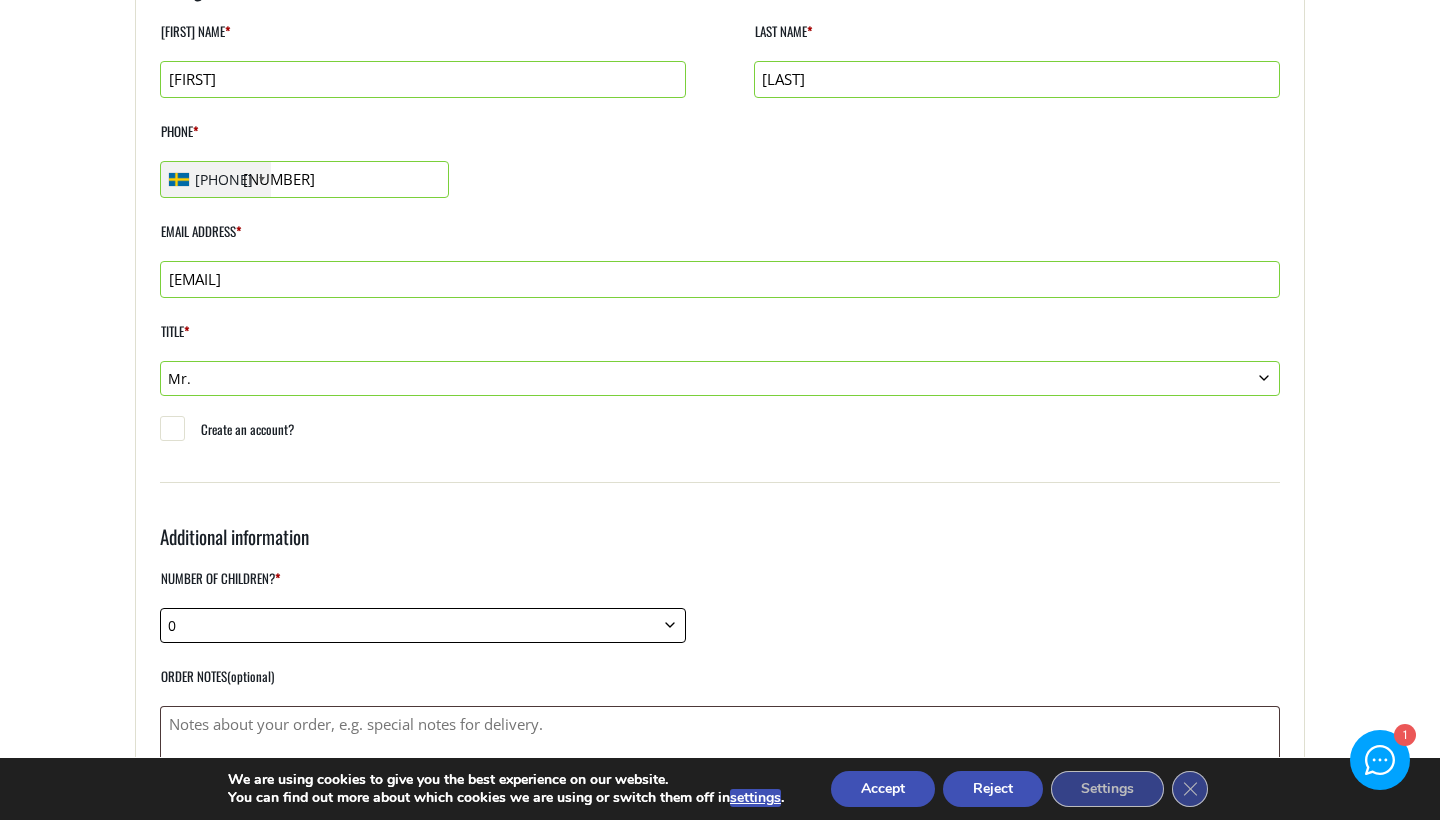 select on "2" 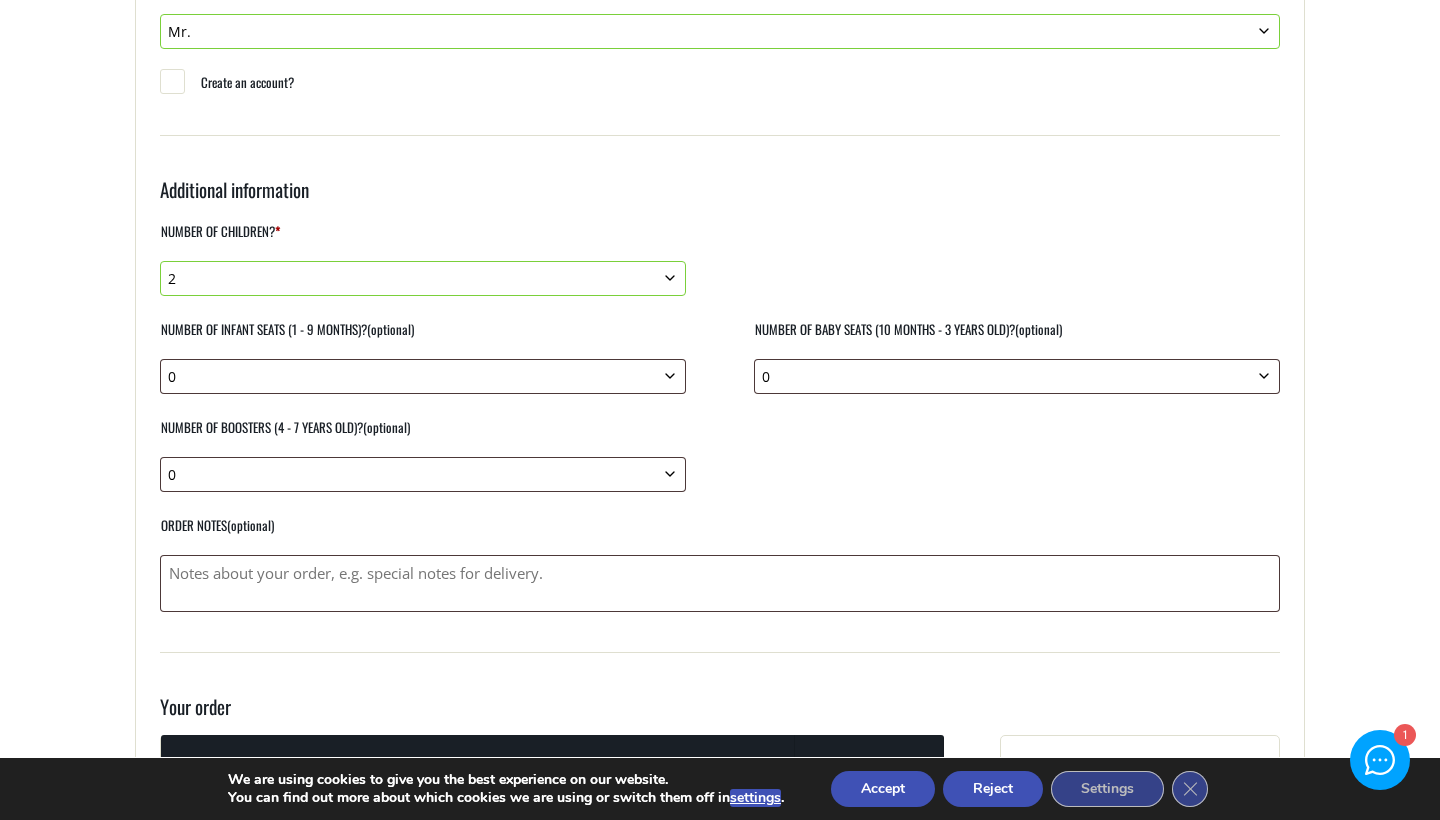 scroll, scrollTop: 613, scrollLeft: 0, axis: vertical 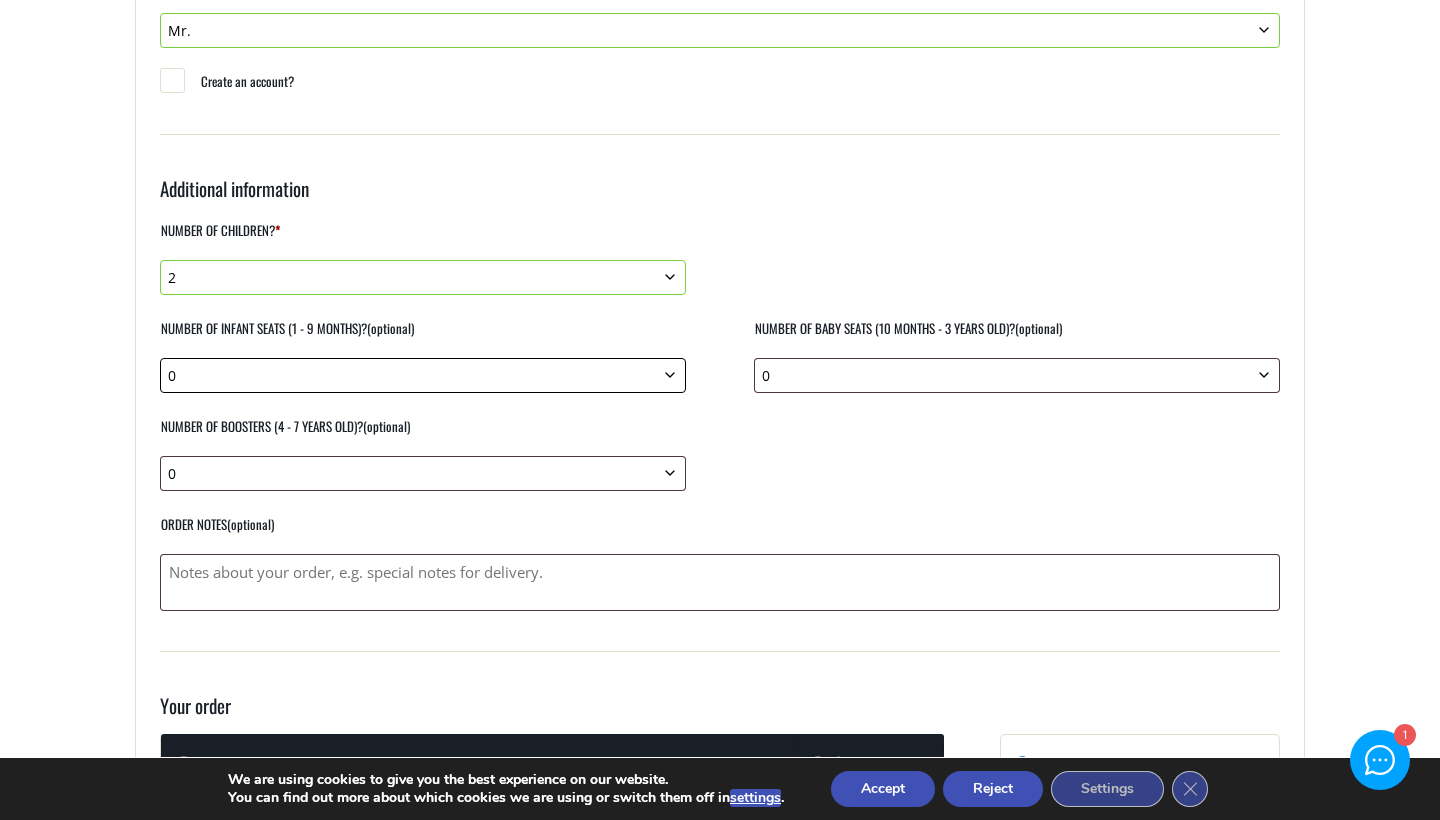 select on "1" 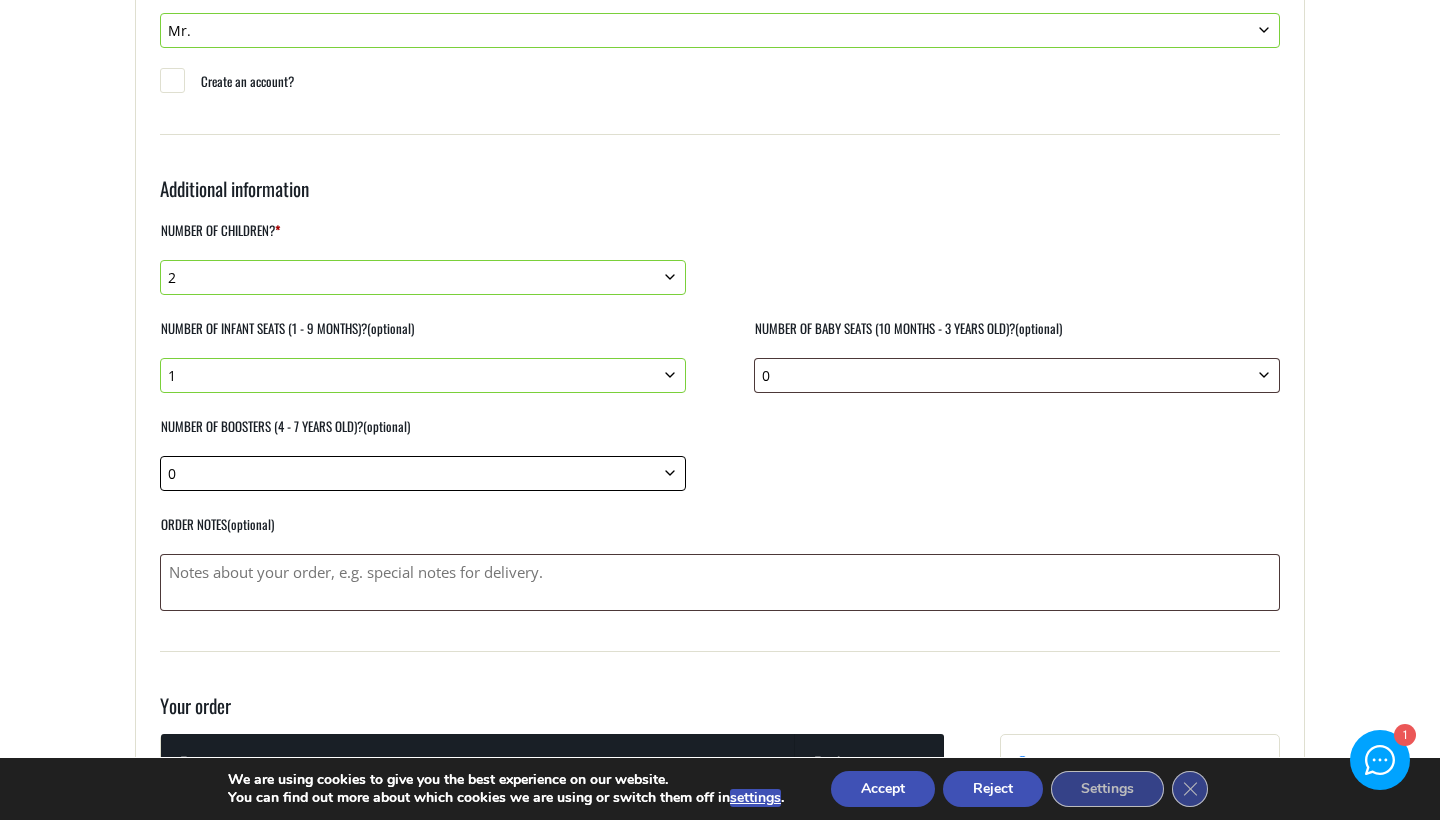 select on "1" 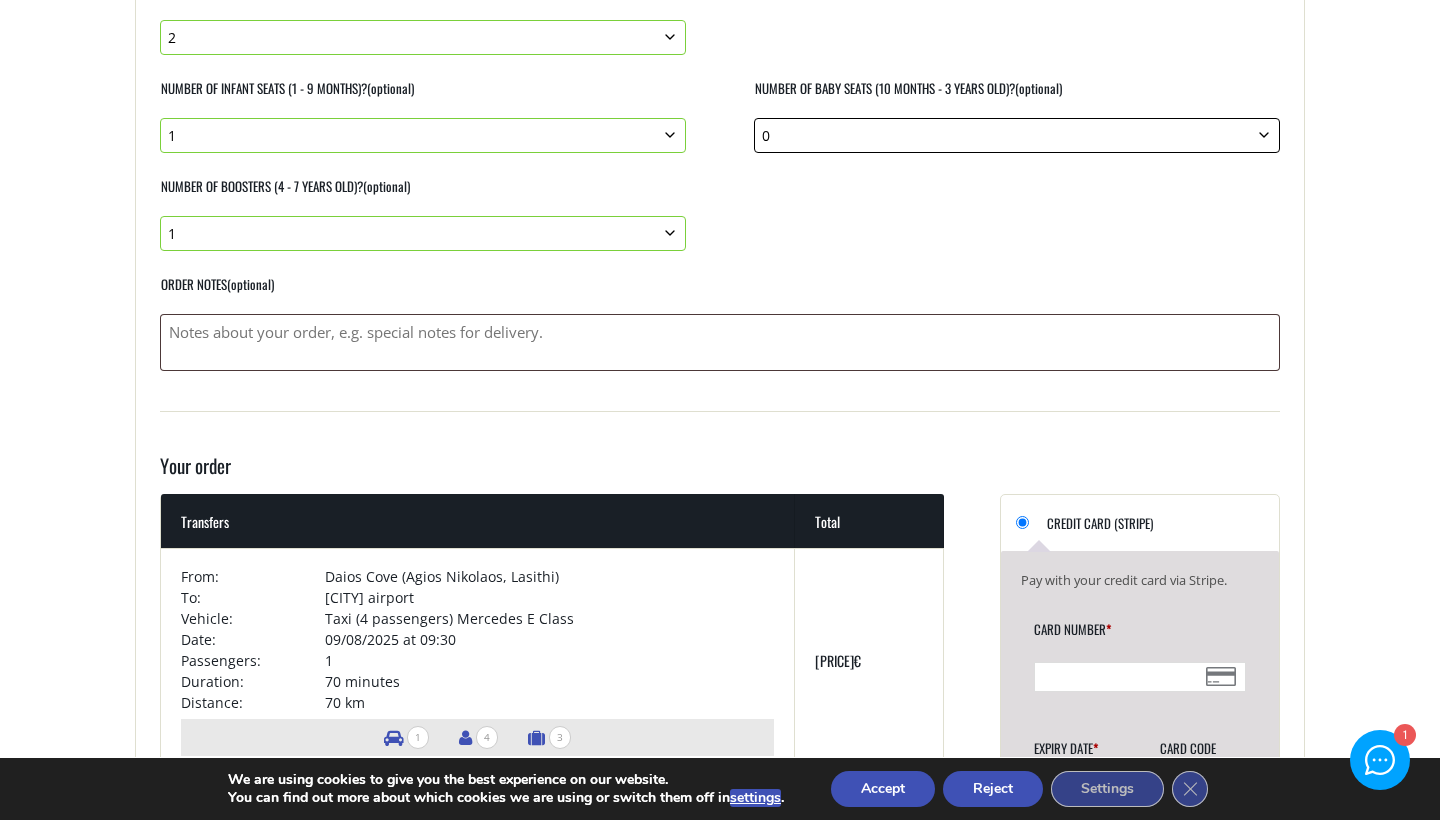 scroll, scrollTop: 854, scrollLeft: 0, axis: vertical 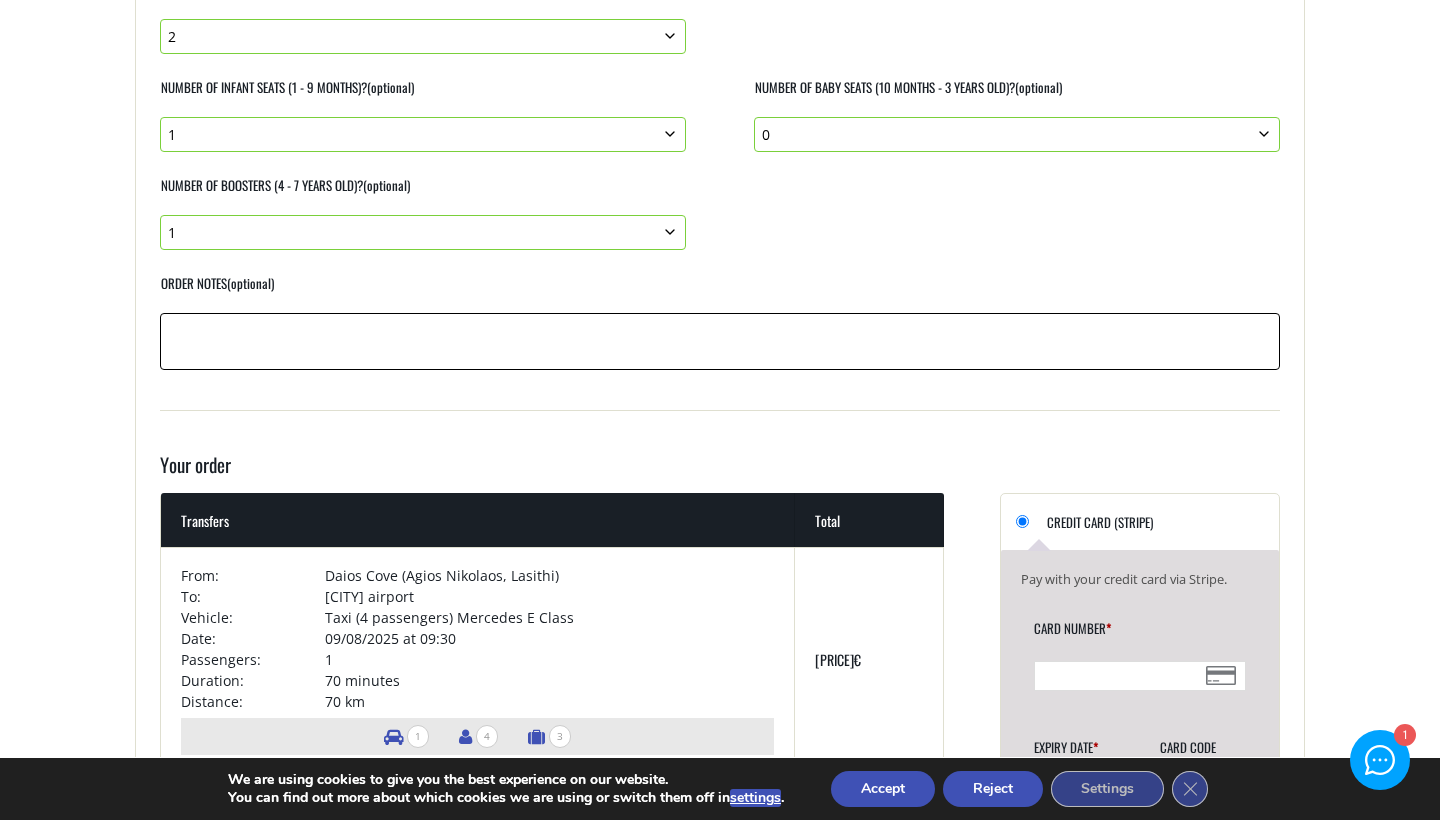 click on "Order notes  (optional)" at bounding box center [720, 341] 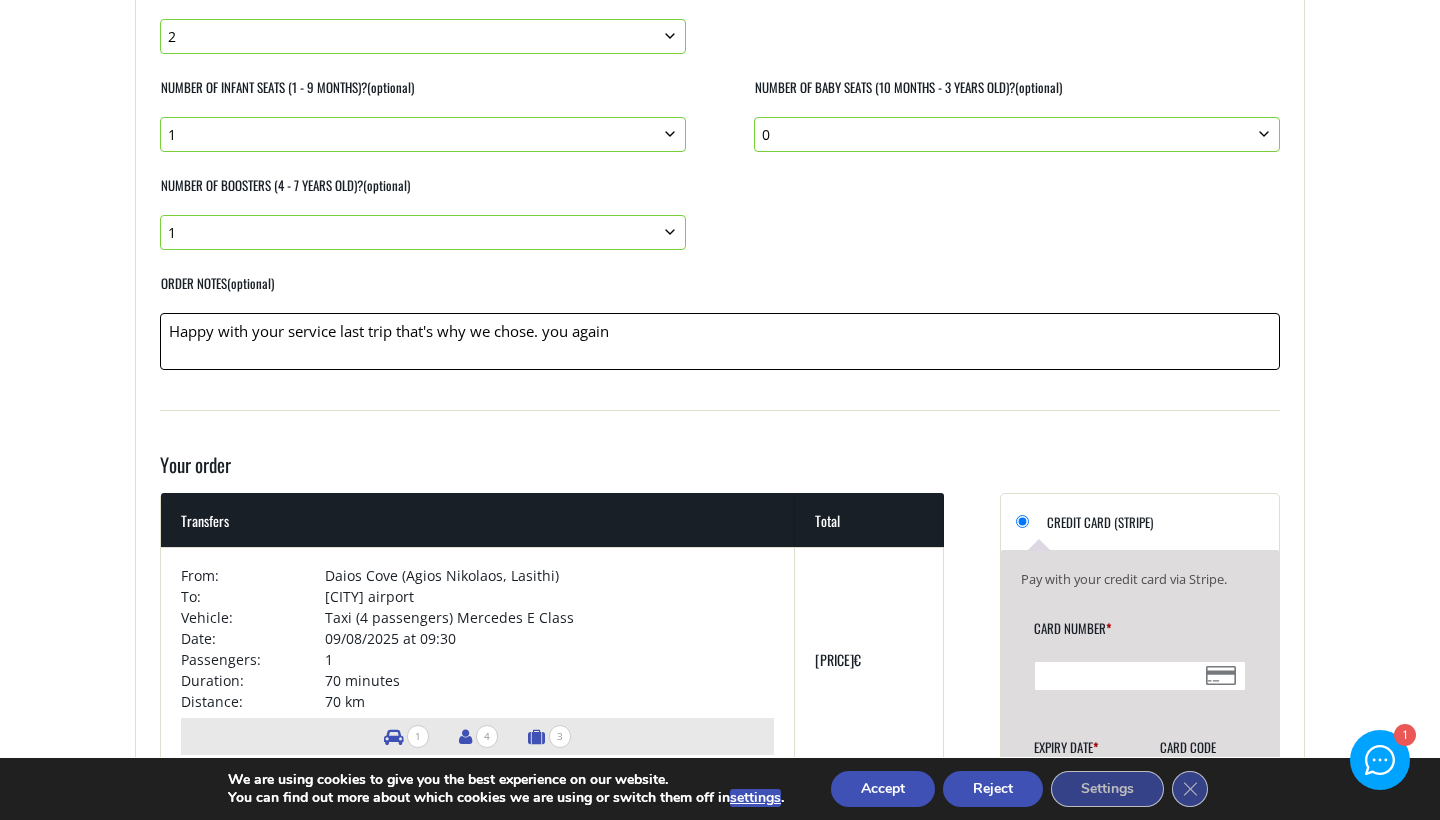 click on "Happy with your service last trip that's why we chose. you again" at bounding box center [720, 341] 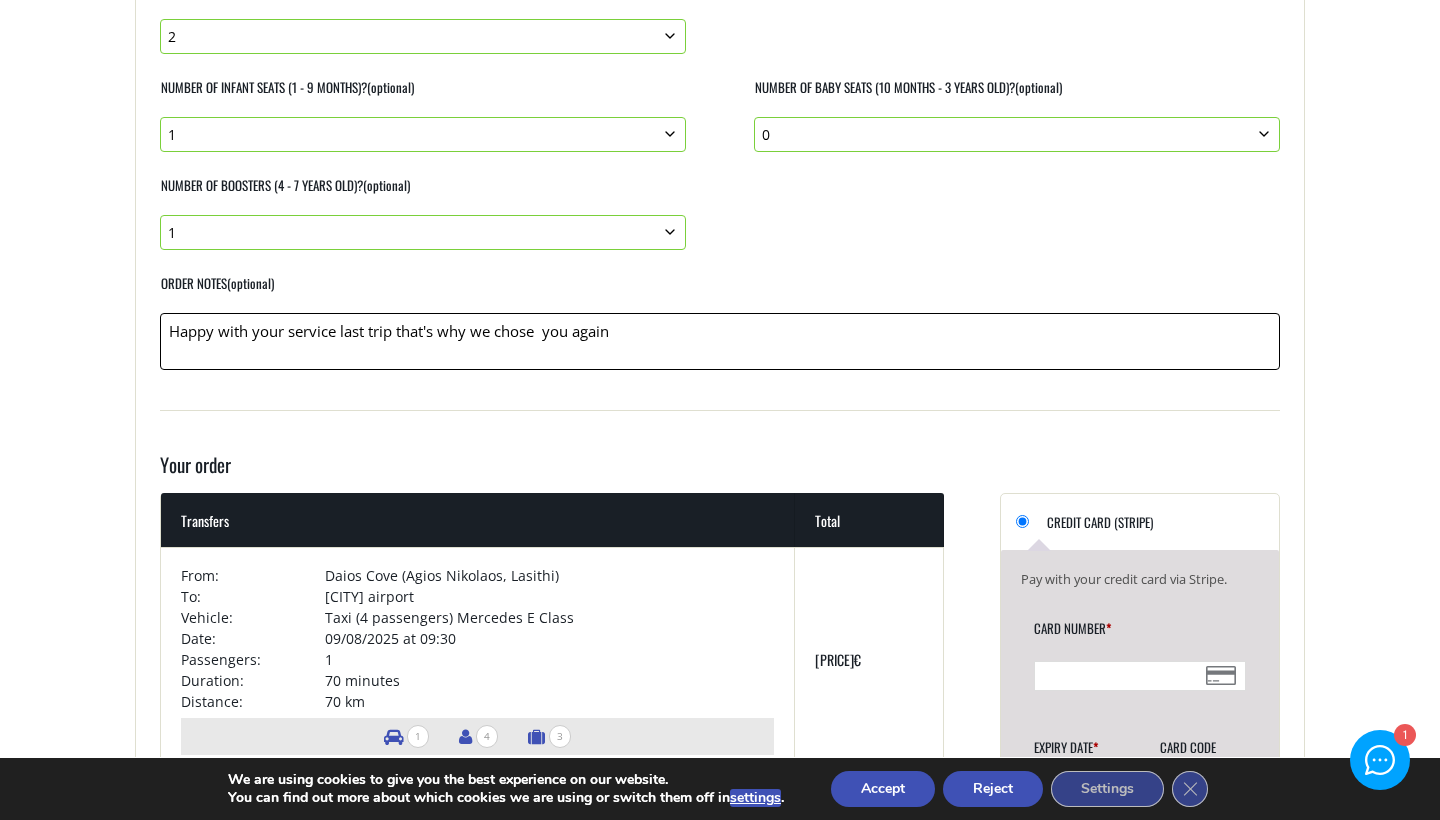 click on "Happy with your service last trip that's why we chose  you again" at bounding box center [720, 341] 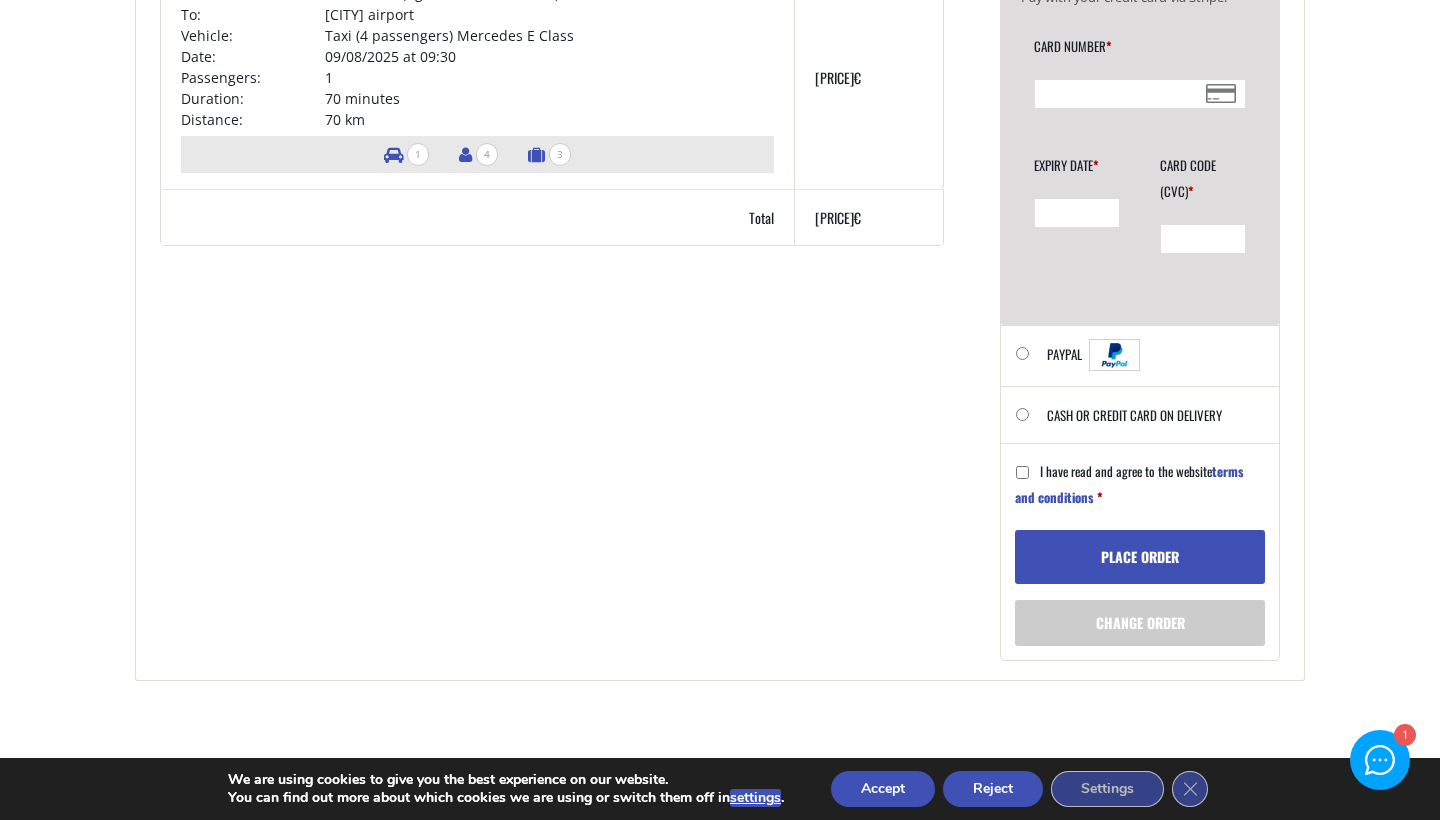 scroll, scrollTop: 1439, scrollLeft: 0, axis: vertical 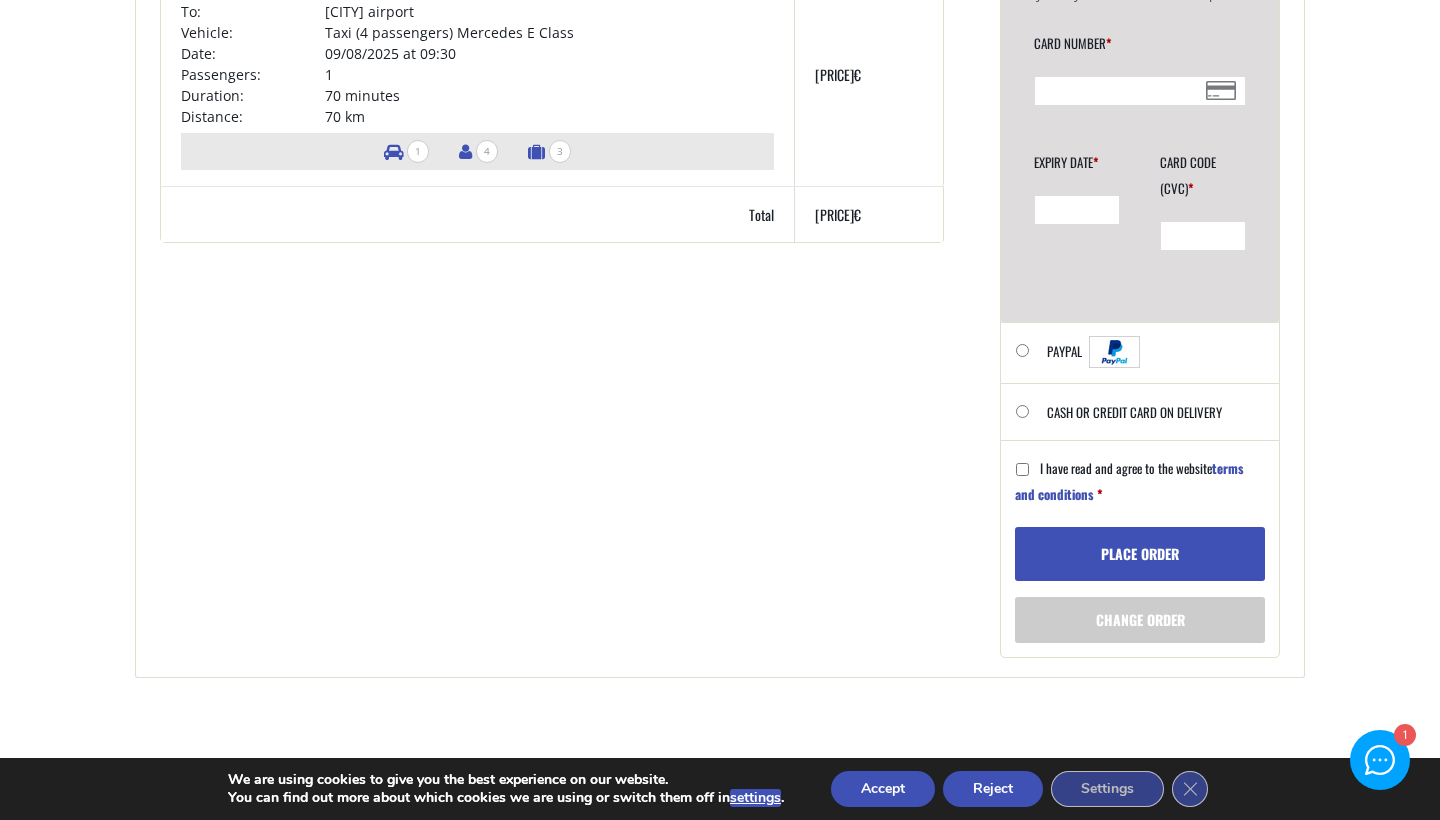 type on "Happy with your service last trip and the driver [LAST] was great- that's why we chose you again" 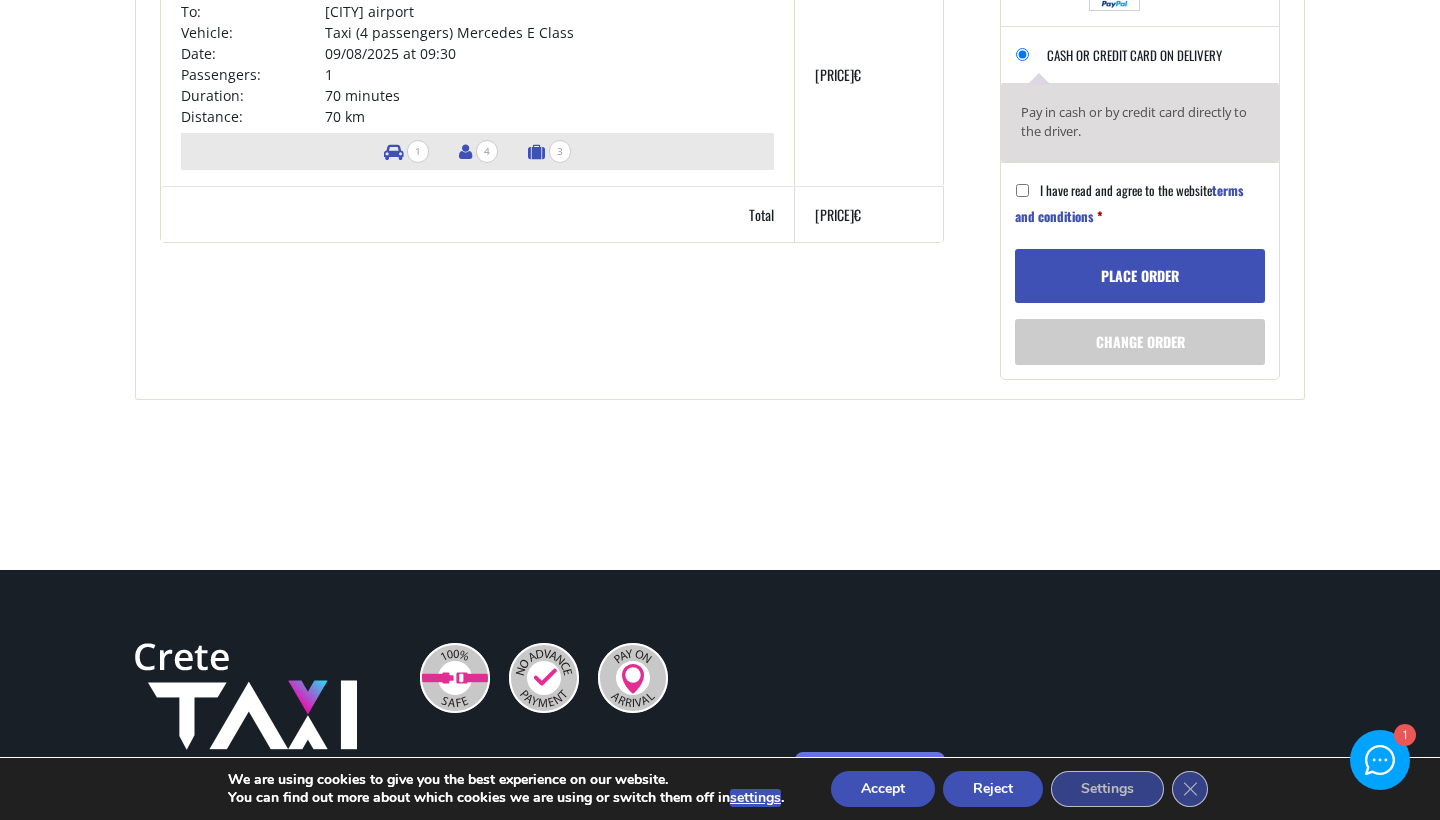 click on "Place order" at bounding box center [1140, 276] 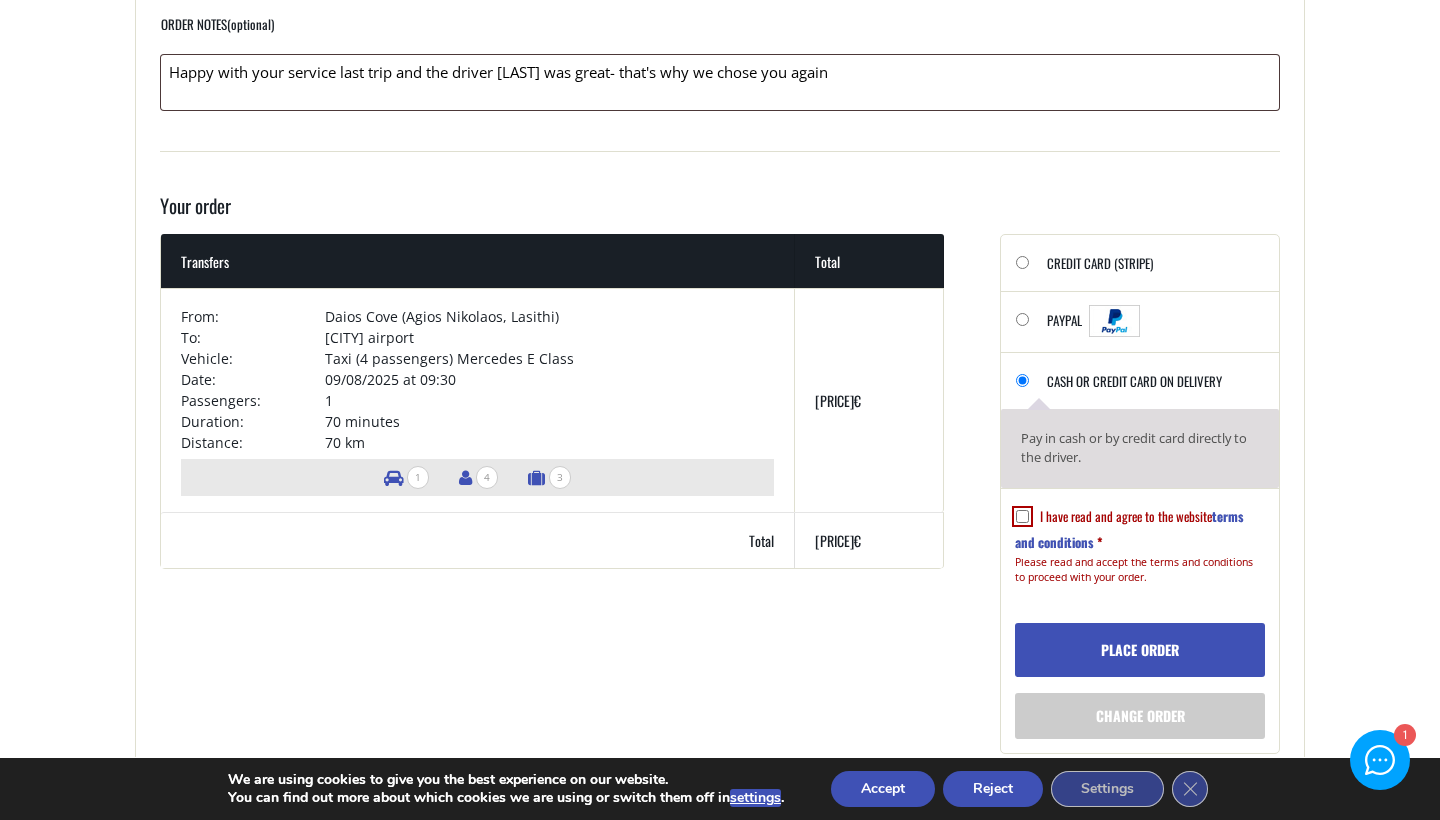 scroll, scrollTop: 1199, scrollLeft: 0, axis: vertical 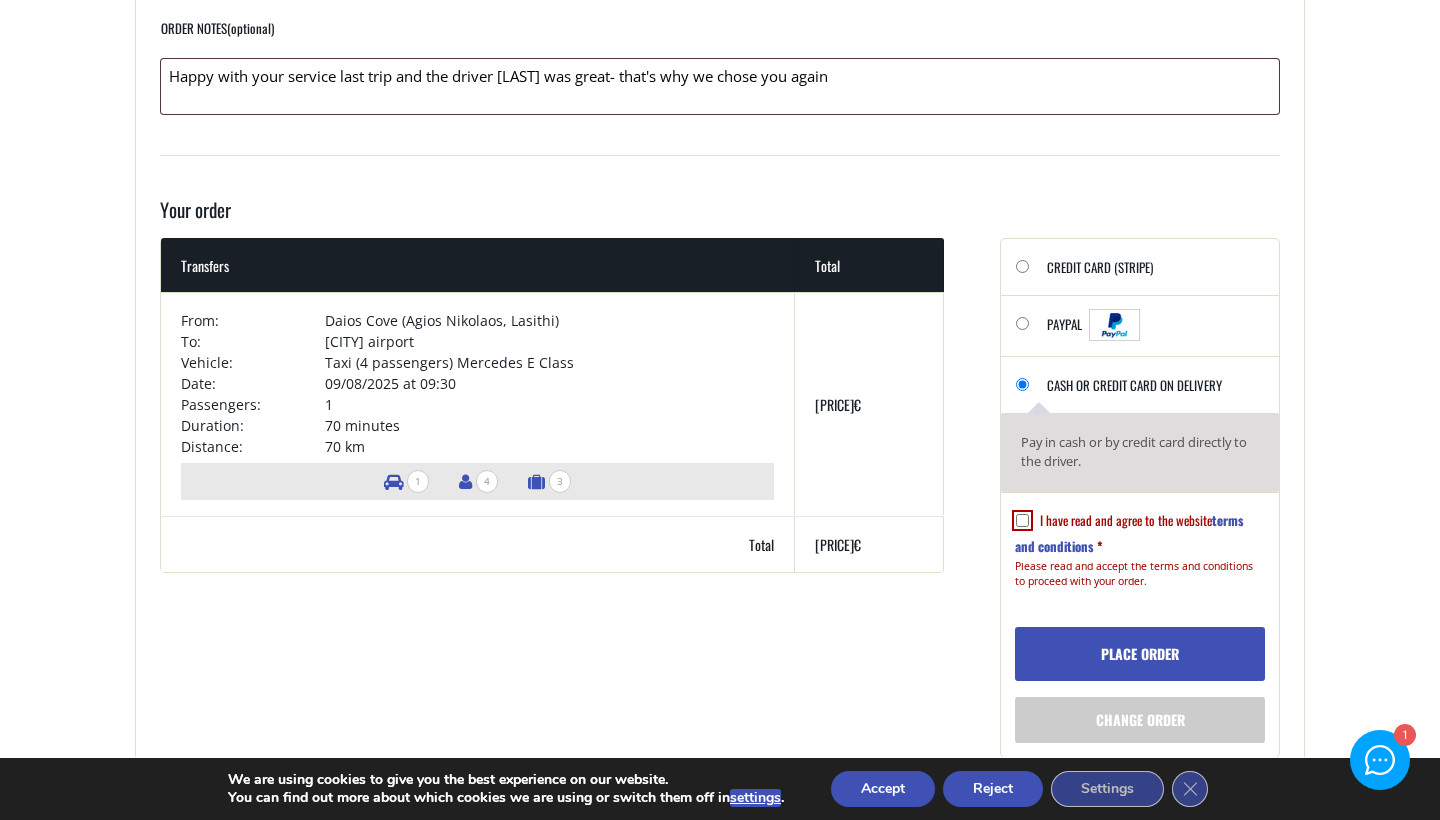 click on "I have read and agree to the website  terms and conditions   *" at bounding box center [1022, 520] 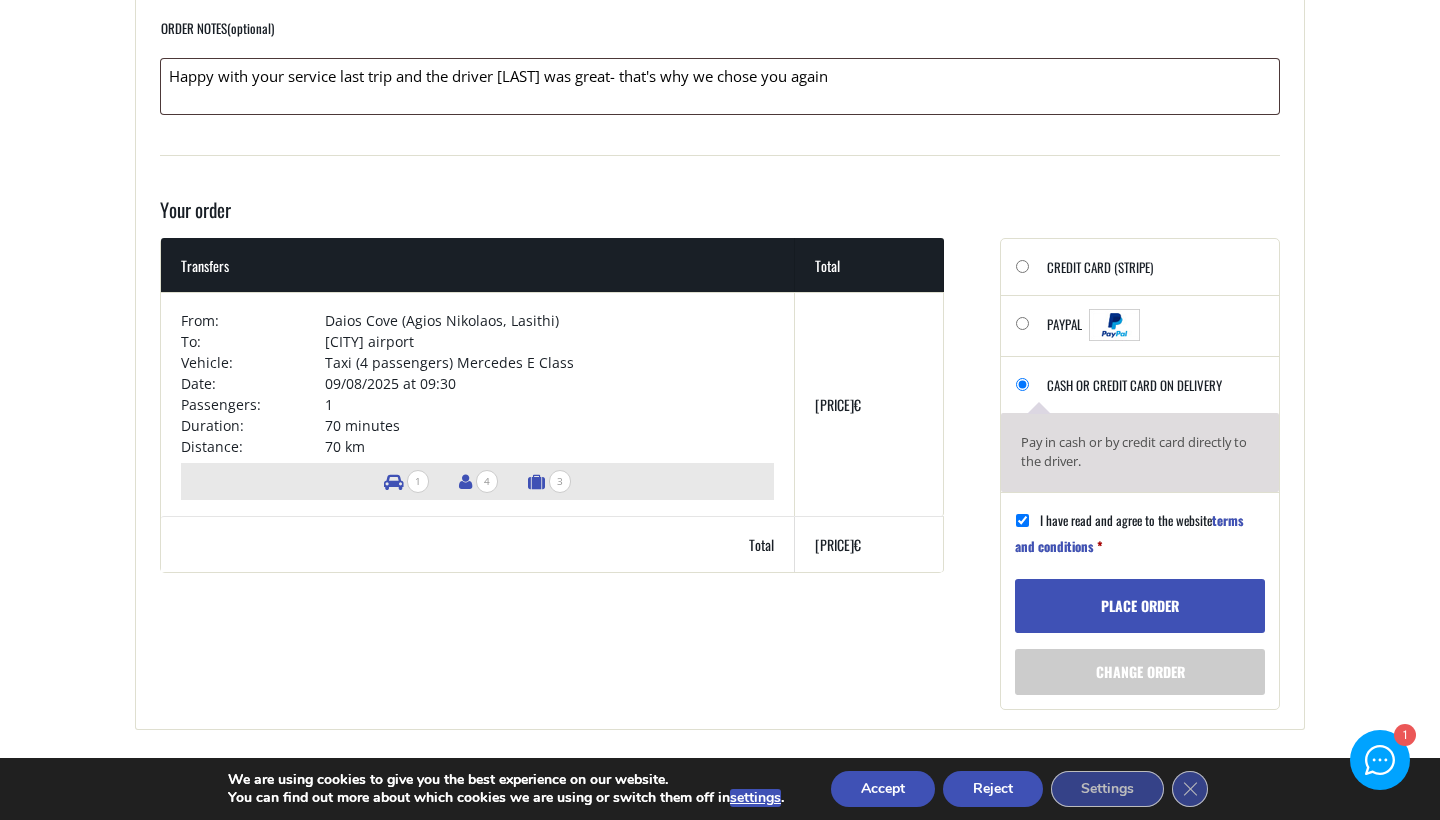 click on "Place order" at bounding box center [1140, 606] 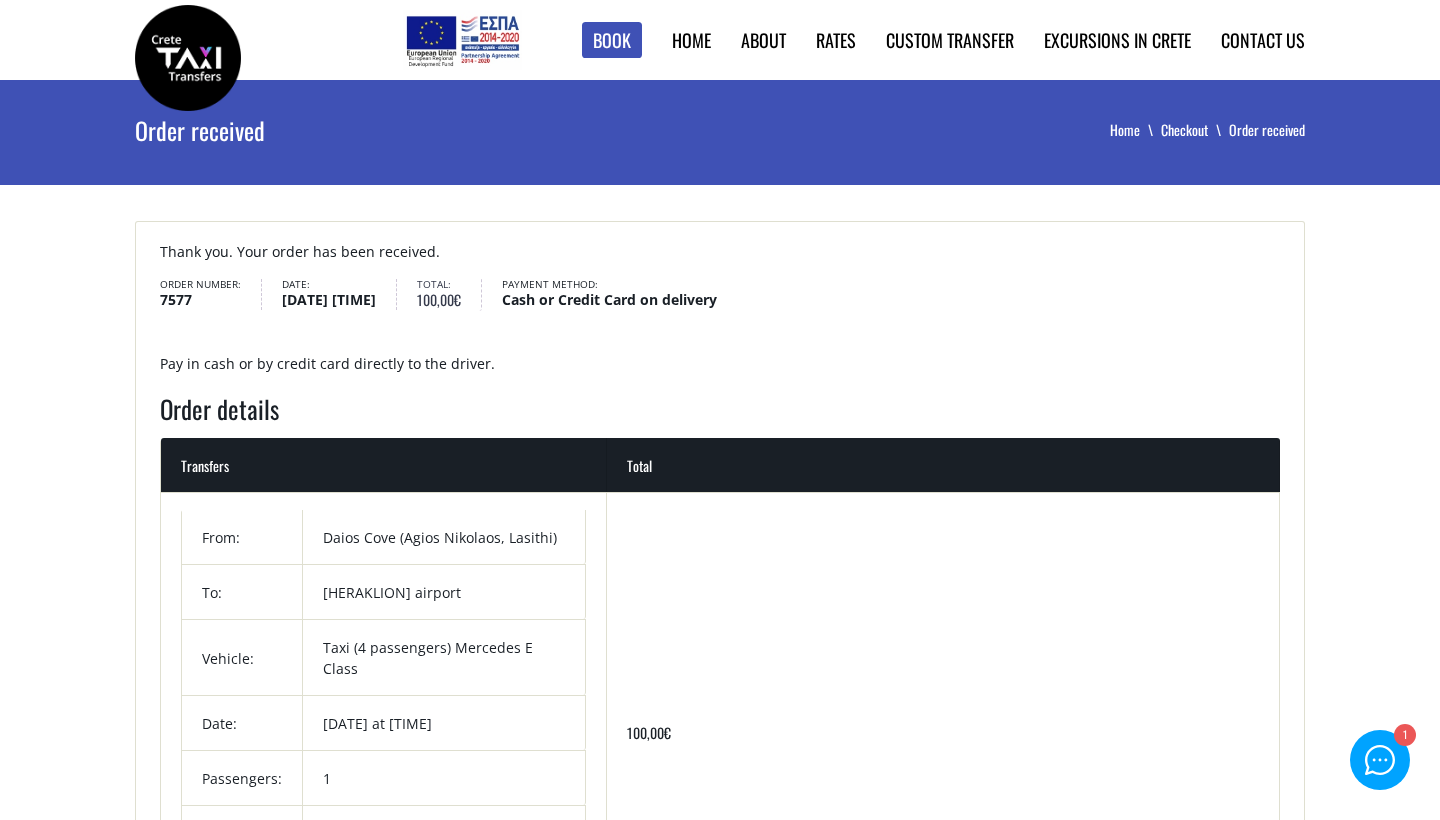 scroll, scrollTop: 0, scrollLeft: 0, axis: both 